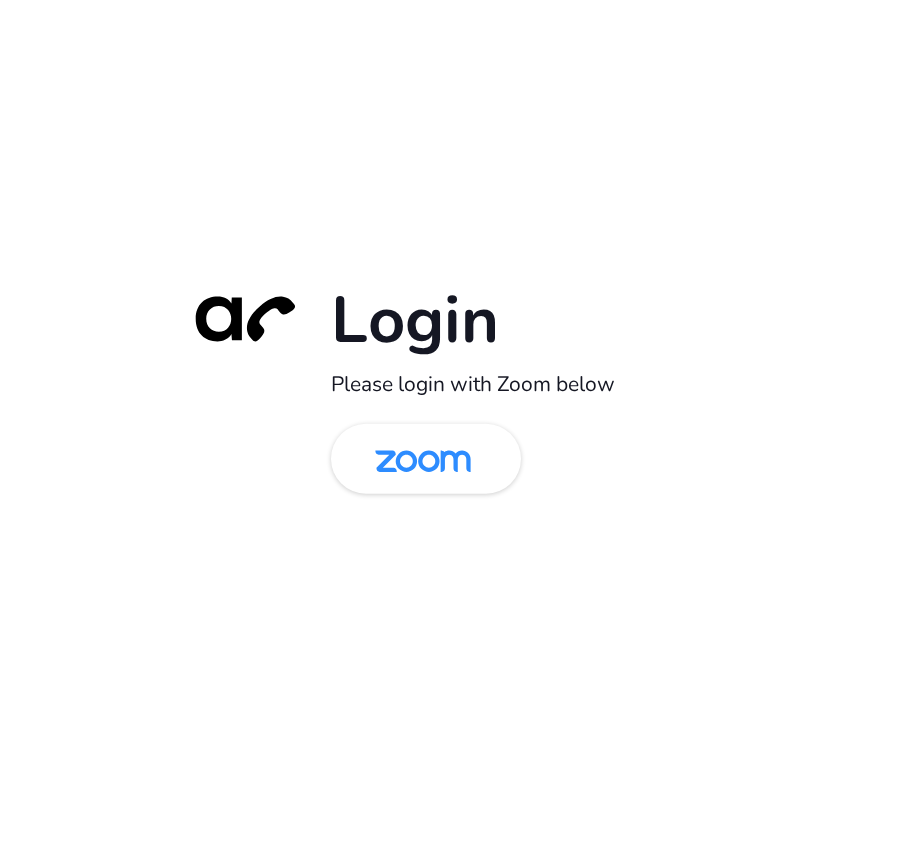 scroll, scrollTop: 0, scrollLeft: 0, axis: both 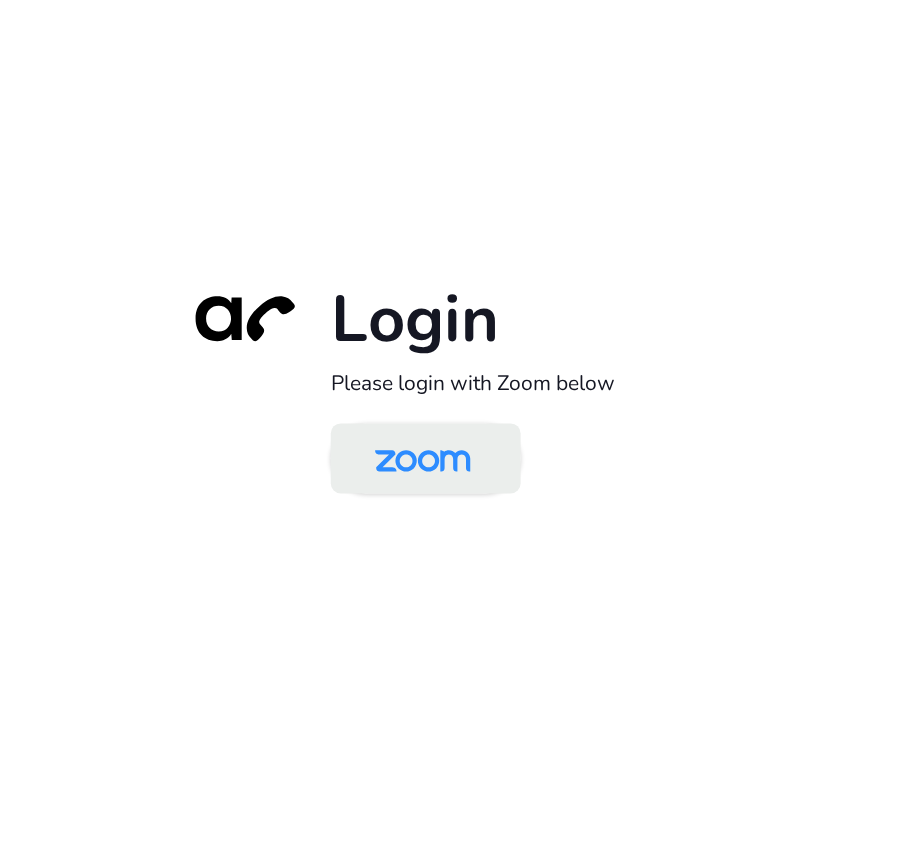 click at bounding box center [423, 460] 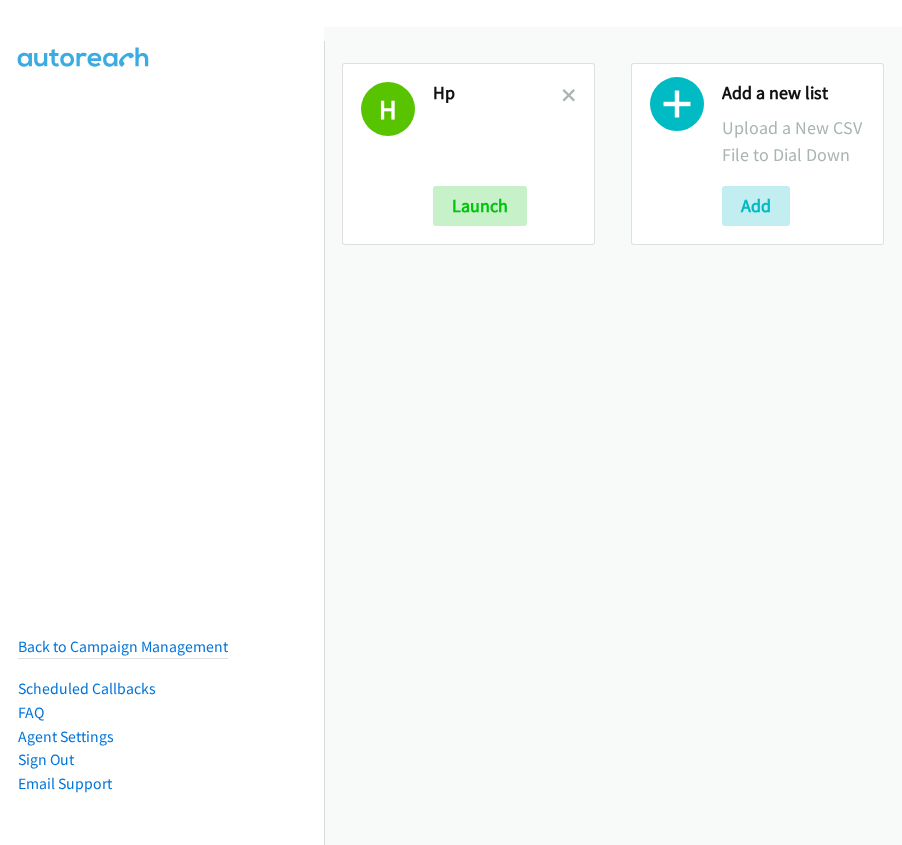 scroll, scrollTop: 0, scrollLeft: 0, axis: both 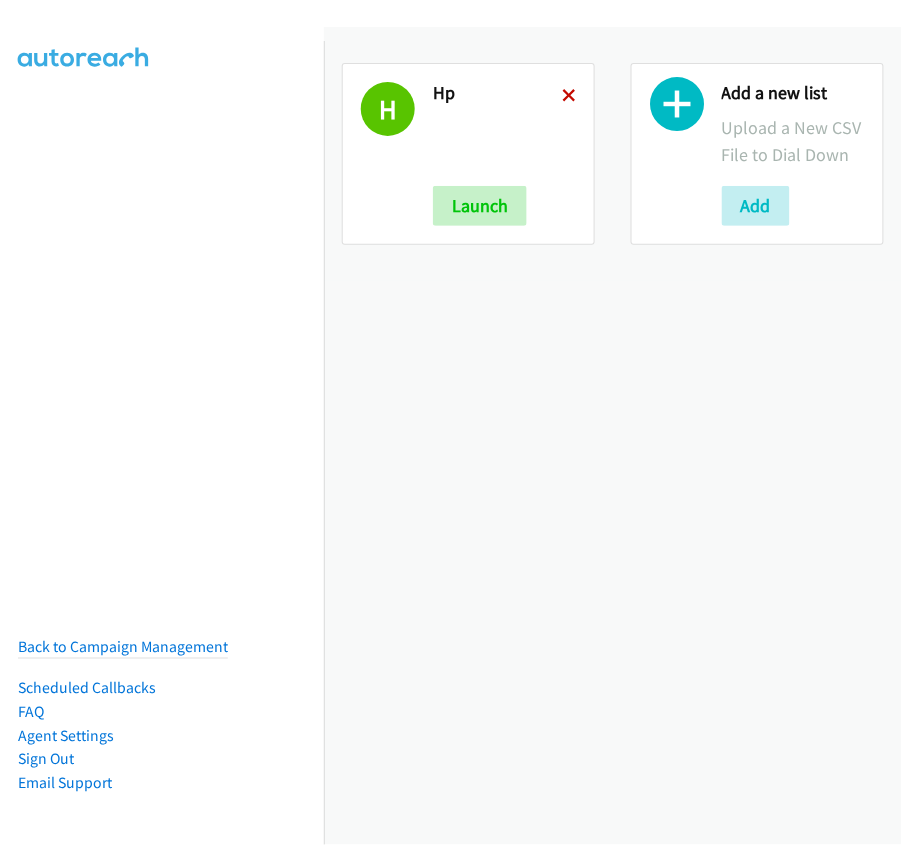 click at bounding box center (569, 97) 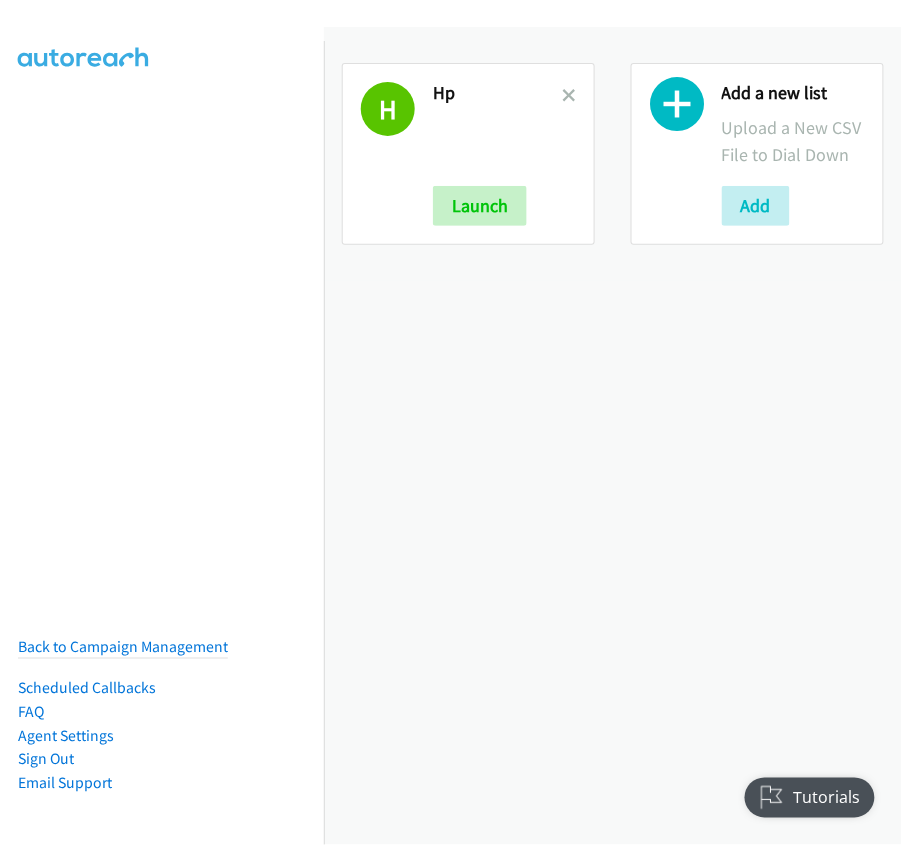 scroll, scrollTop: 0, scrollLeft: 0, axis: both 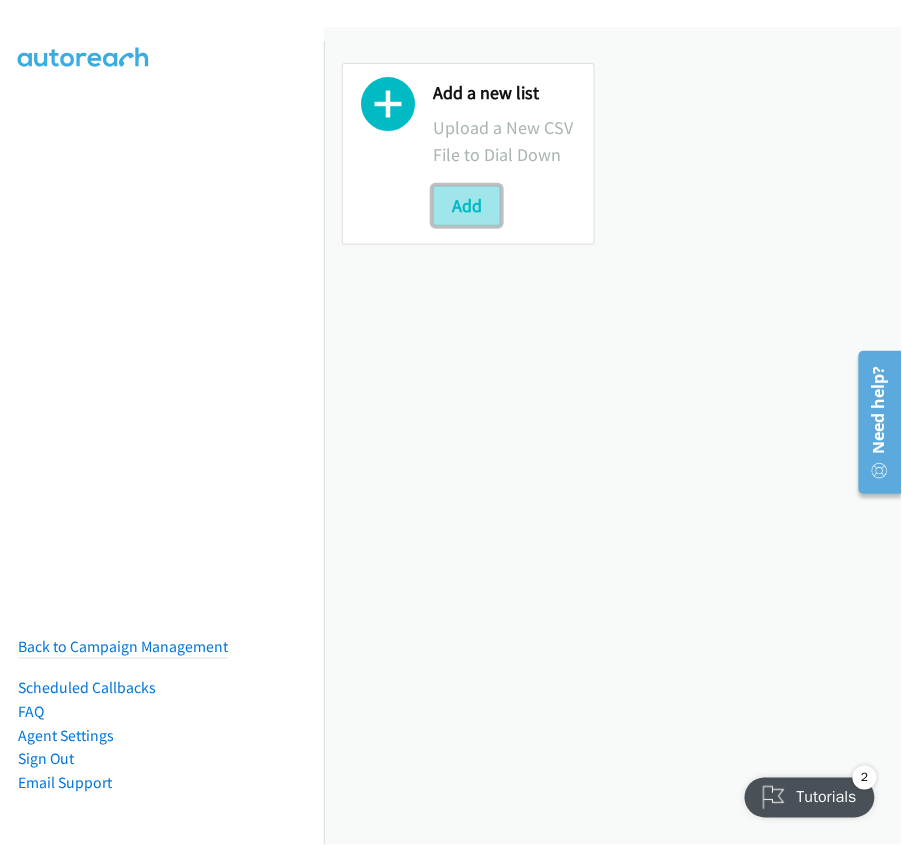 click on "Add" at bounding box center (467, 206) 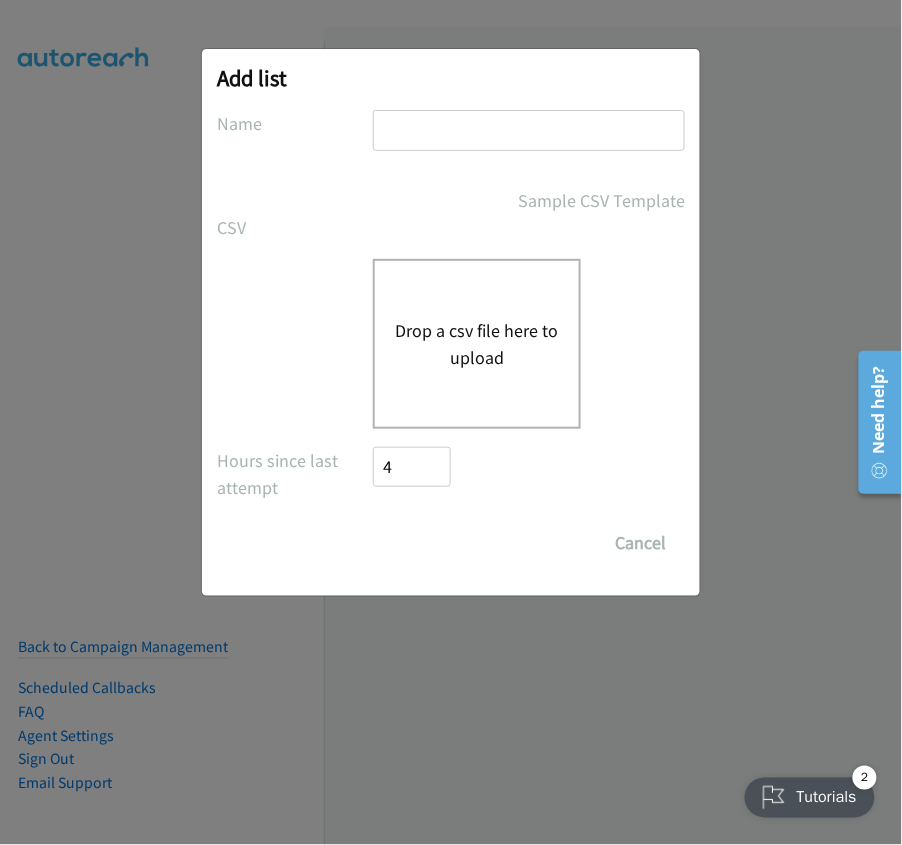 click at bounding box center (529, 130) 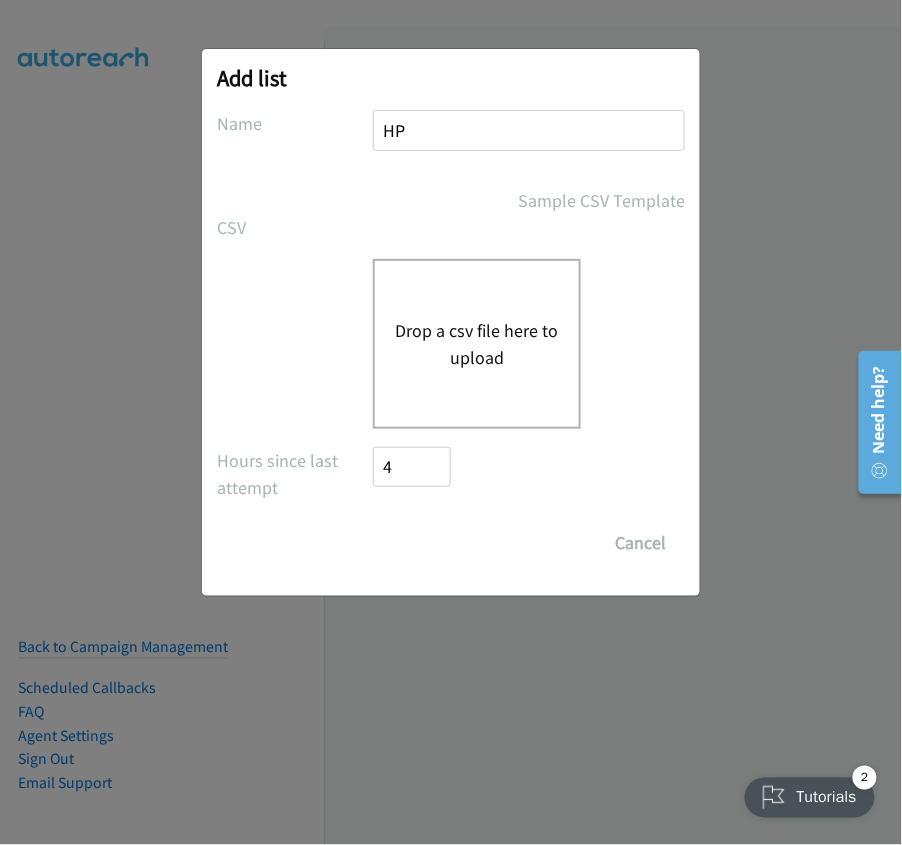 type on "HP" 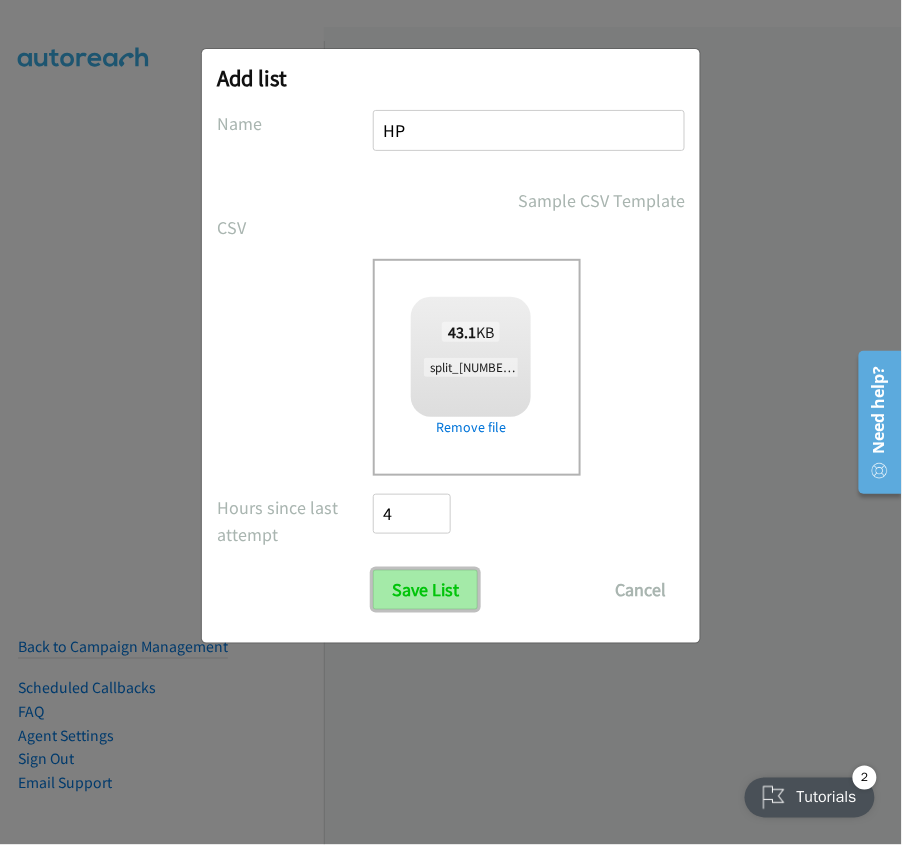click on "Save List" at bounding box center [425, 590] 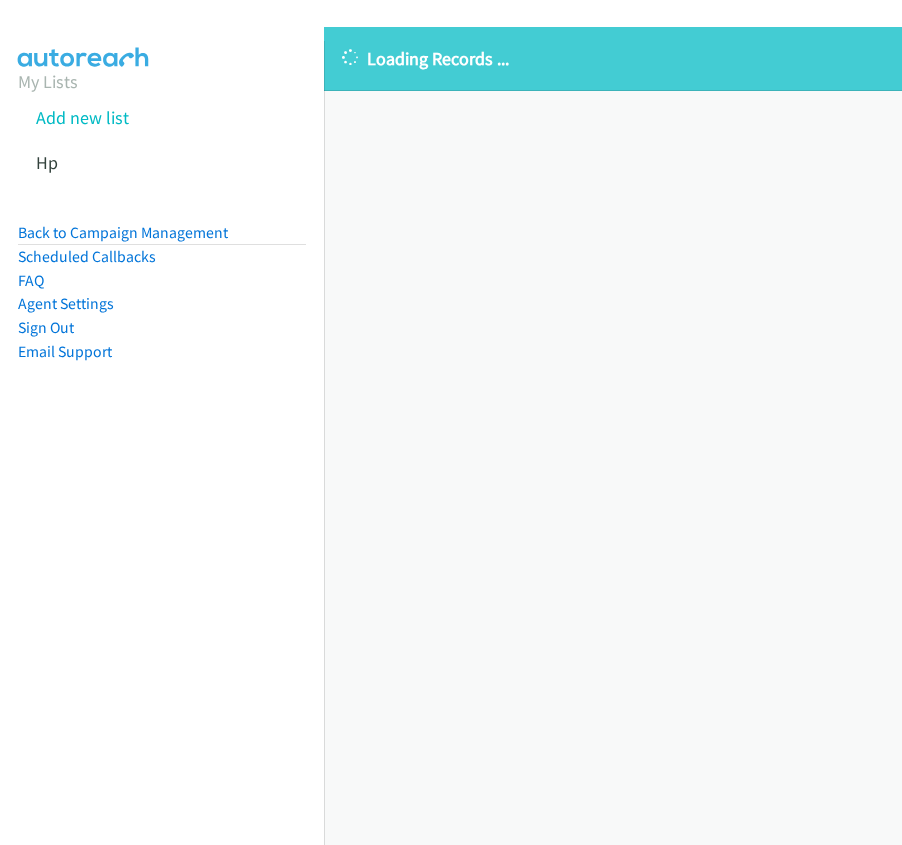 scroll, scrollTop: 0, scrollLeft: 0, axis: both 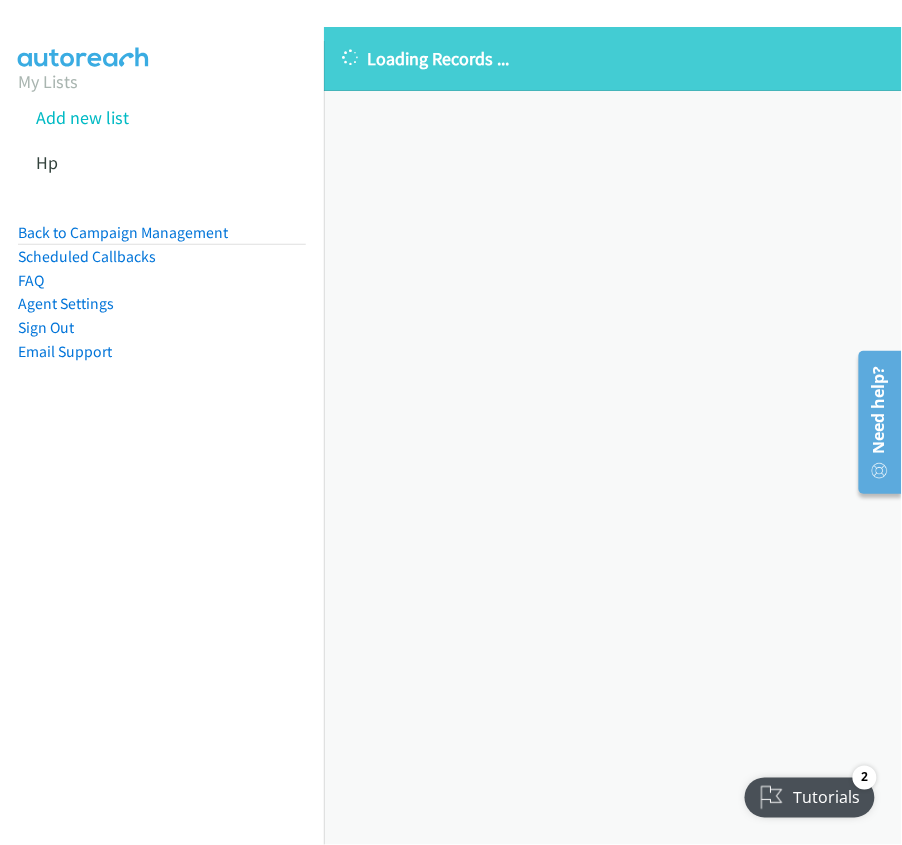 click on "Loading Records ...
Sorry, something went wrong please try again." at bounding box center (613, 436) 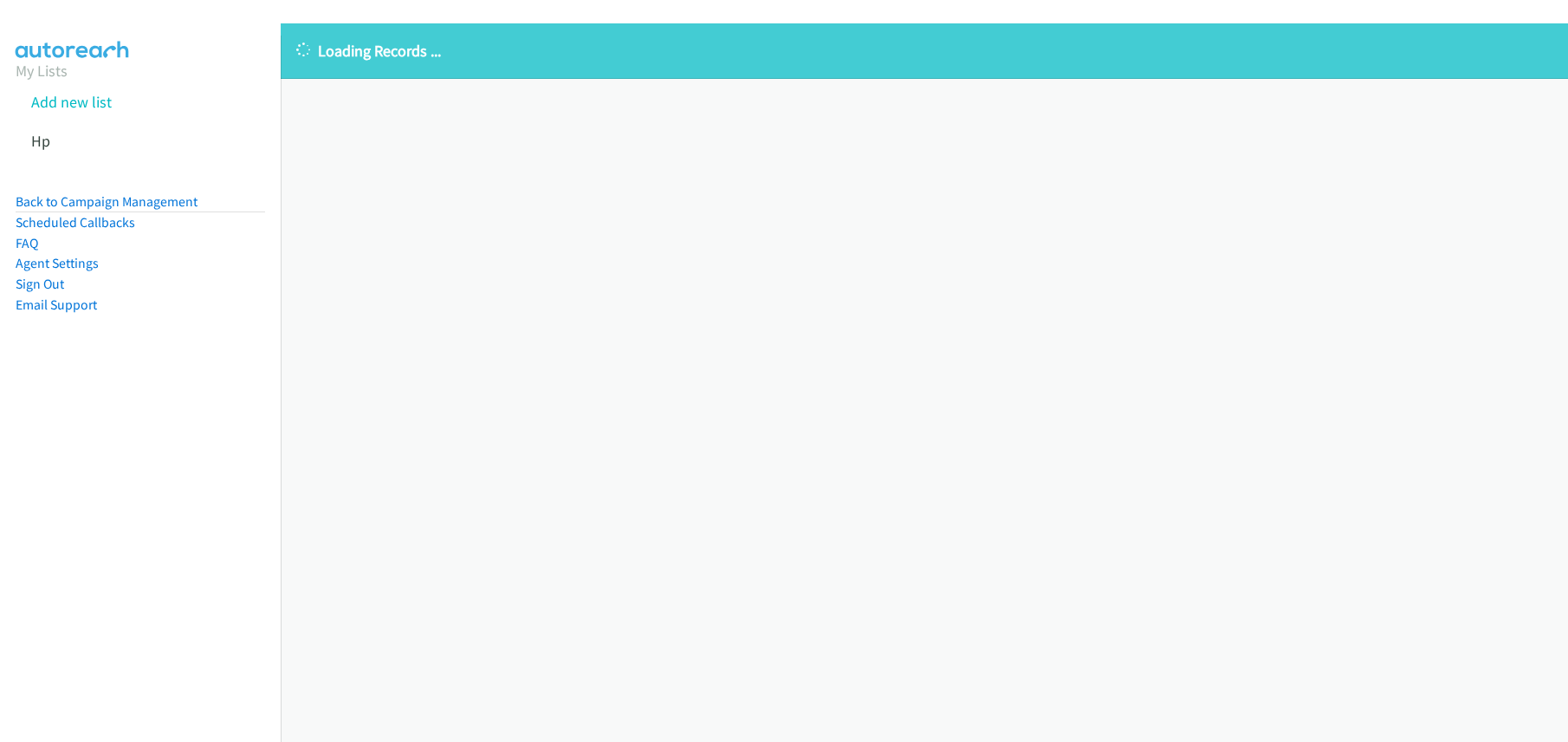 scroll, scrollTop: 0, scrollLeft: 0, axis: both 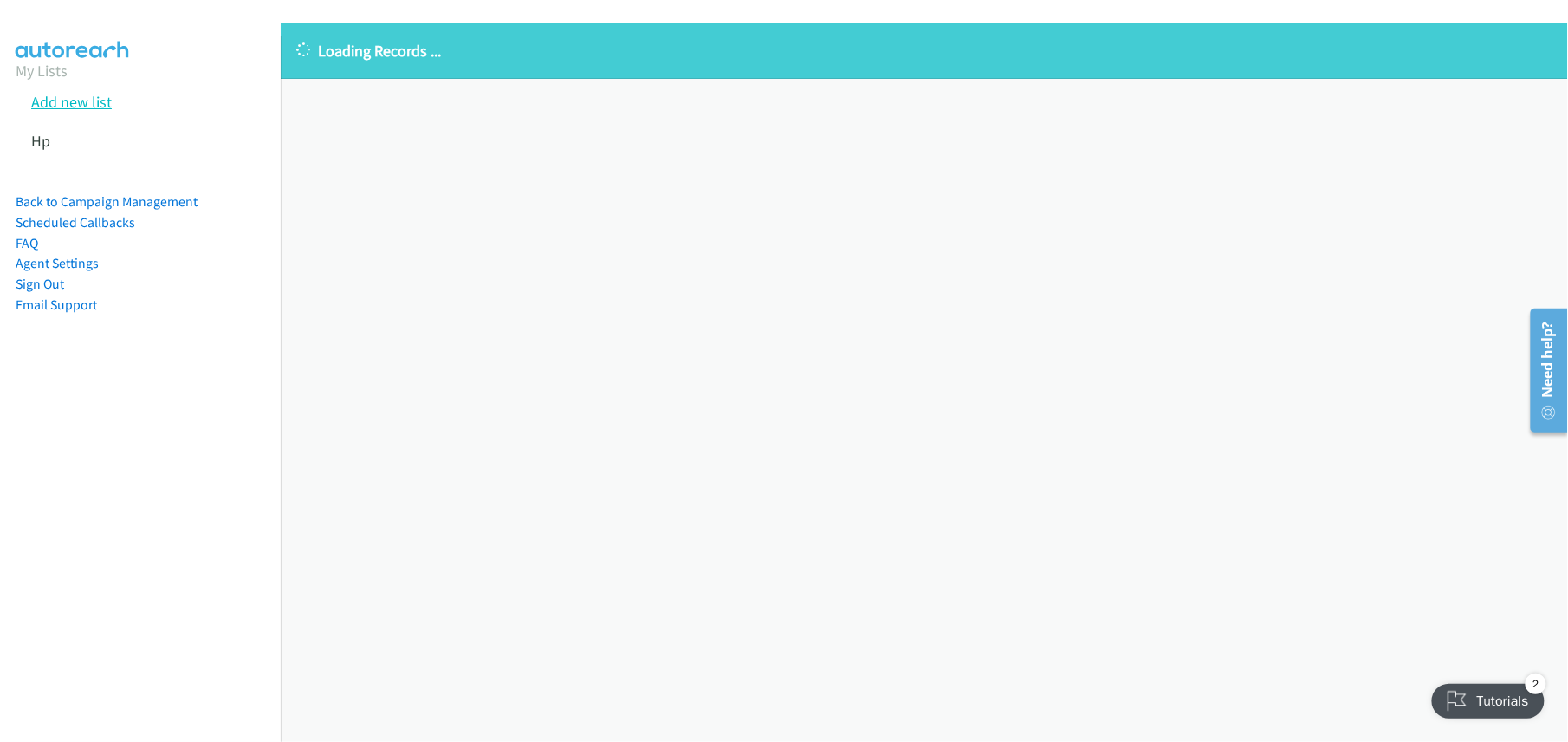 click on "Add new list" at bounding box center [71, 101] 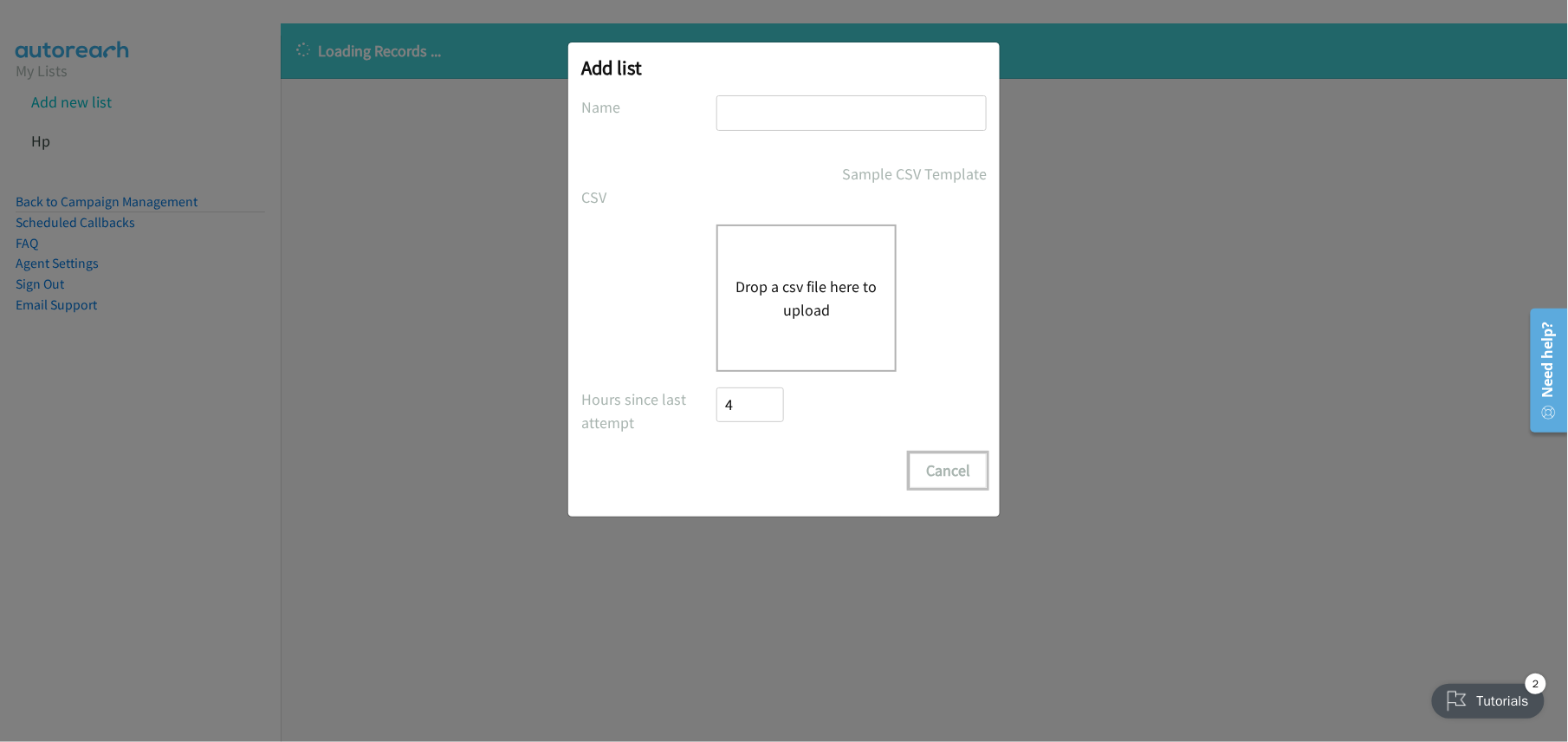 click on "Cancel" at bounding box center (948, 471) 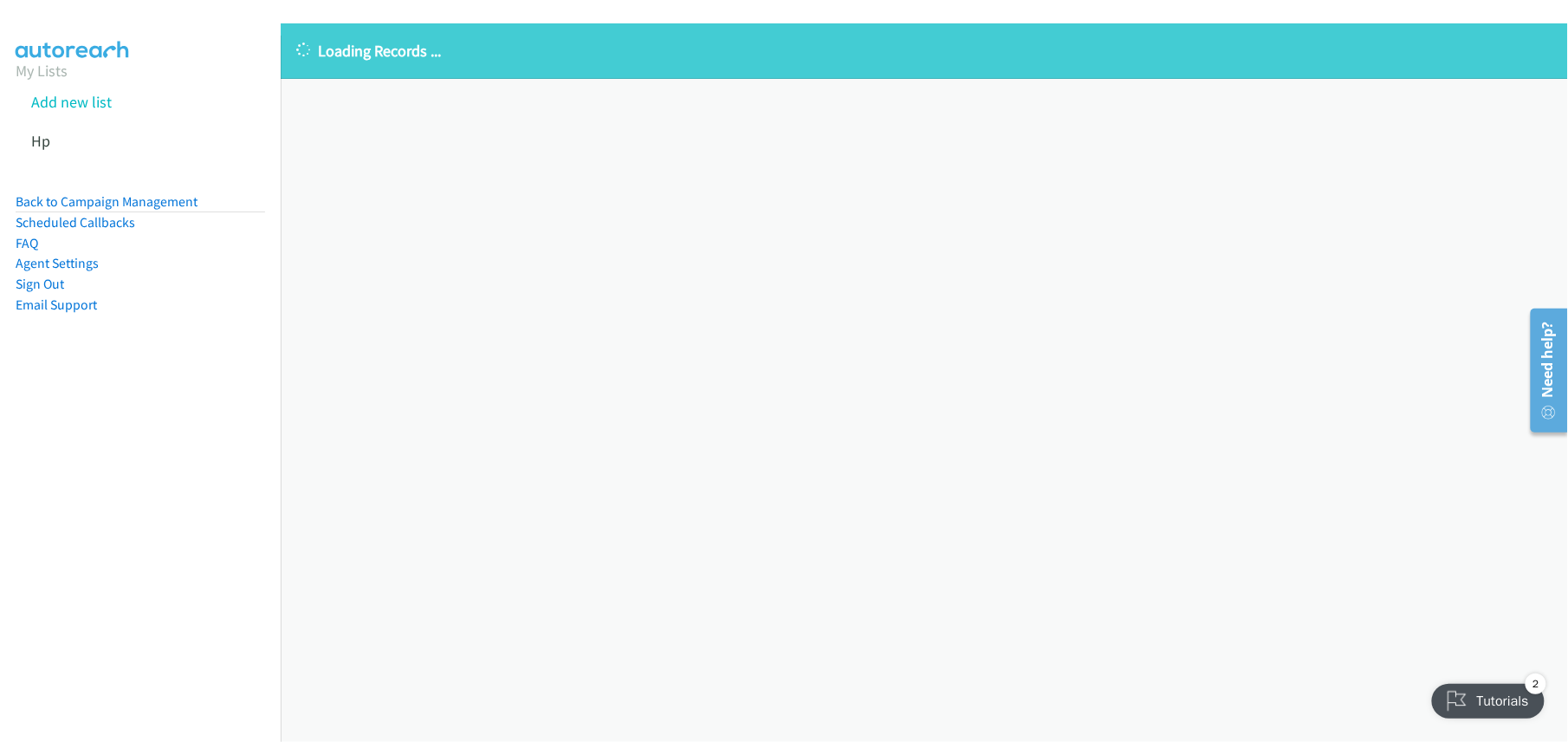 click on "Add new list" at bounding box center (156, 101) 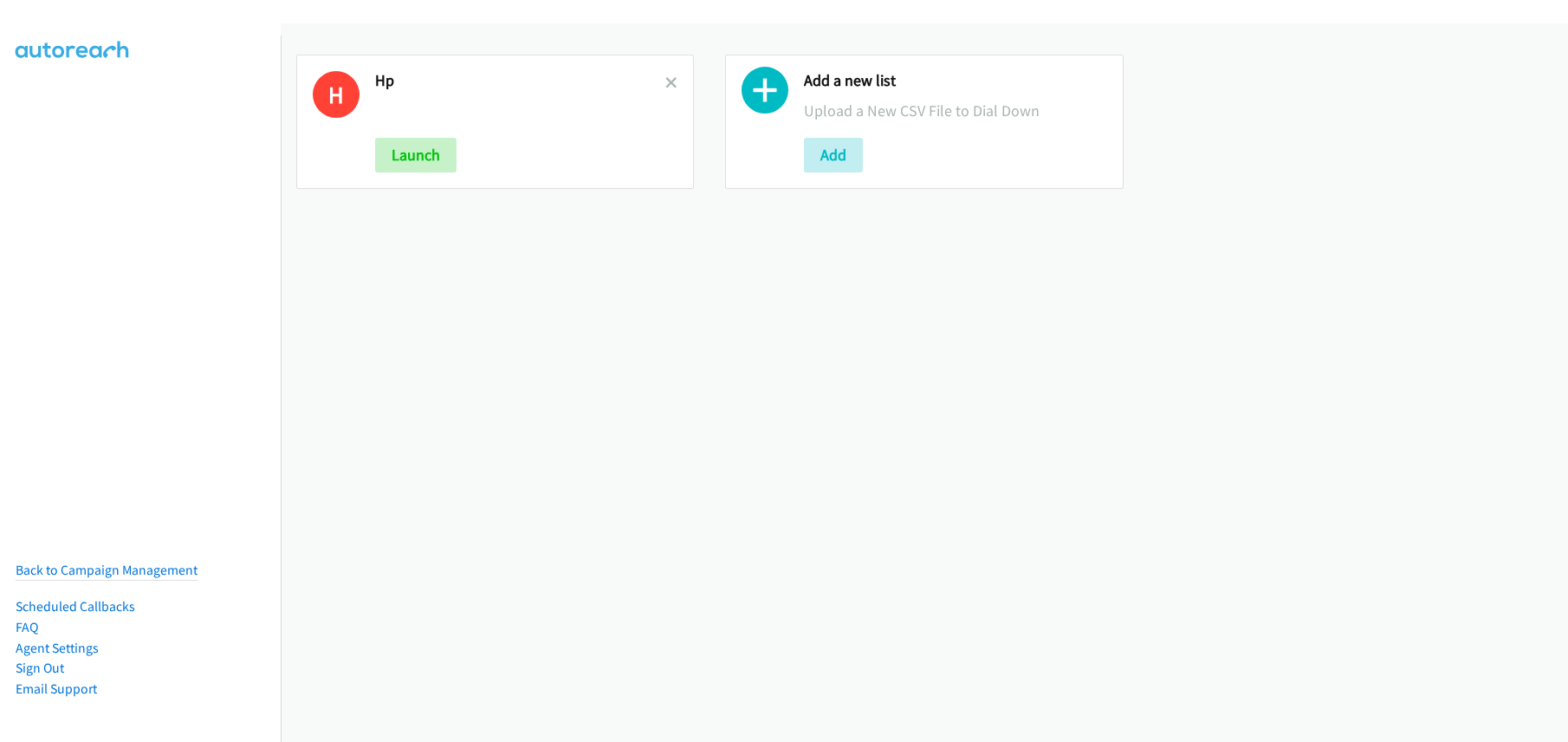 scroll, scrollTop: 0, scrollLeft: 0, axis: both 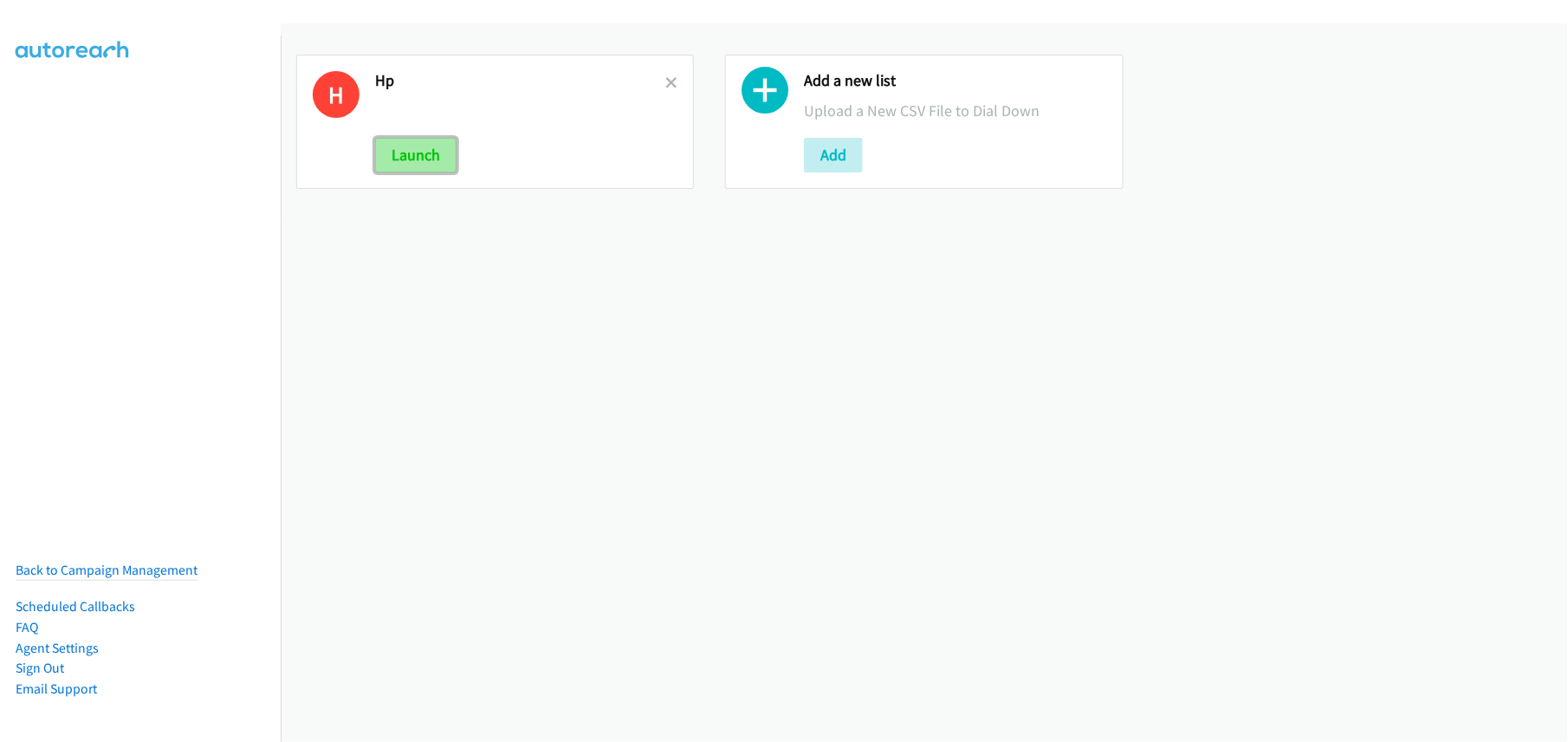click on "Launch" at bounding box center (416, 155) 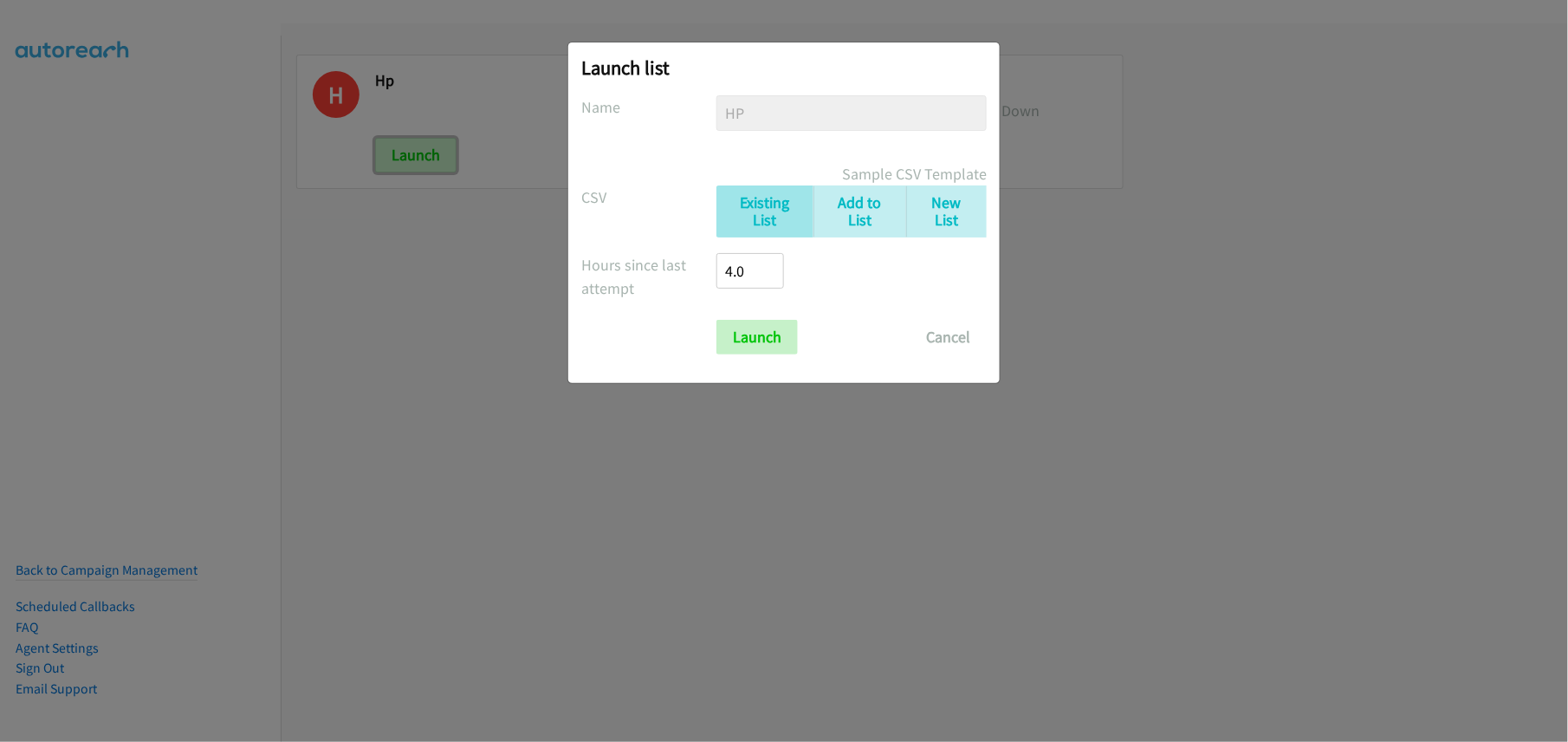scroll, scrollTop: 0, scrollLeft: 0, axis: both 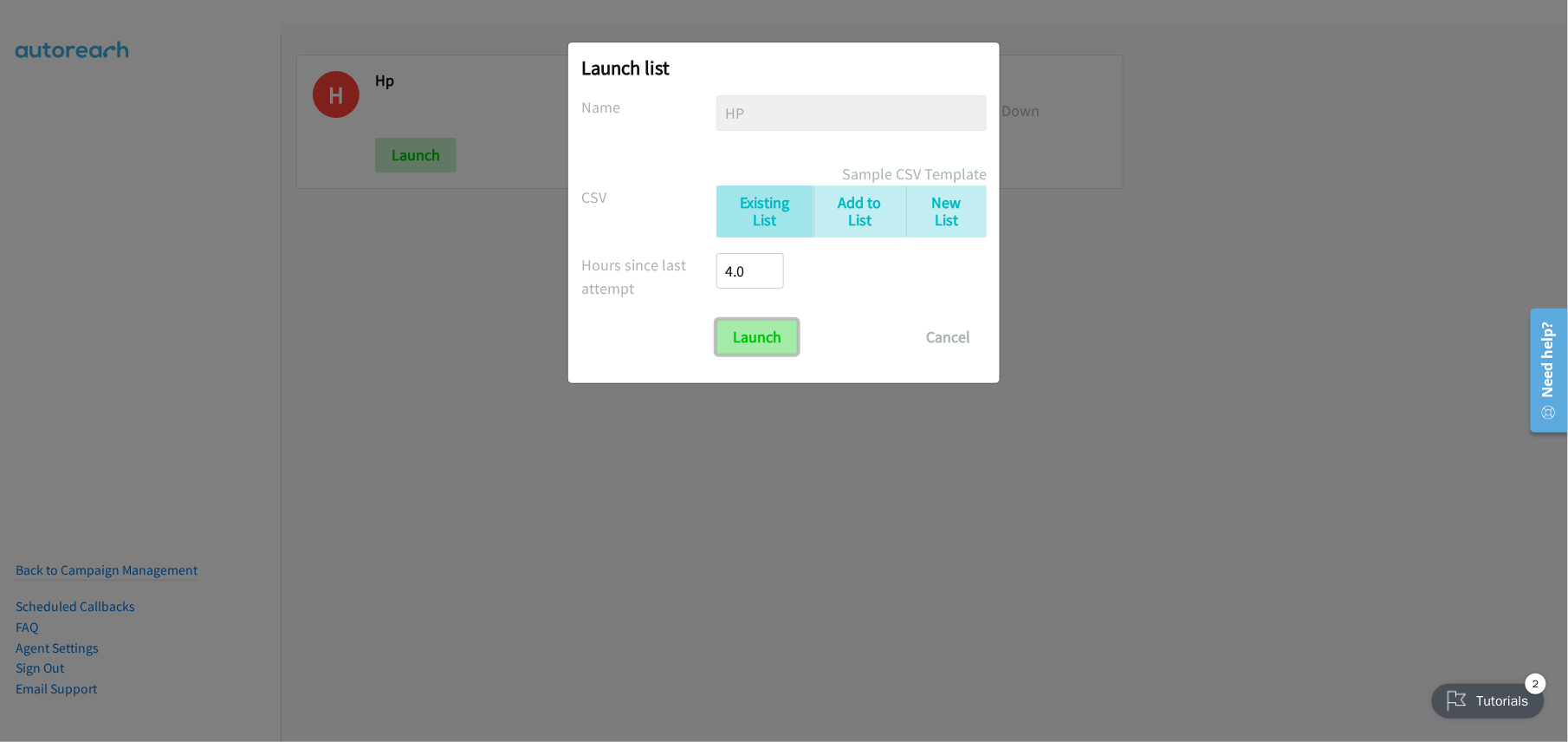 click on "Launch" at bounding box center (757, 337) 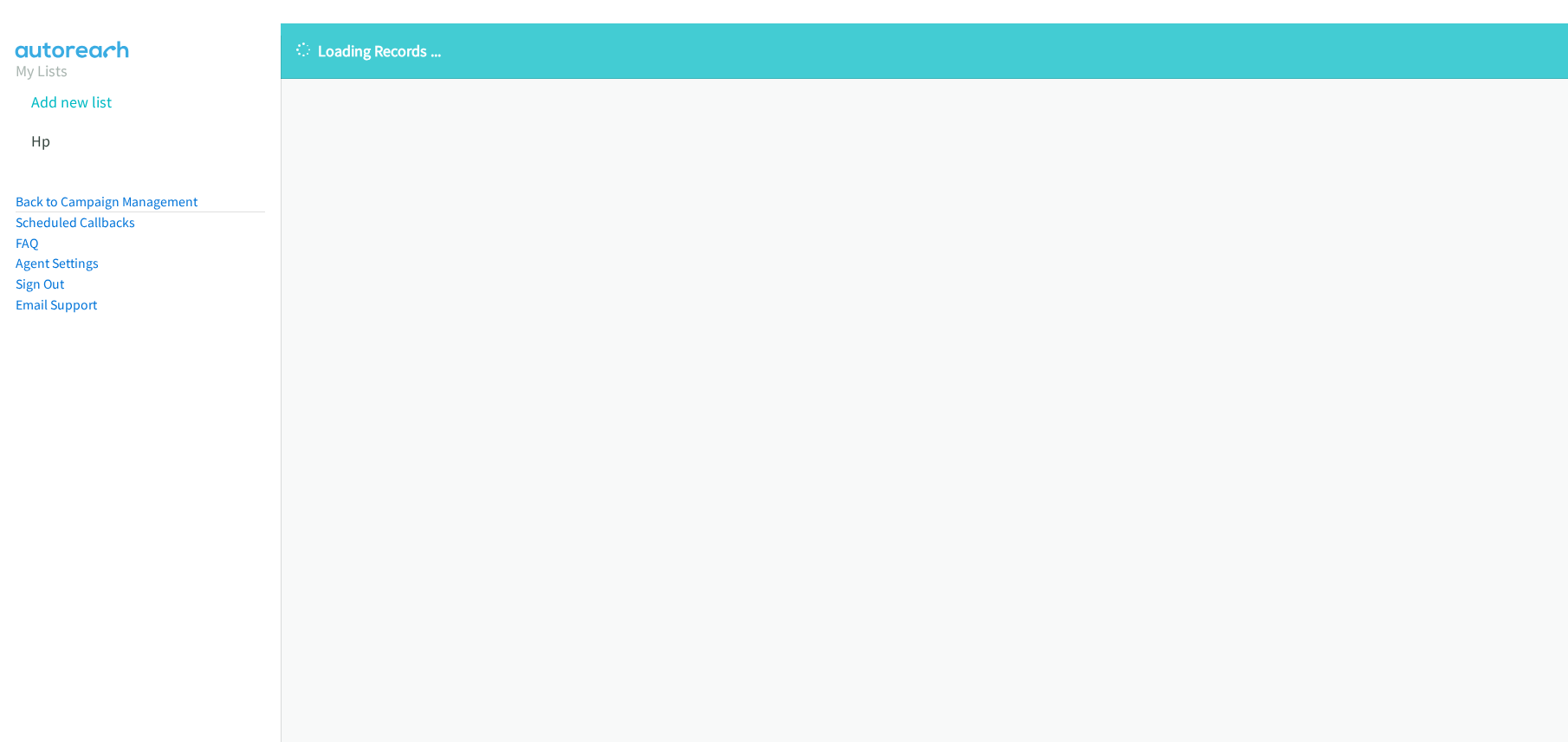 scroll, scrollTop: 0, scrollLeft: 0, axis: both 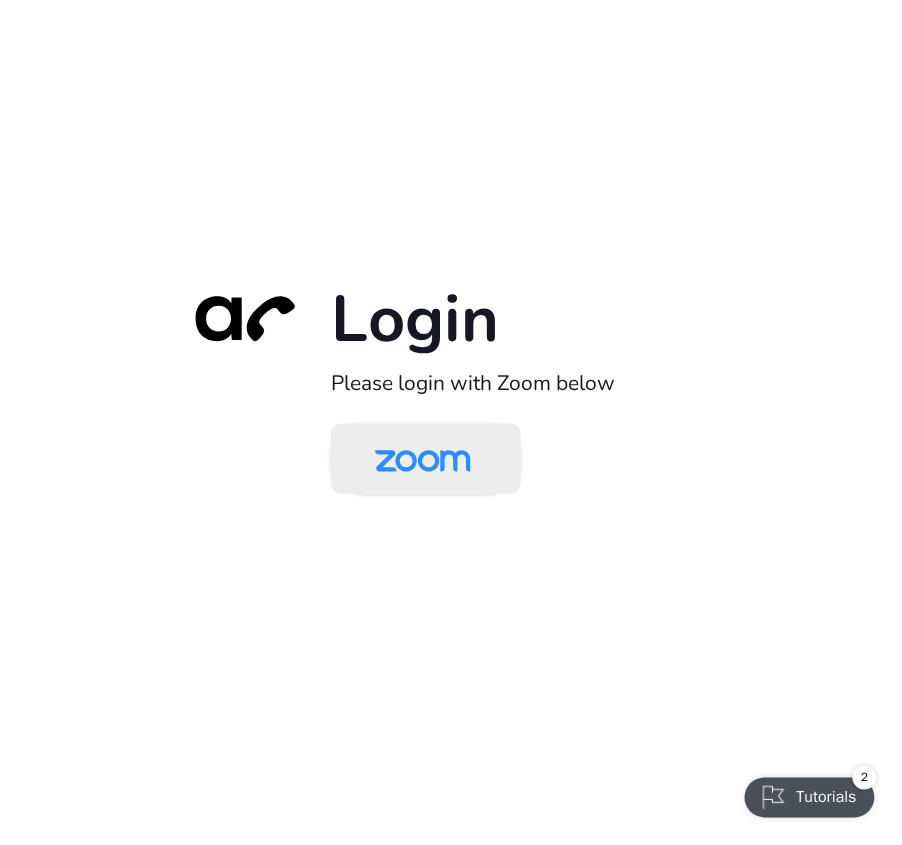 click at bounding box center [423, 460] 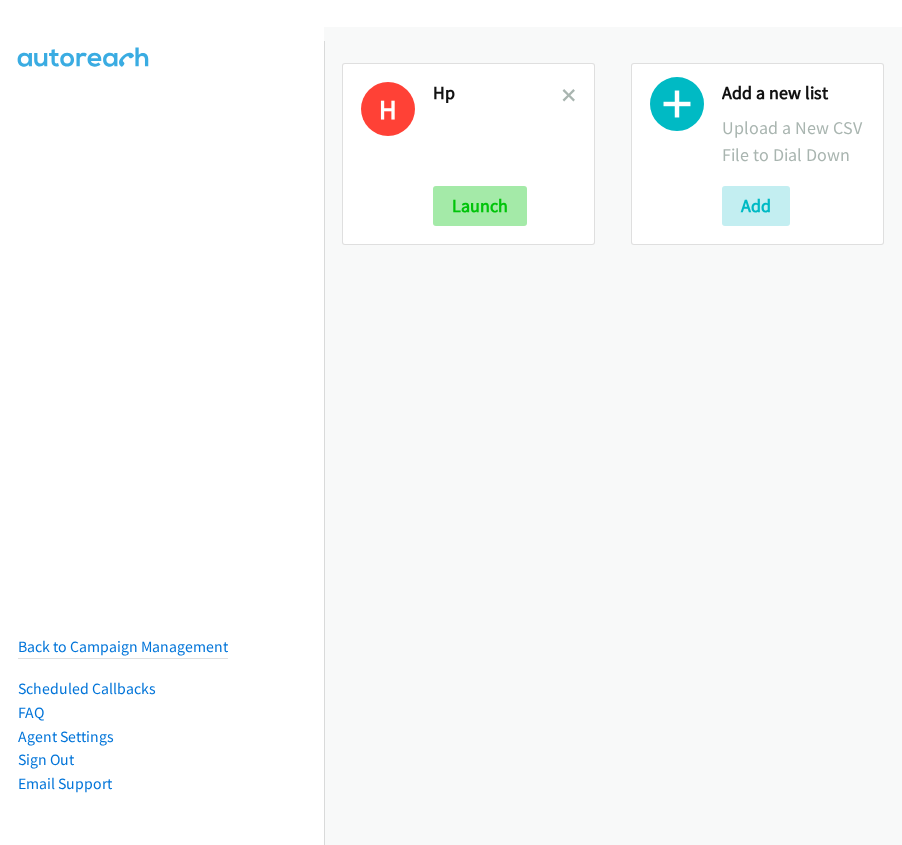 scroll, scrollTop: 0, scrollLeft: 0, axis: both 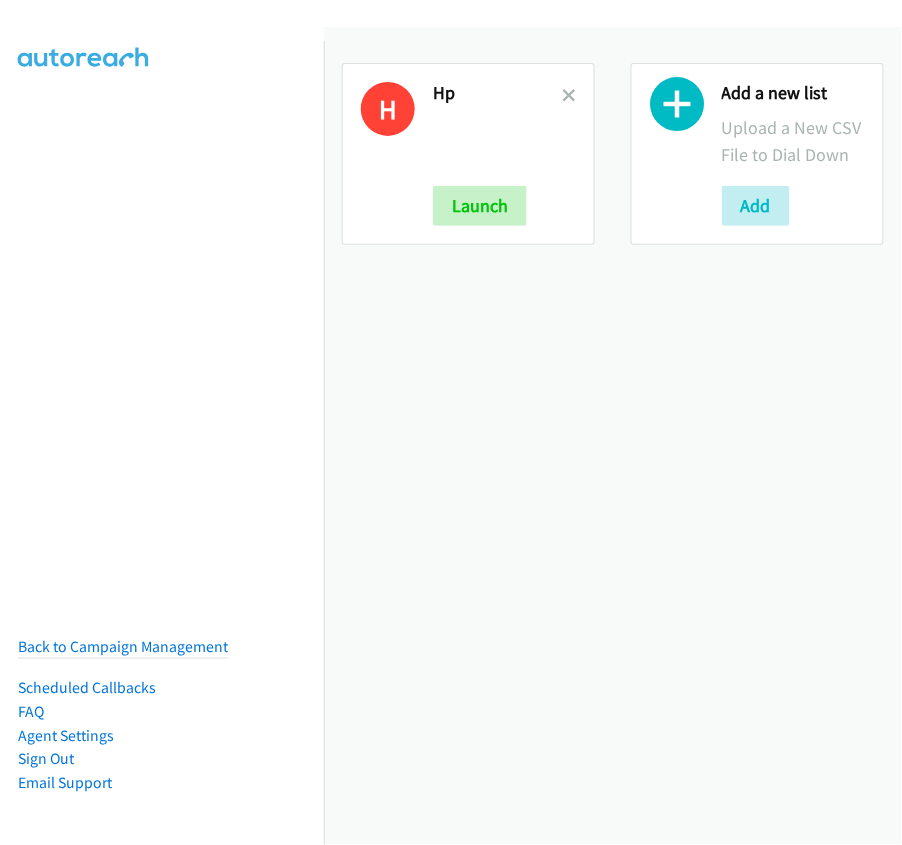 click at bounding box center (569, 95) 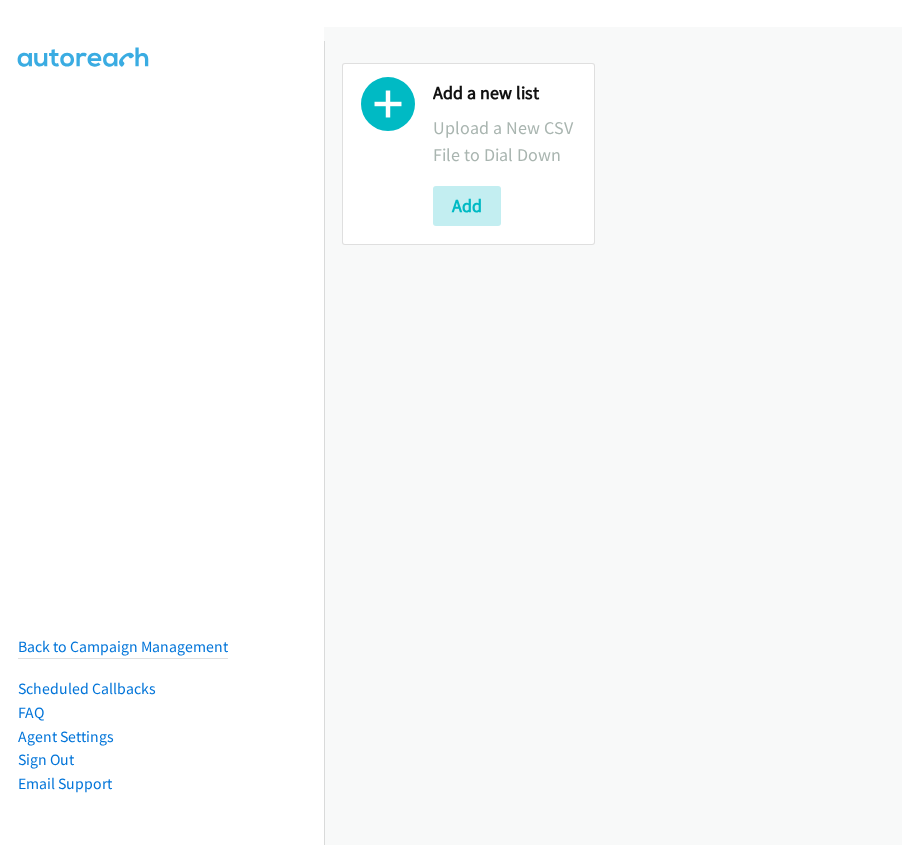 scroll, scrollTop: 0, scrollLeft: 0, axis: both 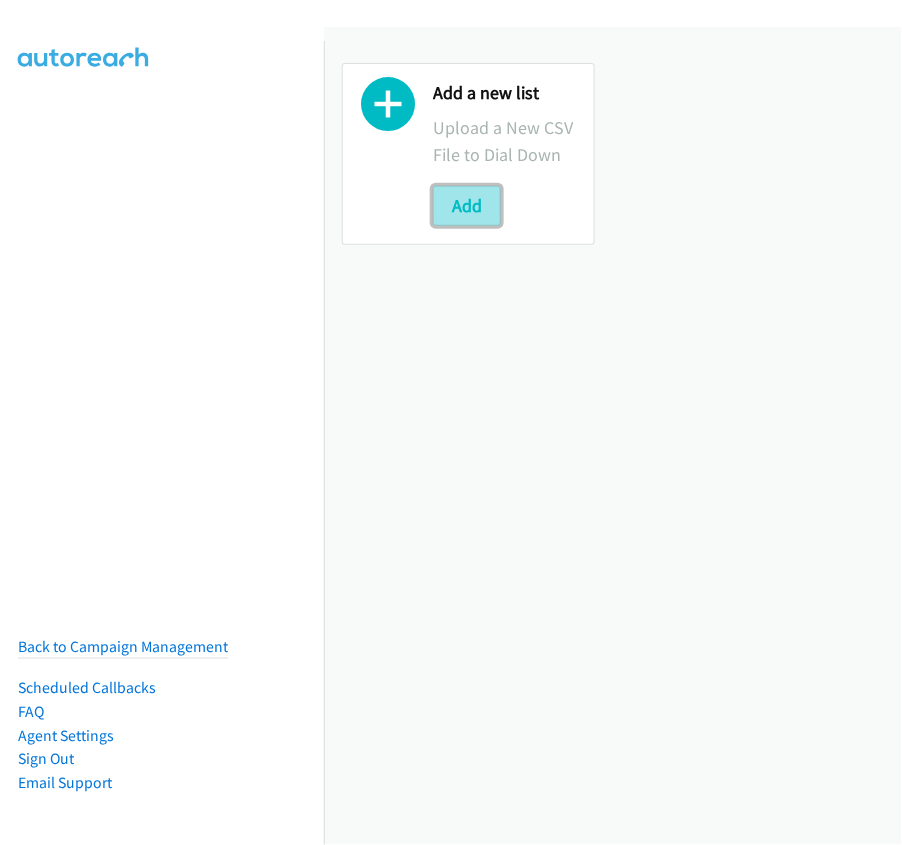 click on "Add" at bounding box center [467, 206] 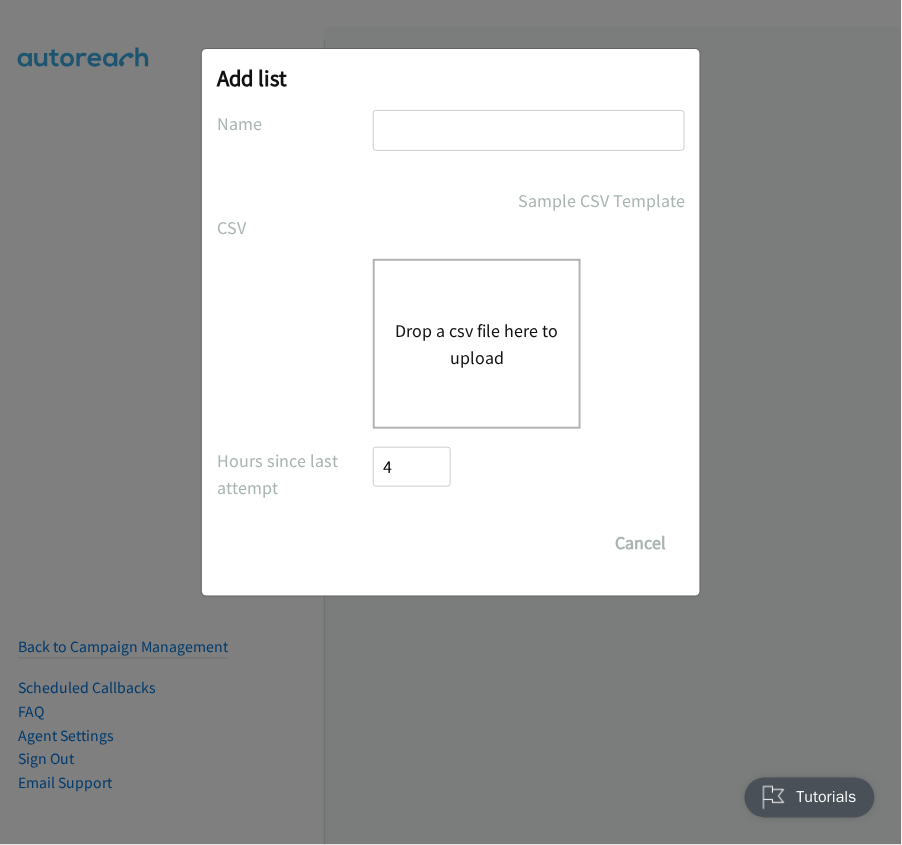 scroll, scrollTop: 0, scrollLeft: 0, axis: both 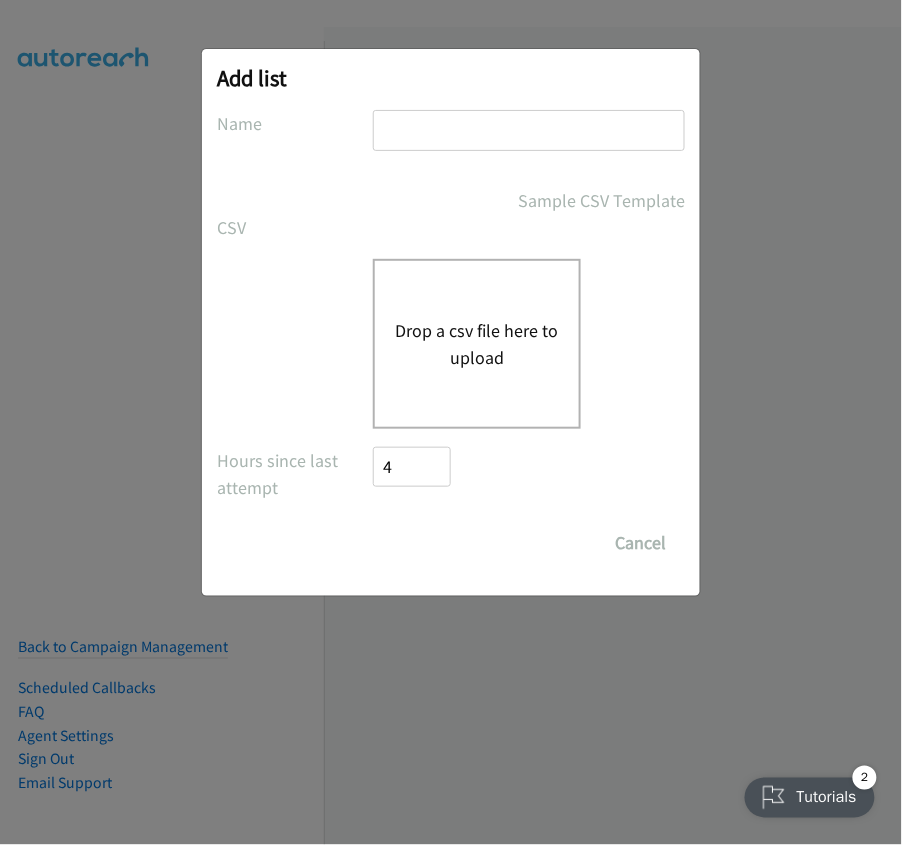 click at bounding box center (529, 130) 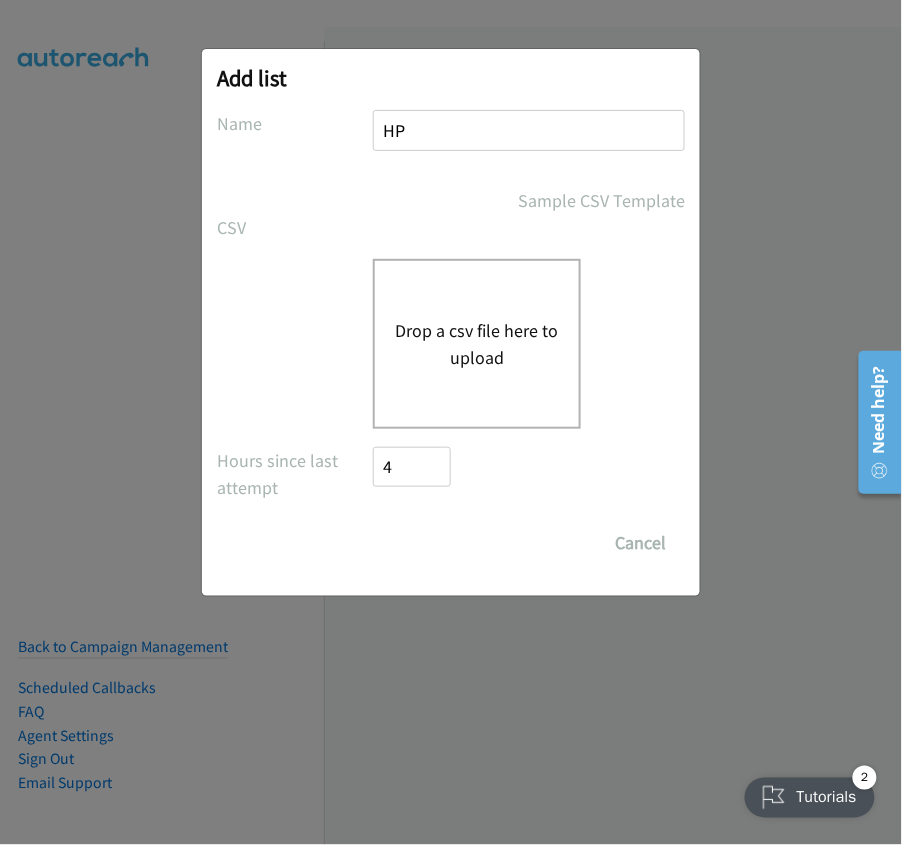 type on "HP" 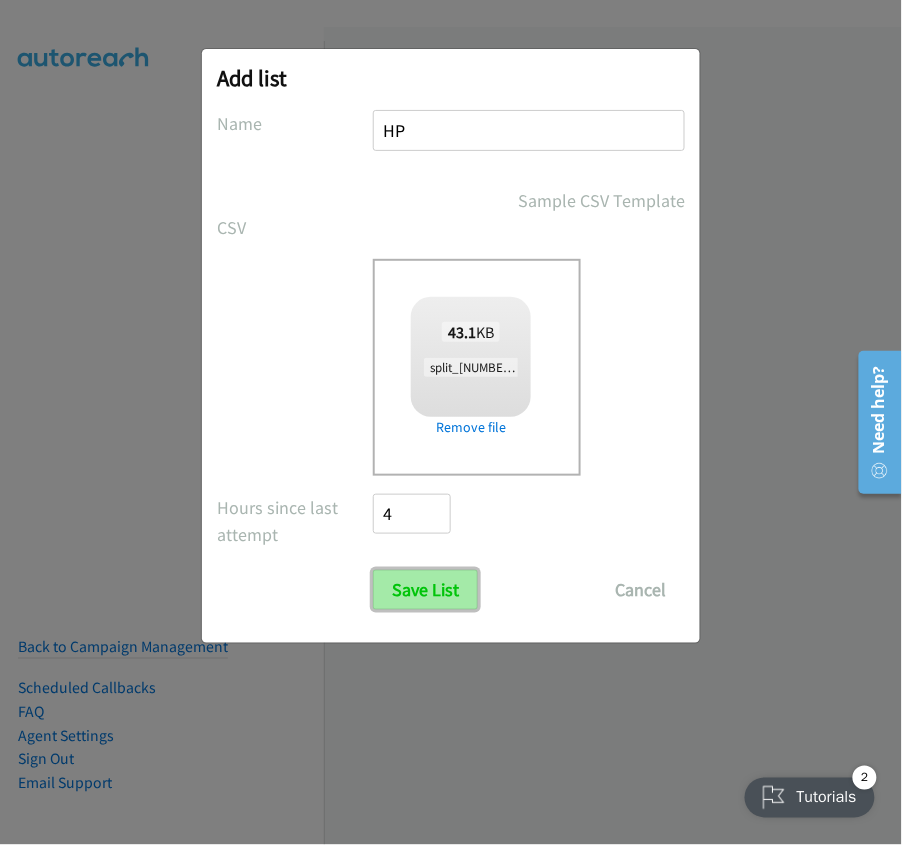click on "Save List" at bounding box center (425, 590) 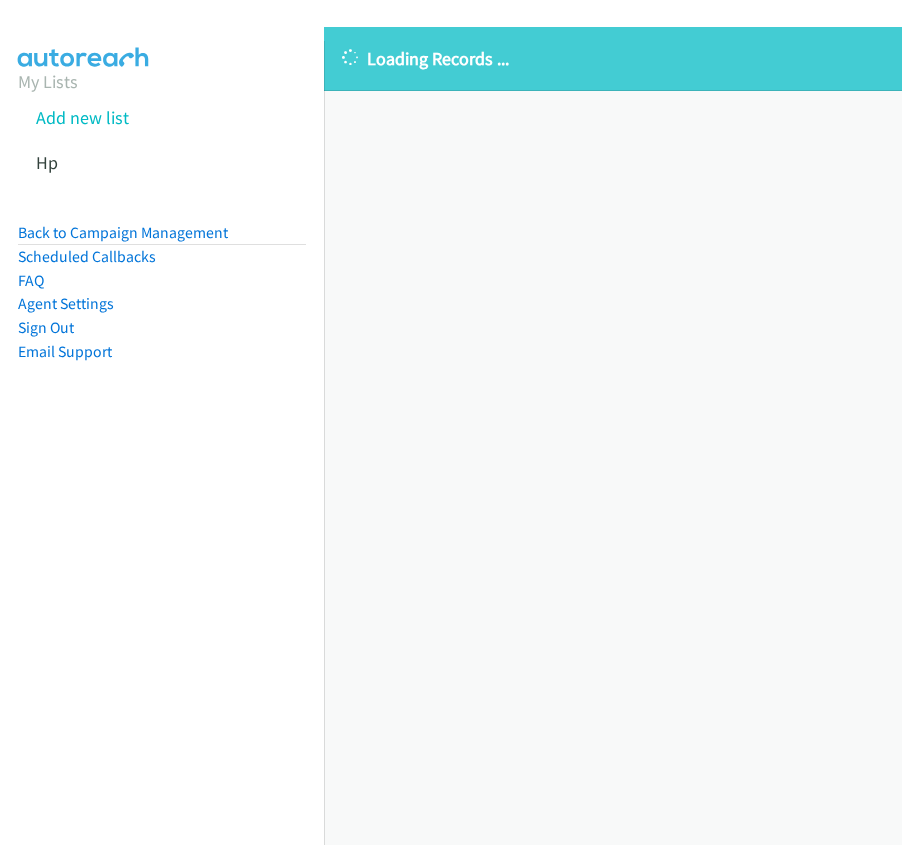 scroll, scrollTop: 0, scrollLeft: 0, axis: both 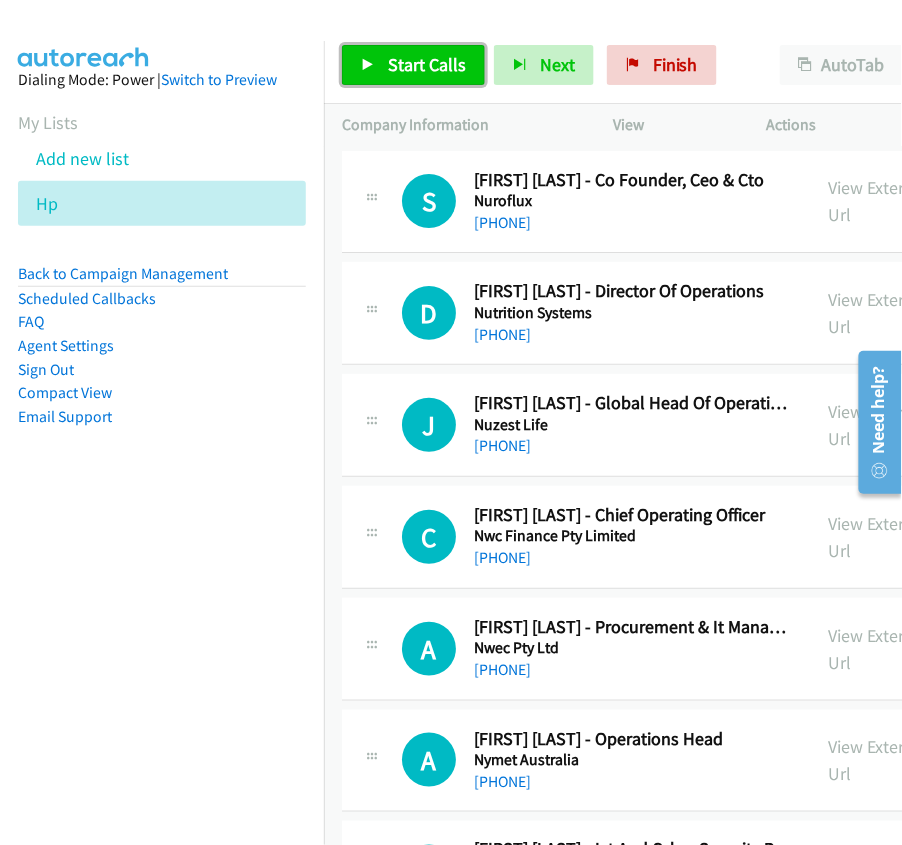 click on "Start Calls" at bounding box center (413, 65) 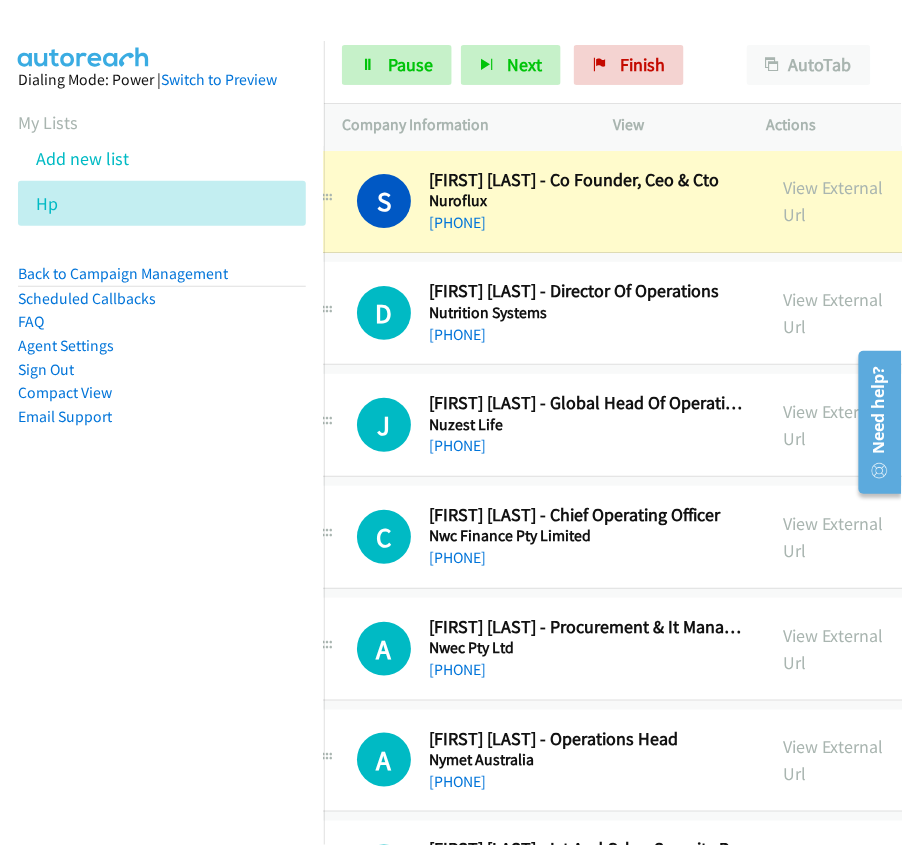 scroll, scrollTop: 0, scrollLeft: 74, axis: horizontal 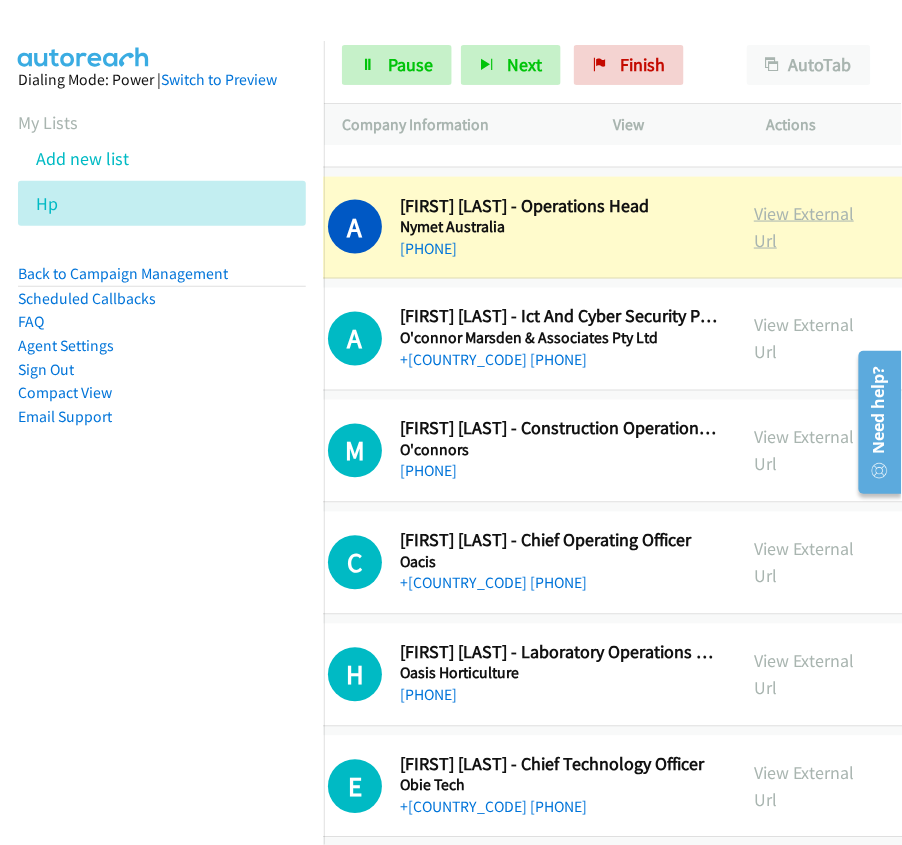 click on "View External Url" at bounding box center [804, 227] 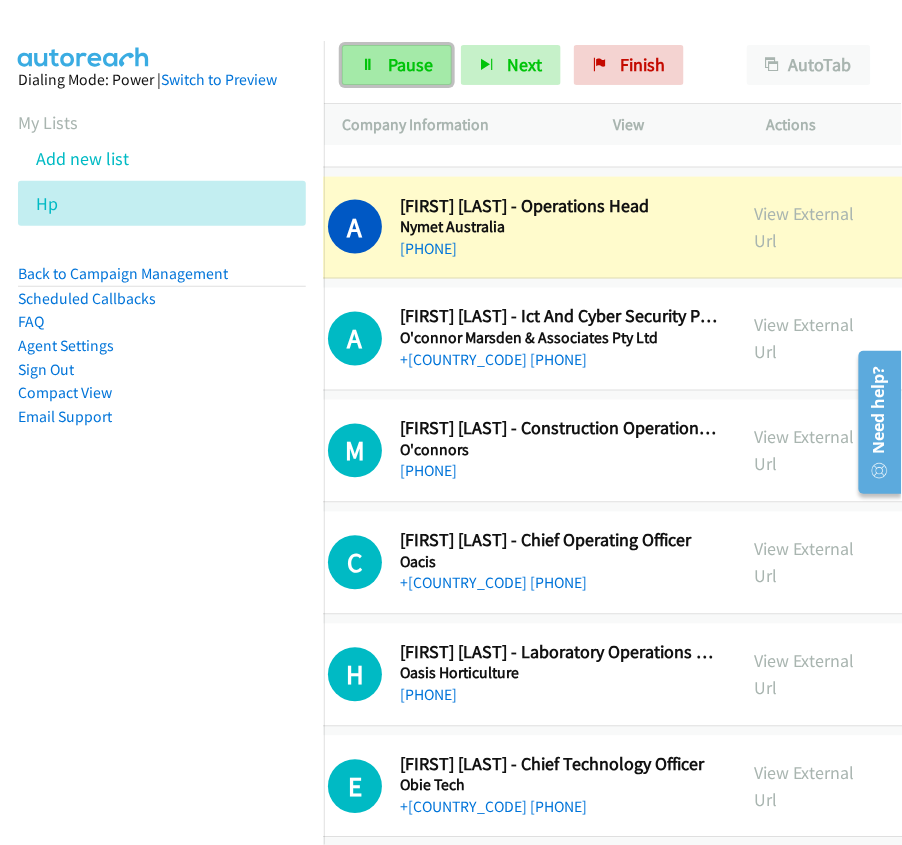 click on "Pause" at bounding box center [397, 65] 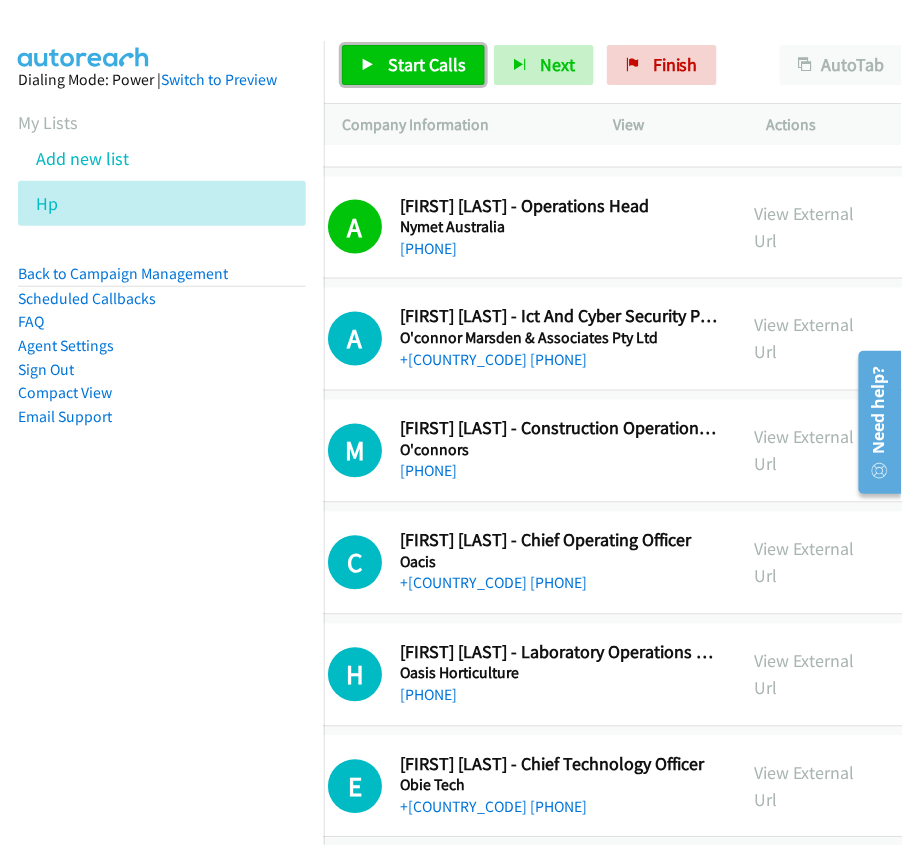 click on "Start Calls" at bounding box center [427, 64] 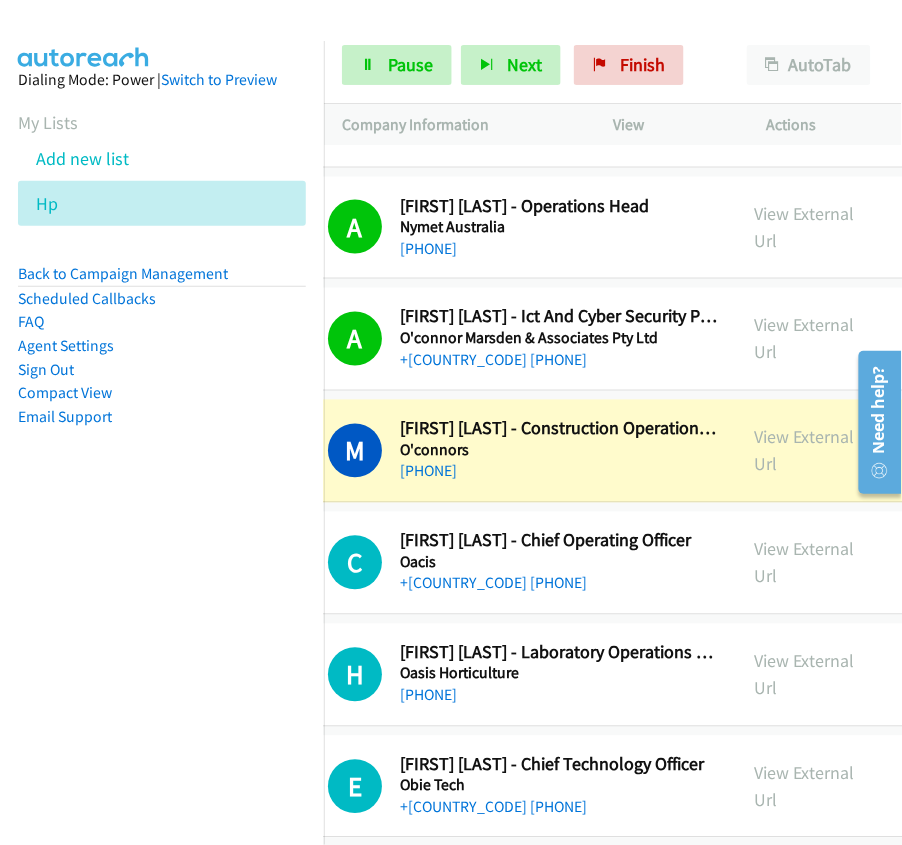 scroll, scrollTop: 666, scrollLeft: 74, axis: both 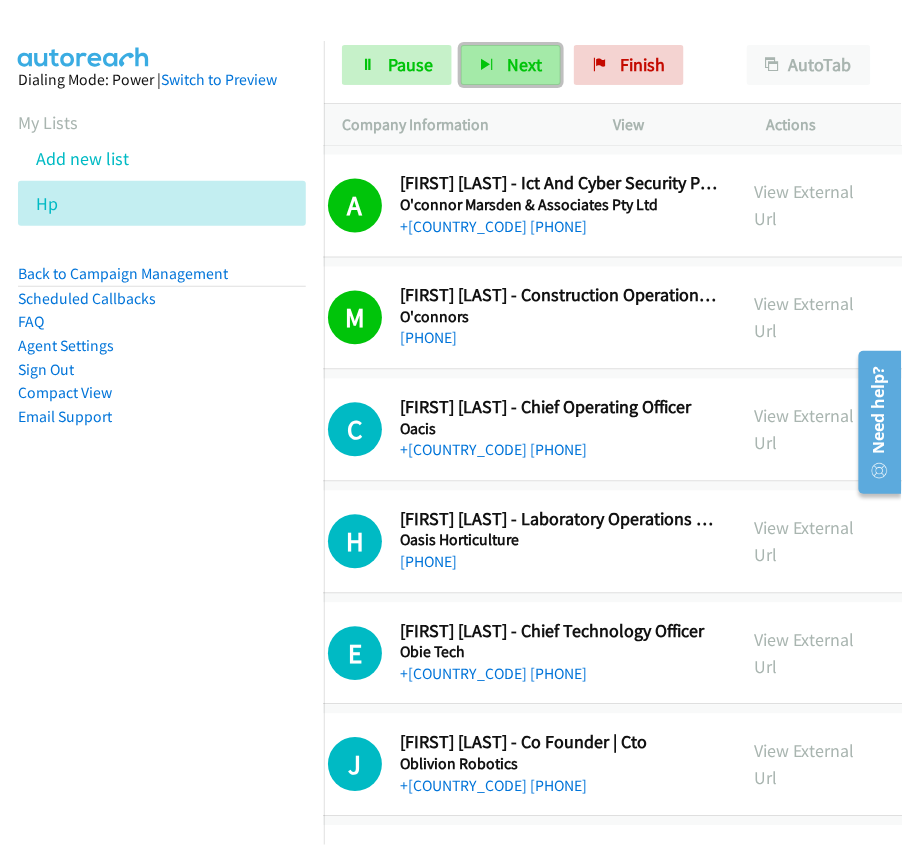 click on "Next" at bounding box center [511, 65] 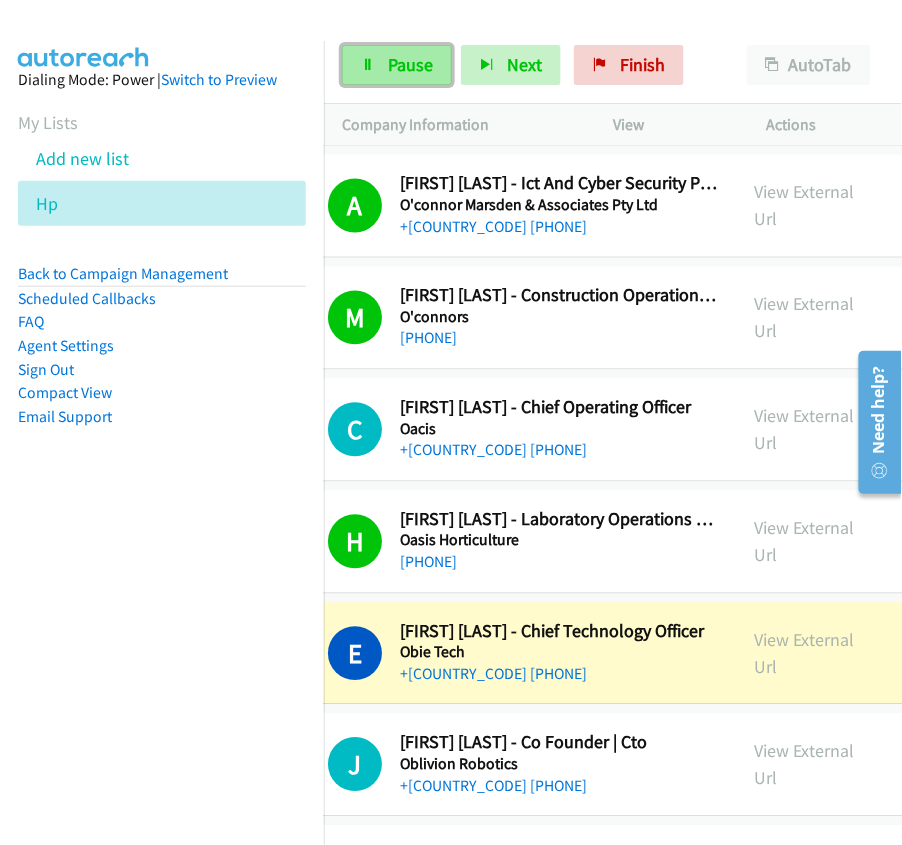 click on "Pause" at bounding box center [397, 65] 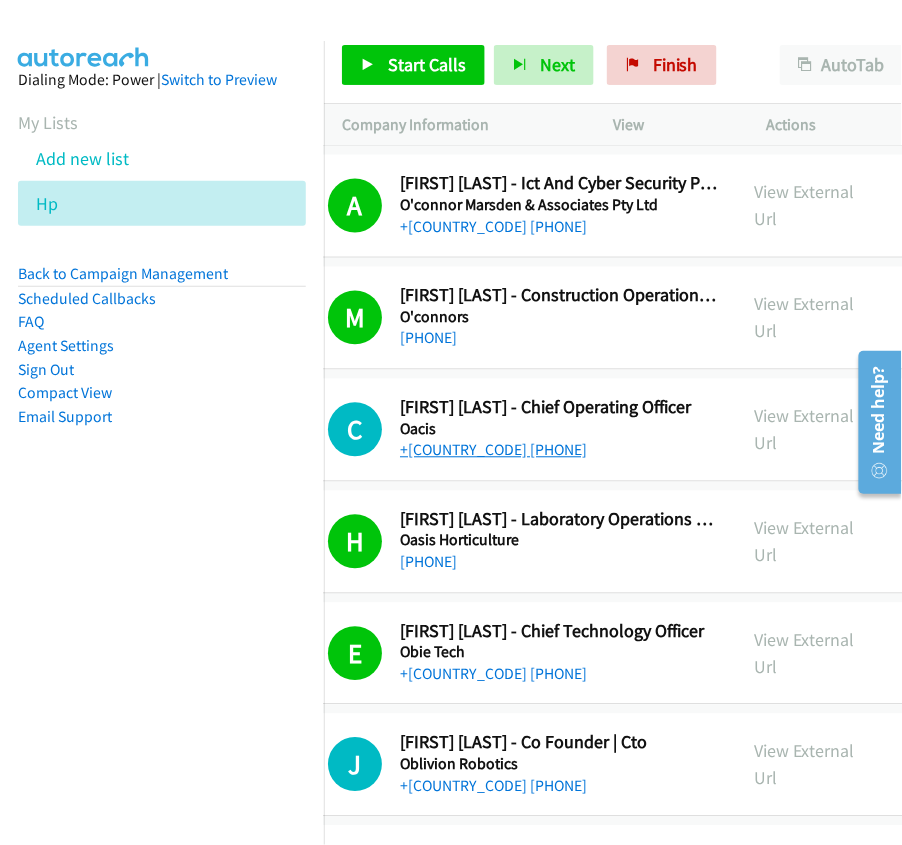 click on "+[COUNTRY_CODE] [PHONE]" at bounding box center [493, 450] 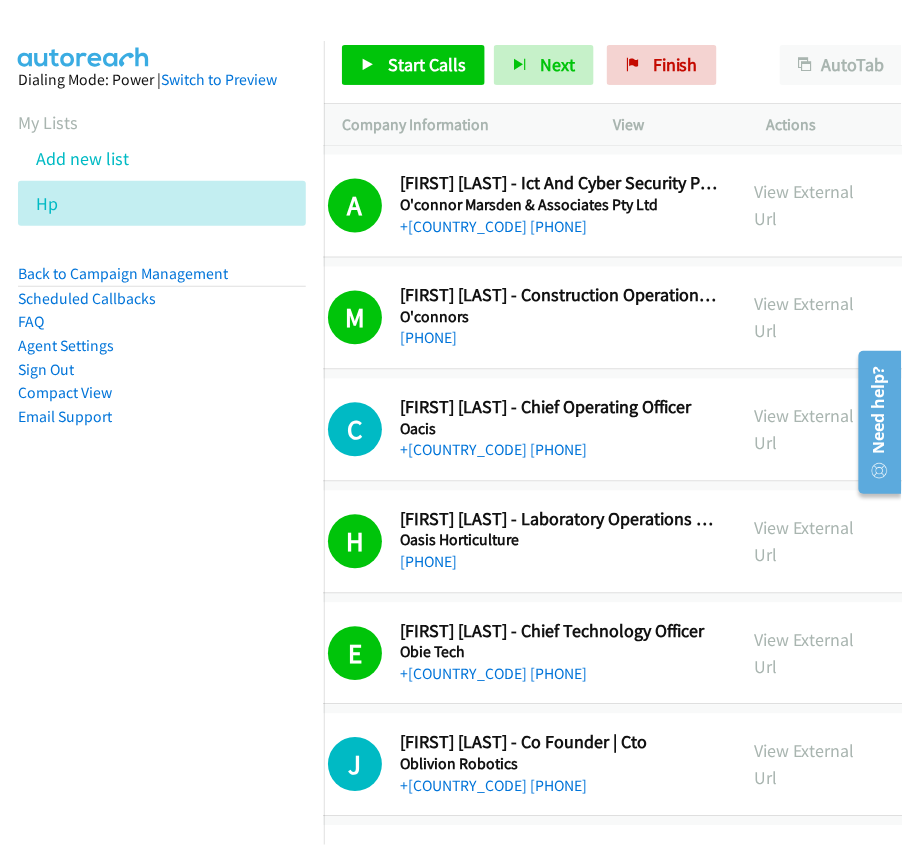 drag, startPoint x: 429, startPoint y: 457, endPoint x: 220, endPoint y: 542, distance: 225.62358 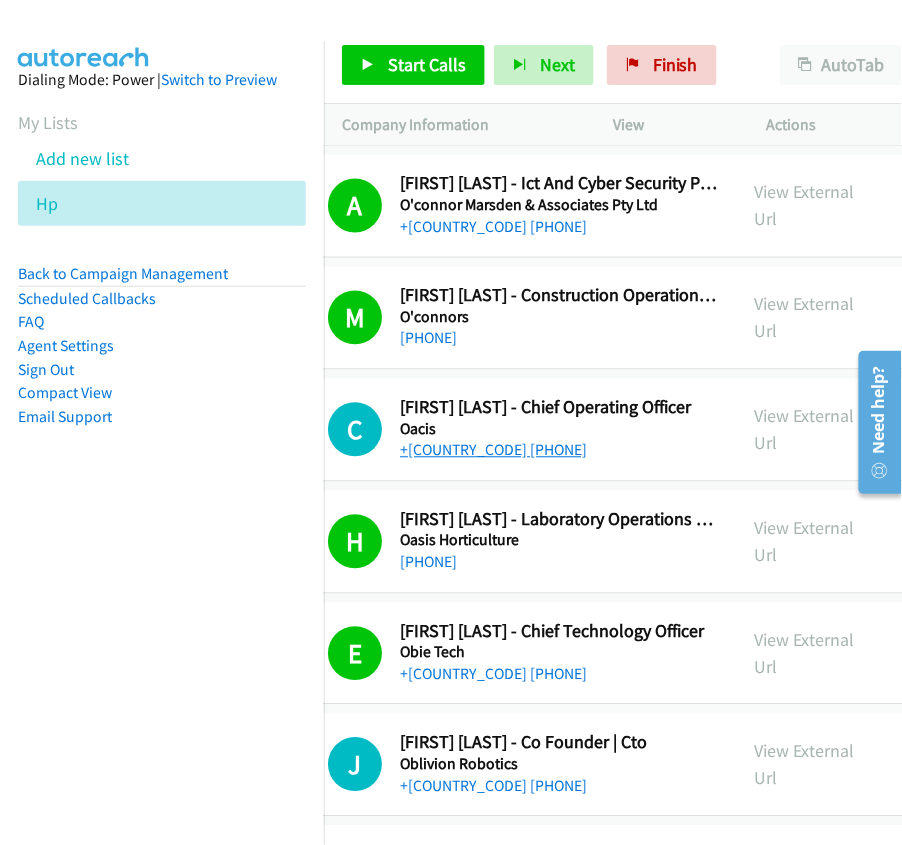 click on "+[COUNTRY_CODE] [PHONE]" at bounding box center (493, 450) 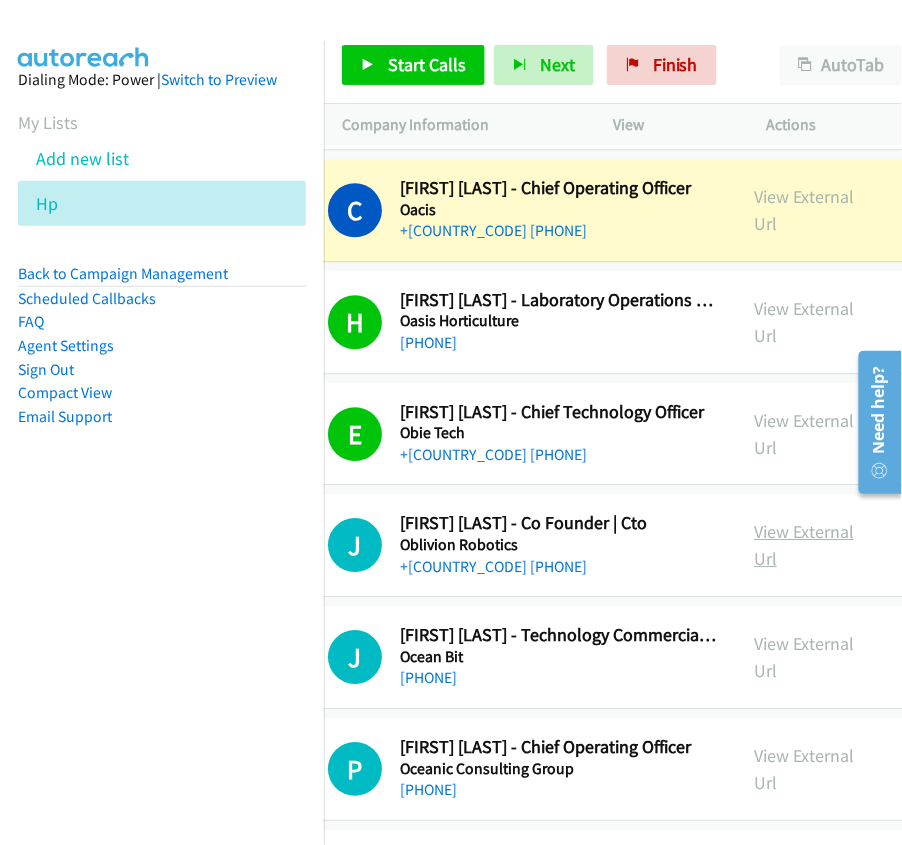 scroll, scrollTop: 933, scrollLeft: 74, axis: both 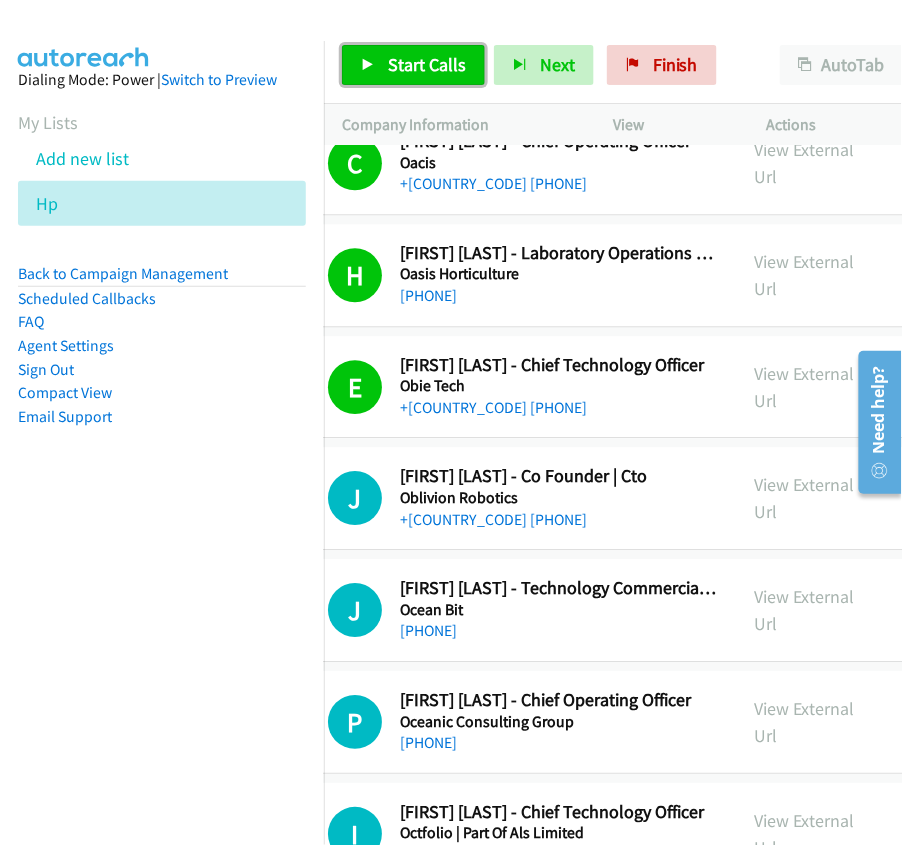 click on "Start Calls" at bounding box center (427, 64) 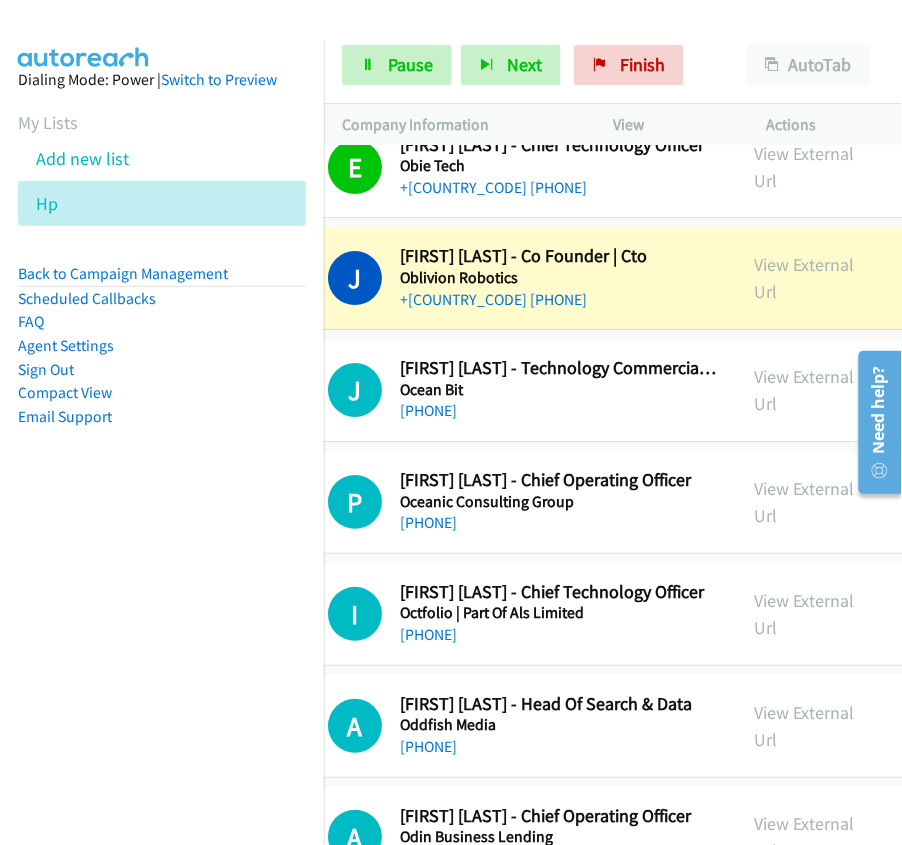 scroll, scrollTop: 1200, scrollLeft: 74, axis: both 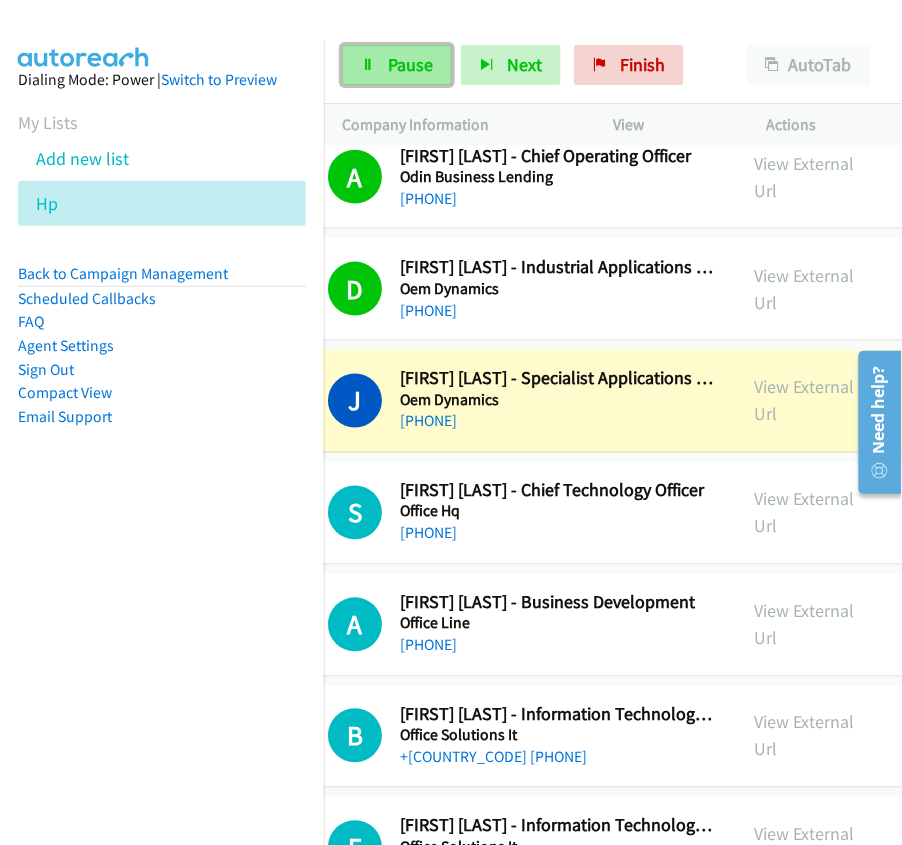 click on "Pause" at bounding box center [397, 65] 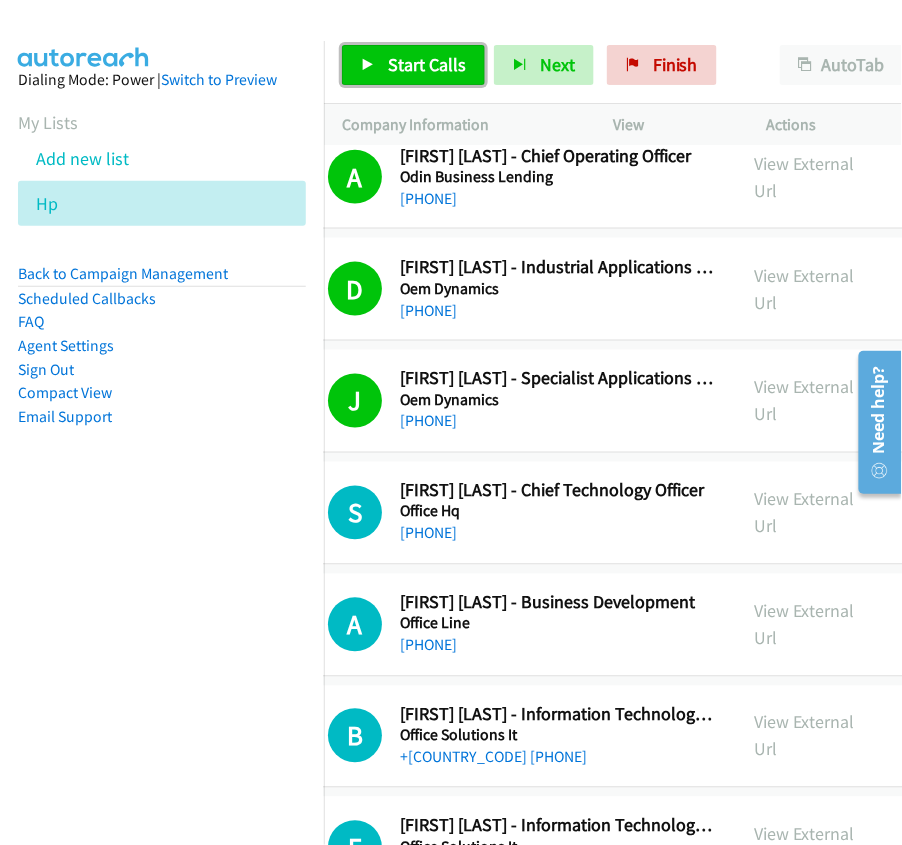click on "Start Calls" at bounding box center (427, 64) 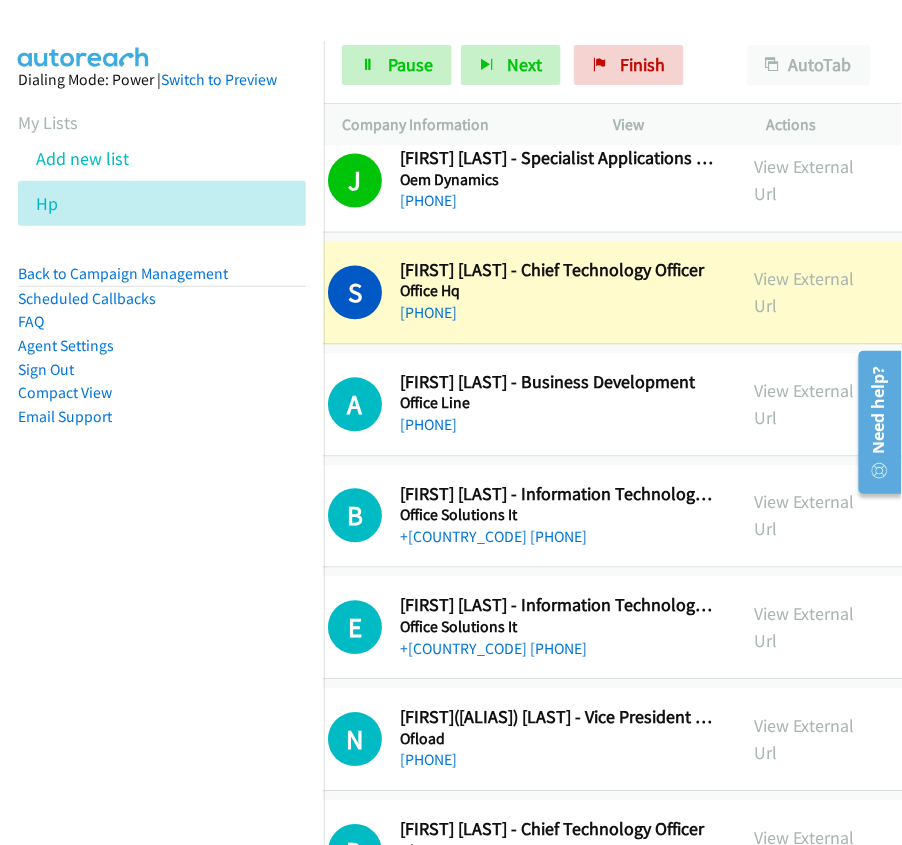 scroll, scrollTop: 2080, scrollLeft: 74, axis: both 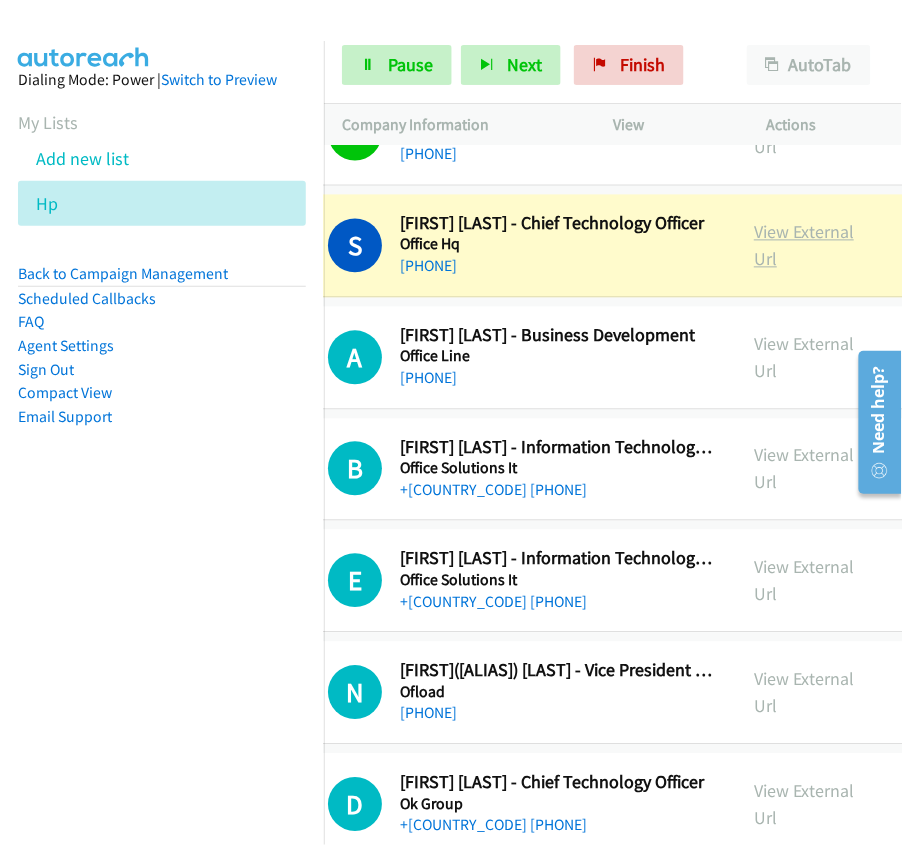 click on "View External Url" at bounding box center [804, 246] 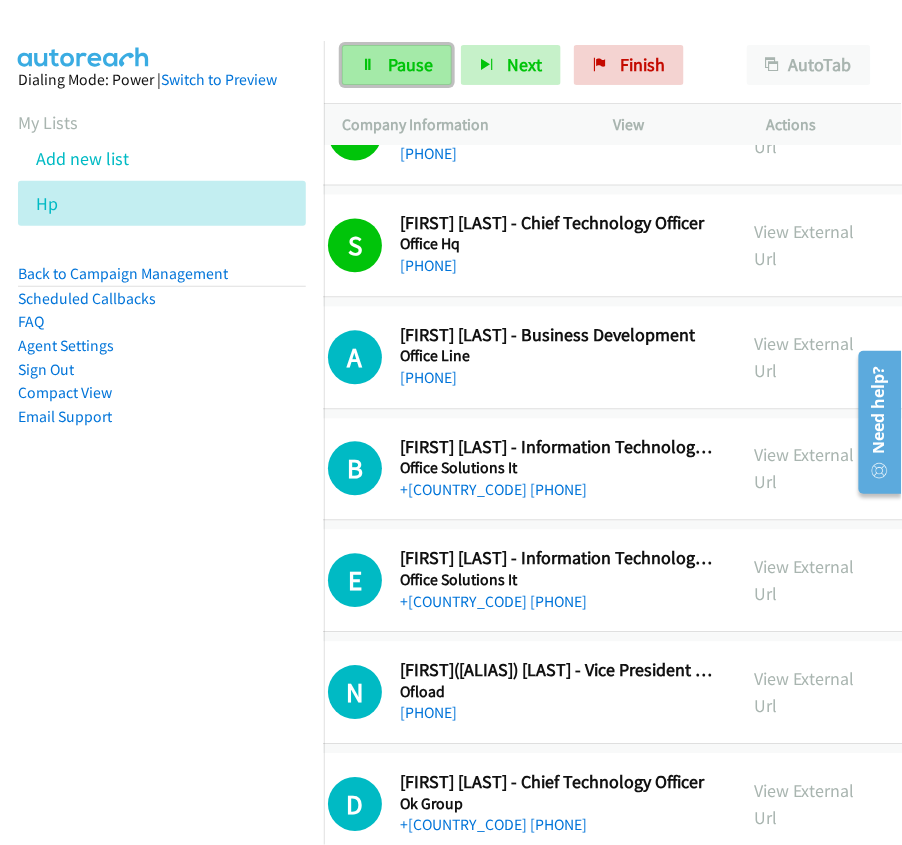 click at bounding box center [368, 66] 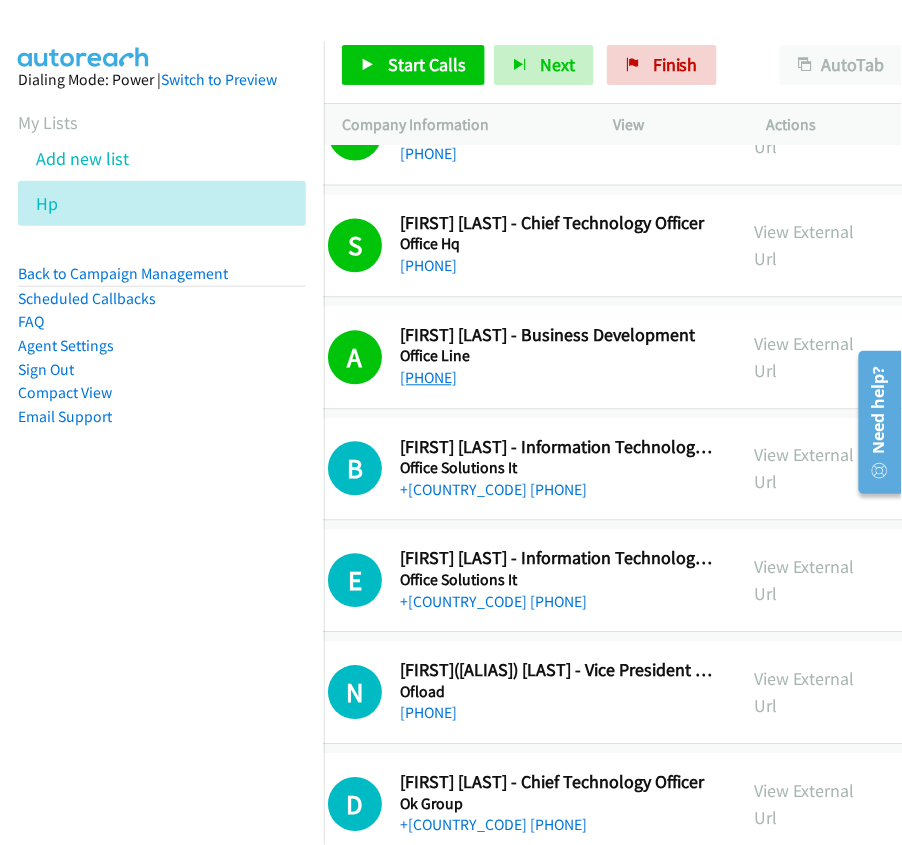 click on "[PHONE]" at bounding box center (428, 378) 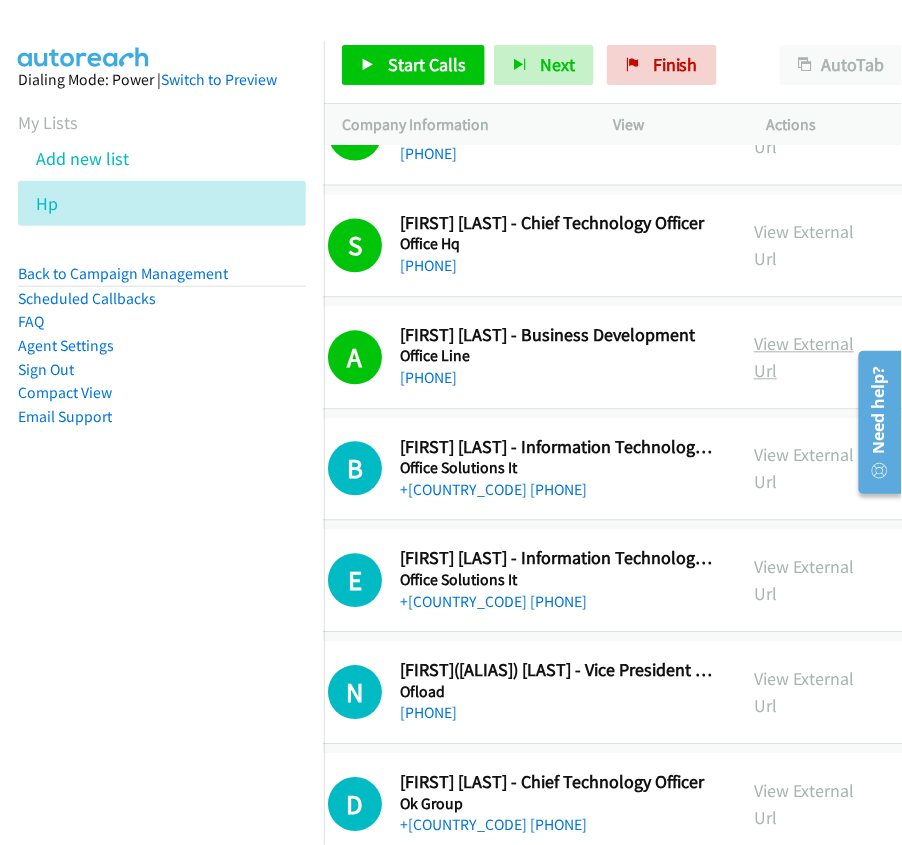 click on "View External Url" at bounding box center (804, 358) 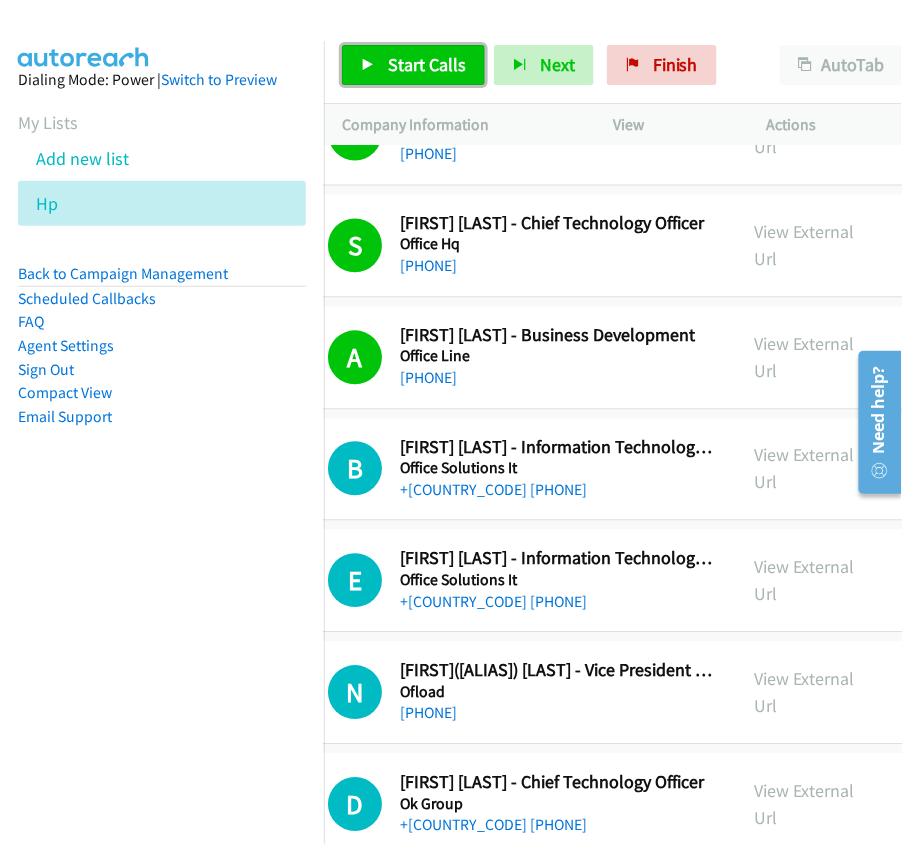 click on "Start Calls" at bounding box center [427, 64] 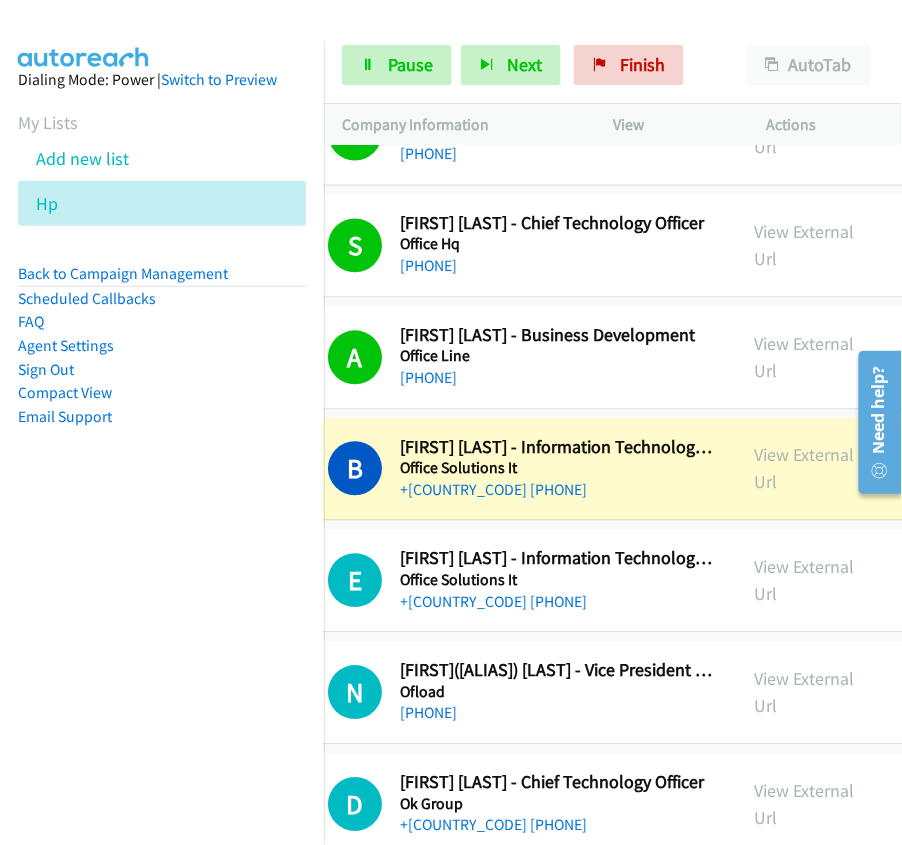 drag, startPoint x: 768, startPoint y: 460, endPoint x: 532, endPoint y: 8, distance: 509.90195 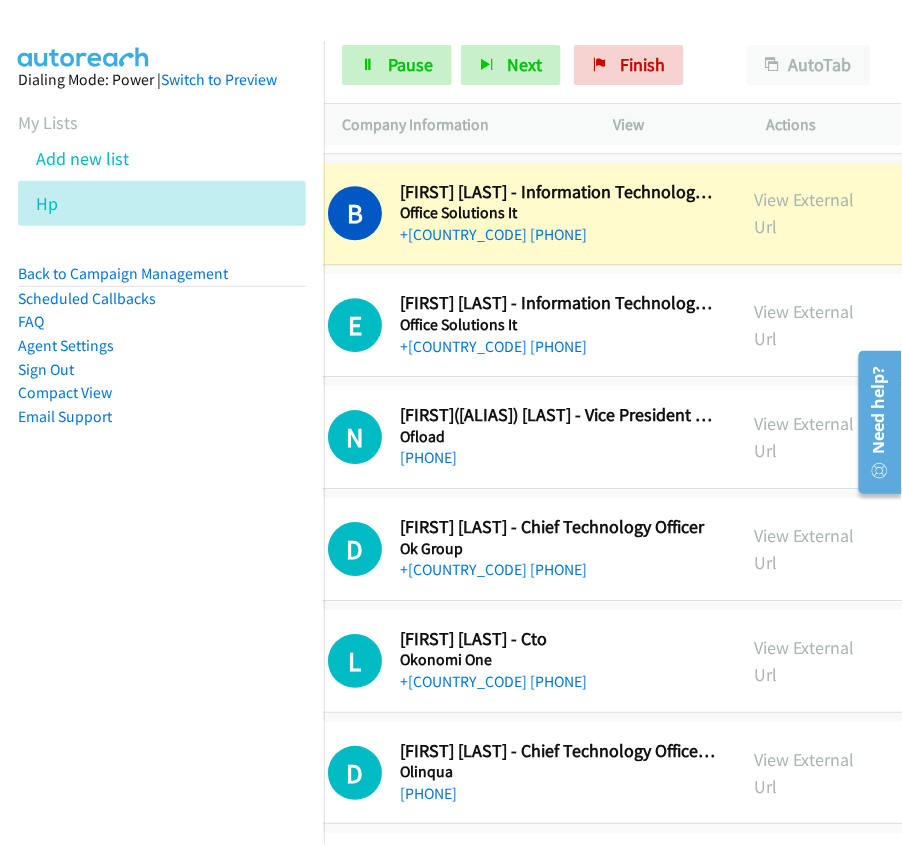 scroll, scrollTop: 2346, scrollLeft: 74, axis: both 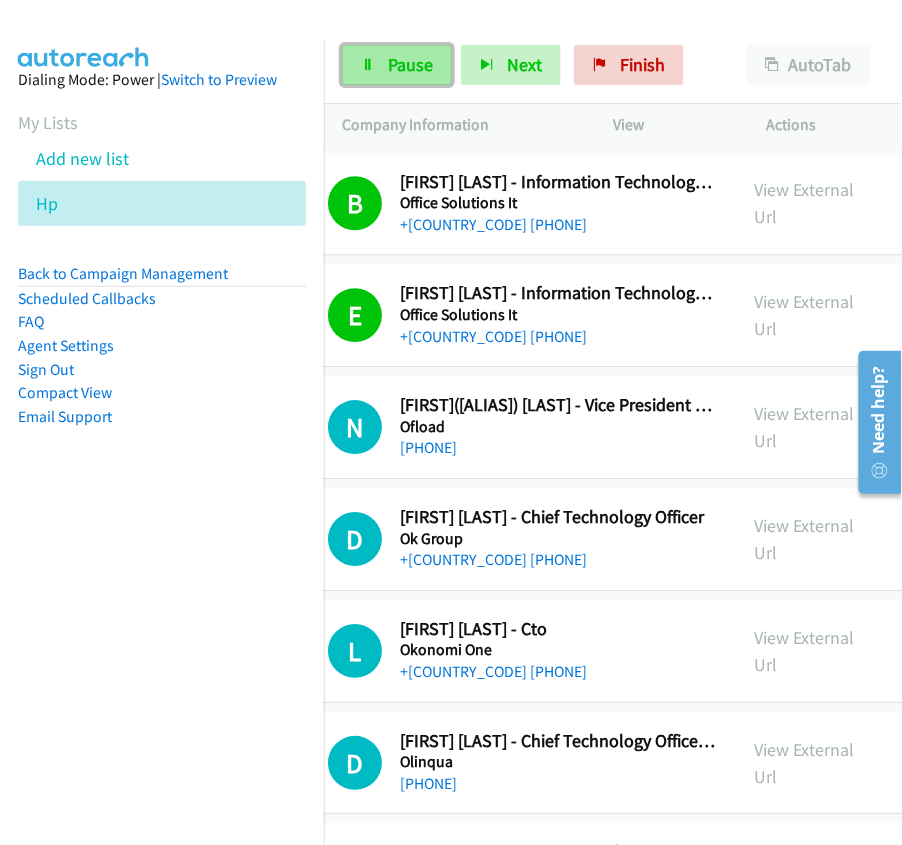 click at bounding box center (368, 66) 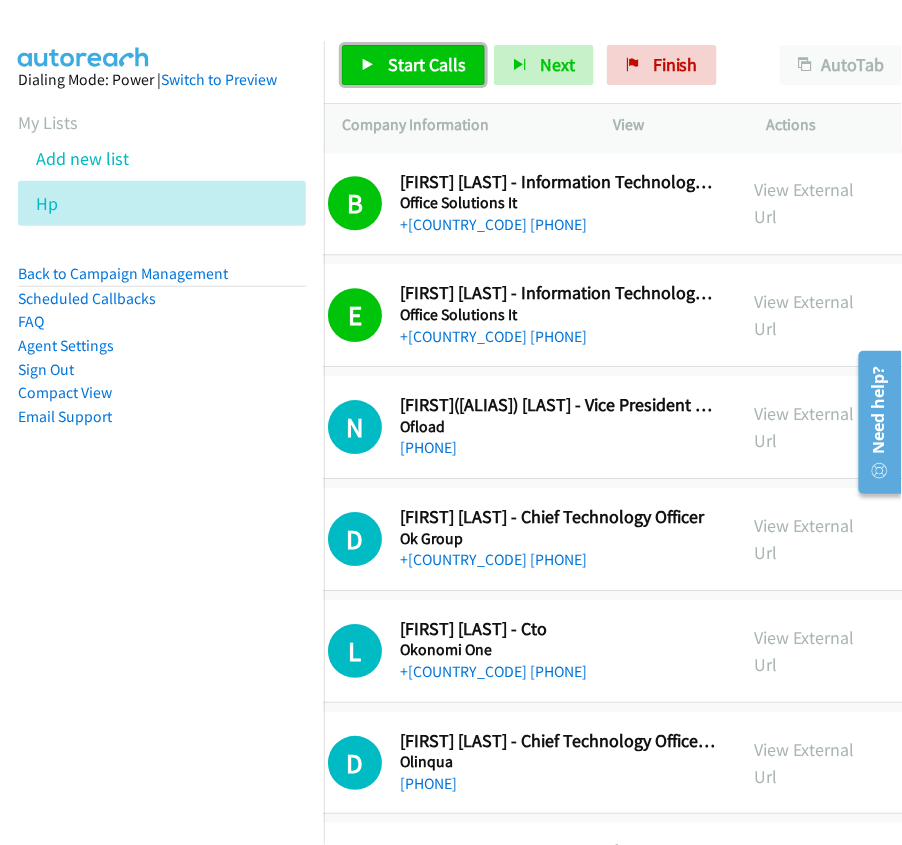 click at bounding box center [368, 66] 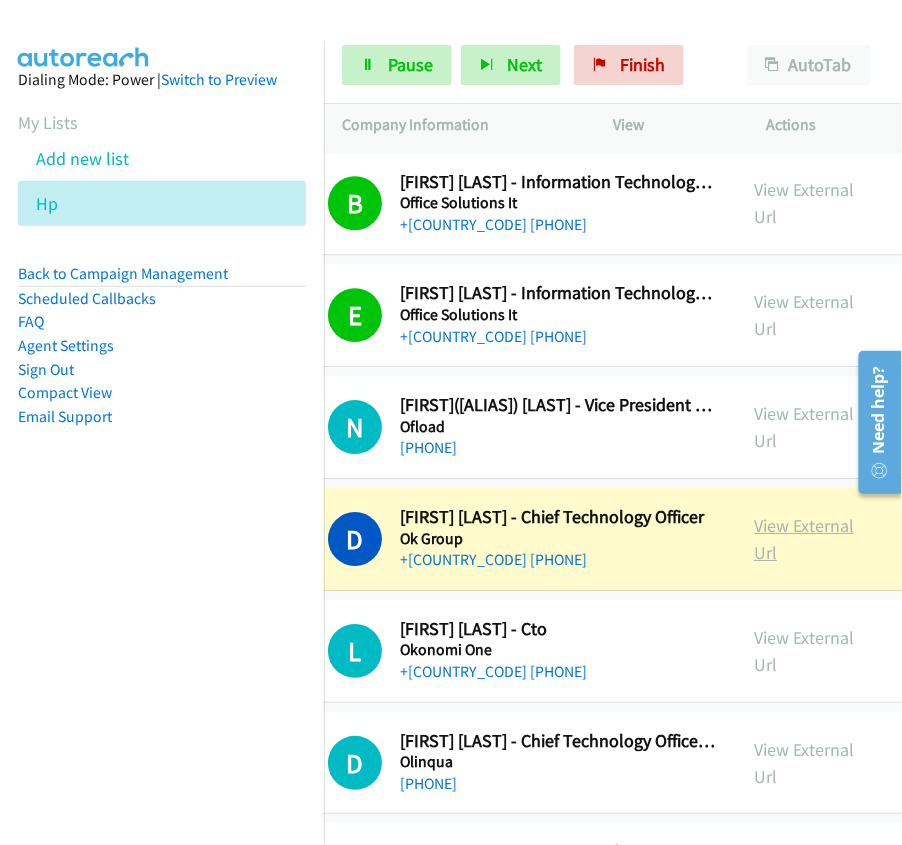 click on "View External Url" at bounding box center (804, 539) 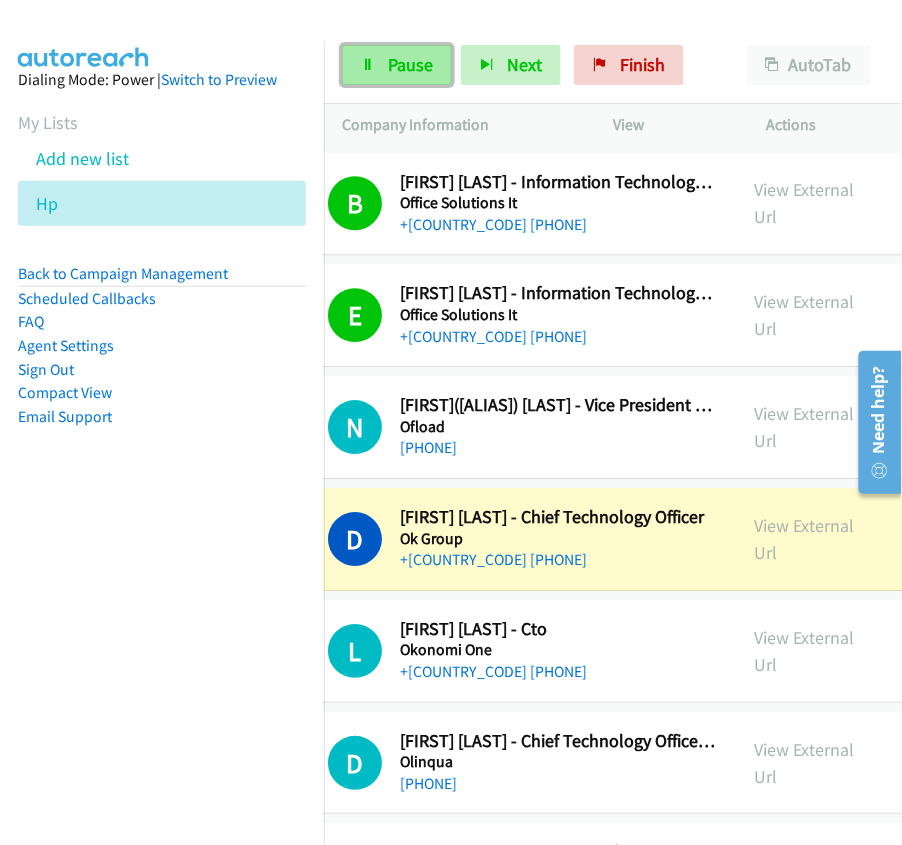 click at bounding box center (368, 66) 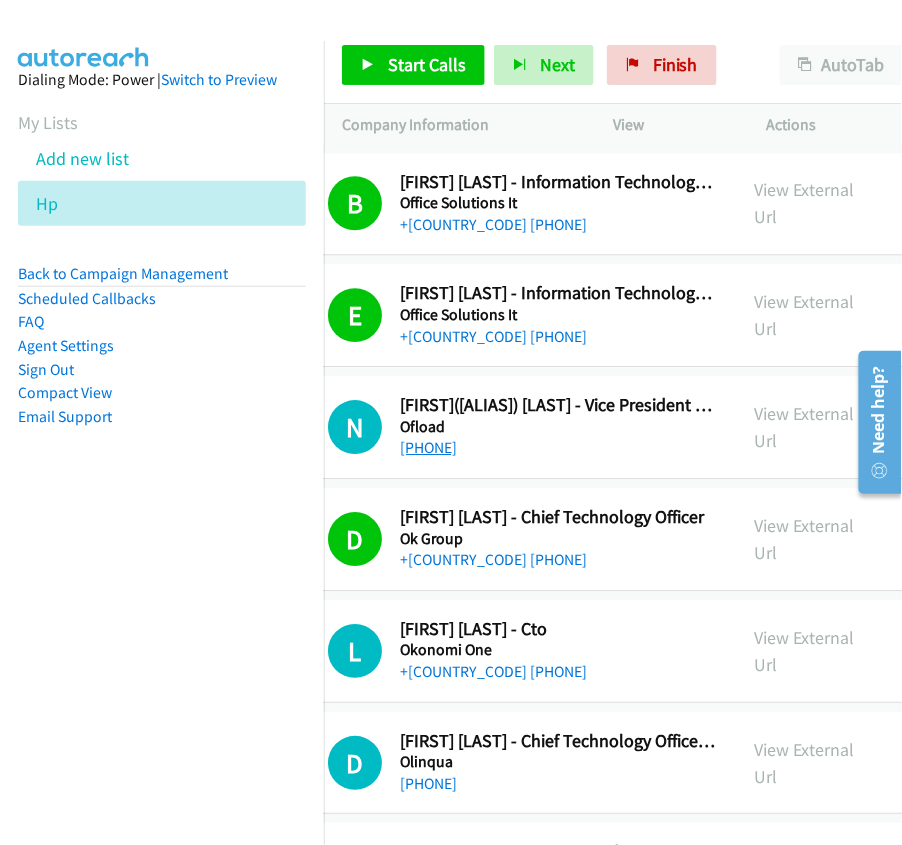 click on "[PHONE]" at bounding box center [428, 447] 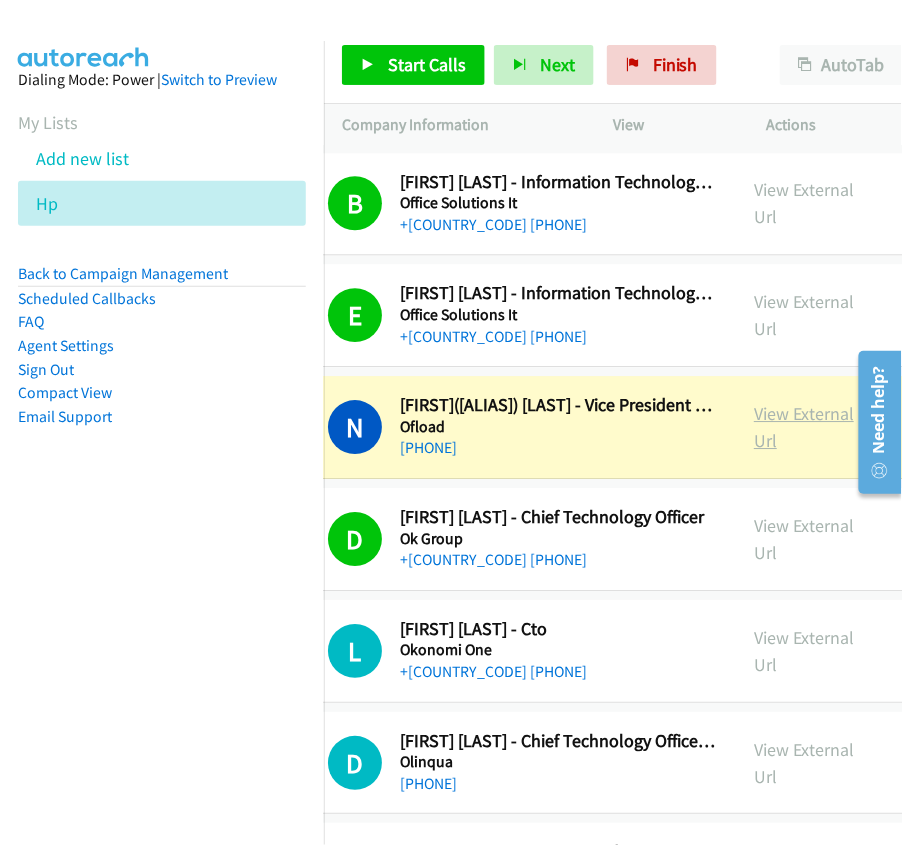 click on "View External Url" at bounding box center [804, 427] 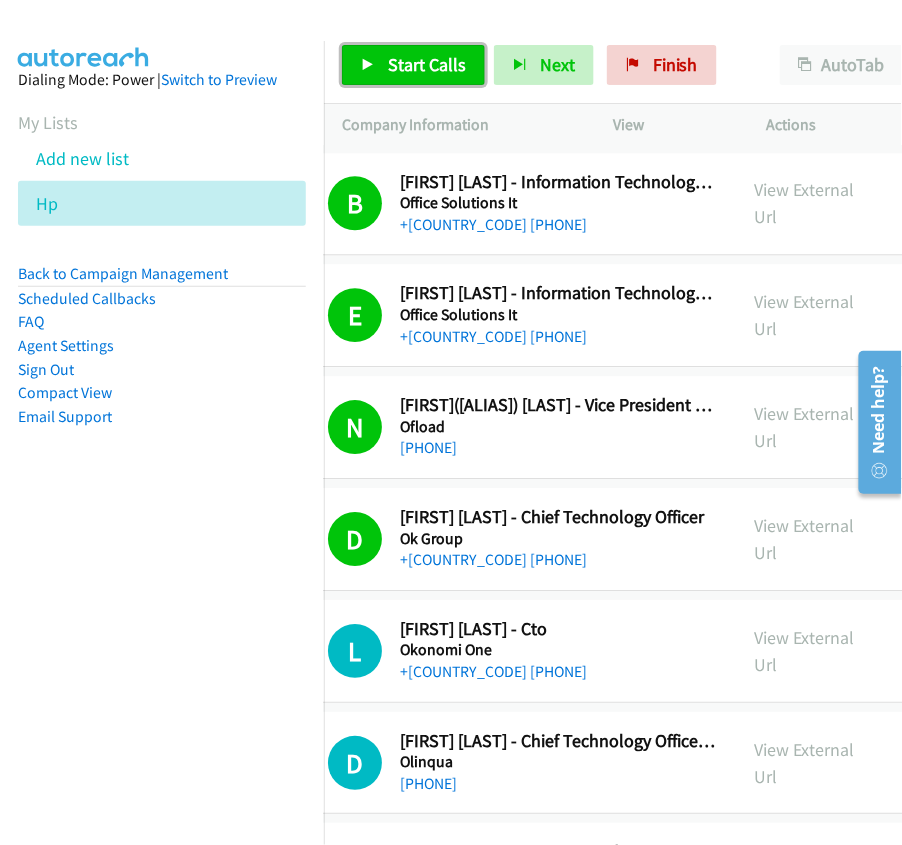 click on "Start Calls" at bounding box center (413, 65) 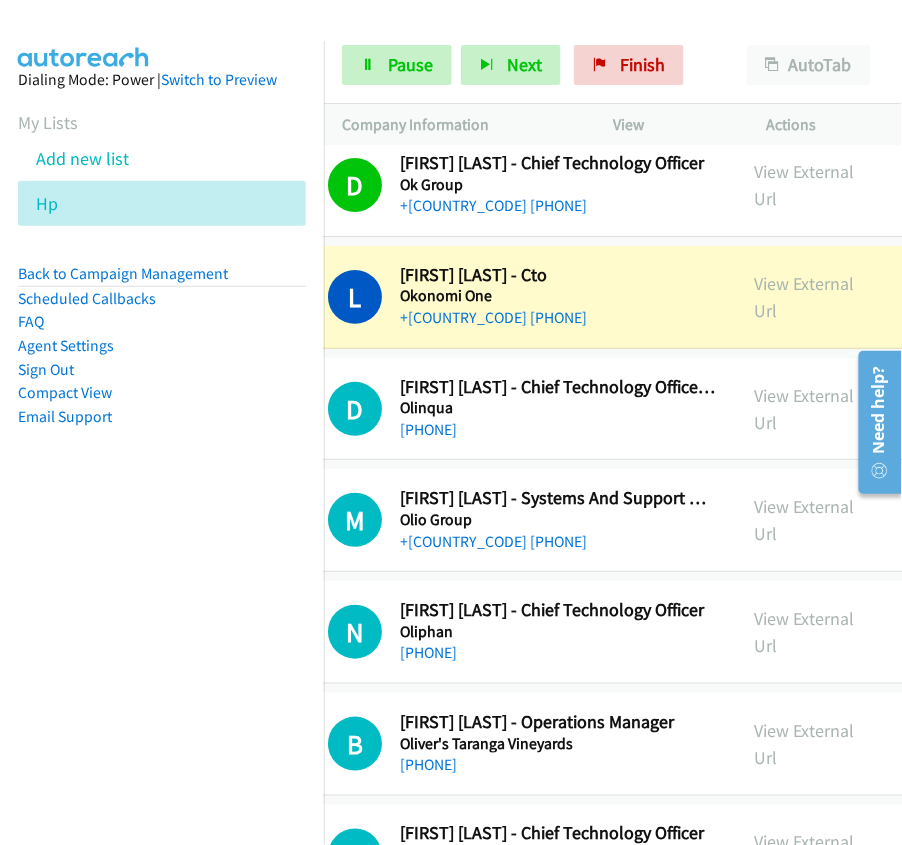 scroll, scrollTop: 2746, scrollLeft: 74, axis: both 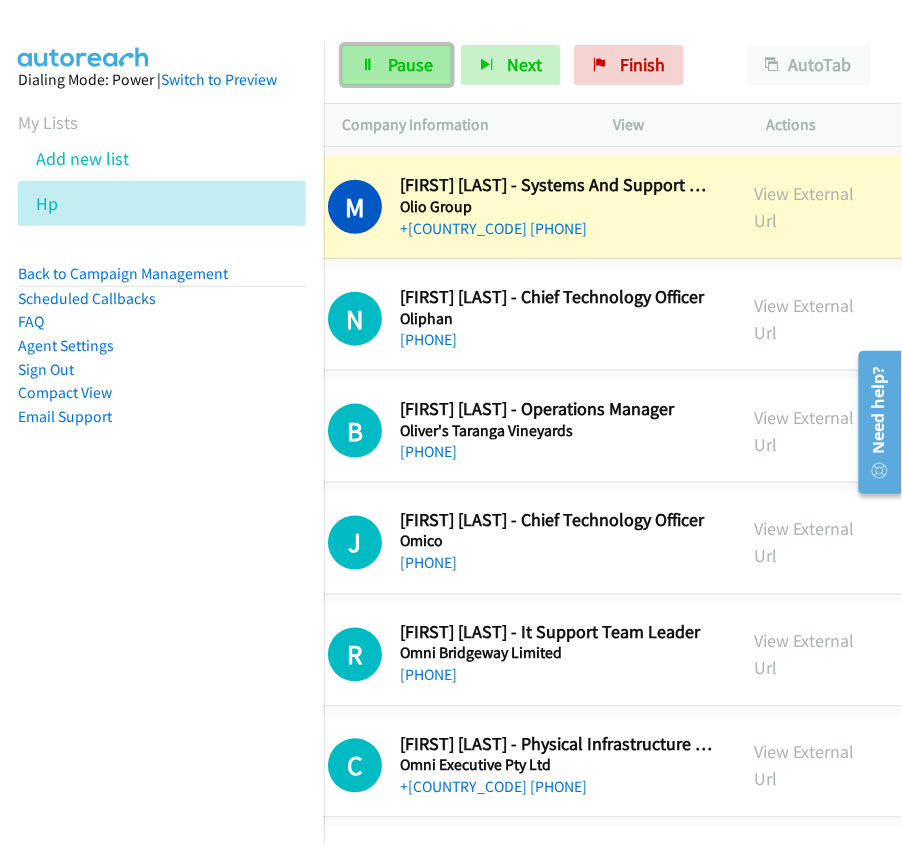 click on "Pause" at bounding box center (410, 64) 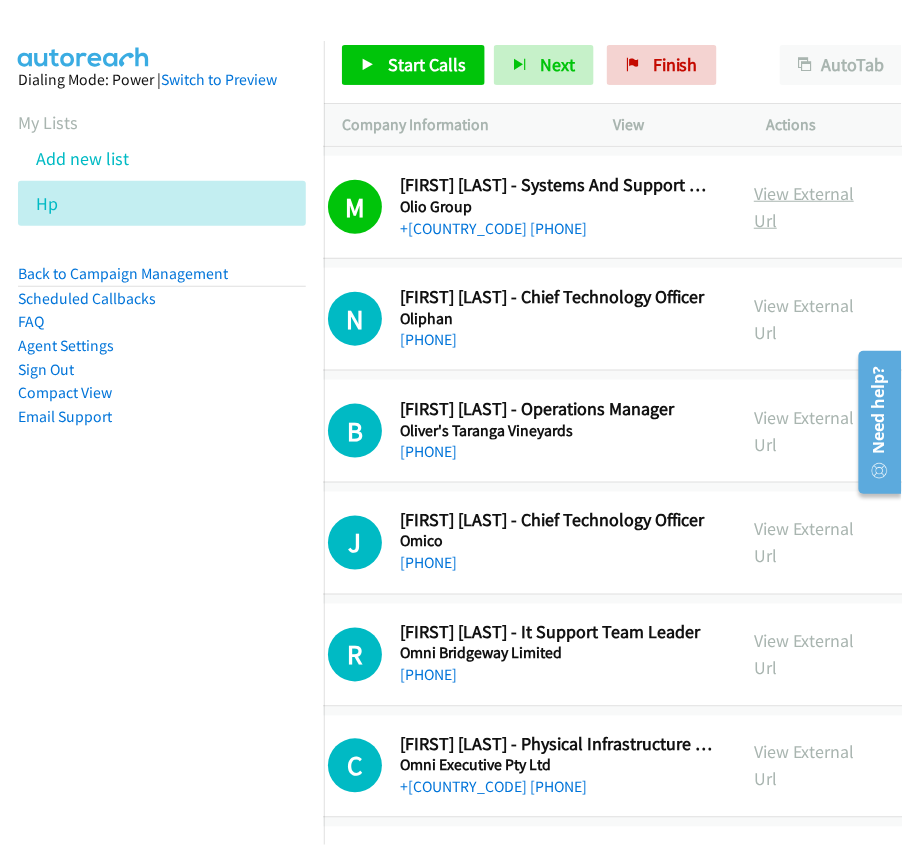 click on "View External Url" at bounding box center (804, 207) 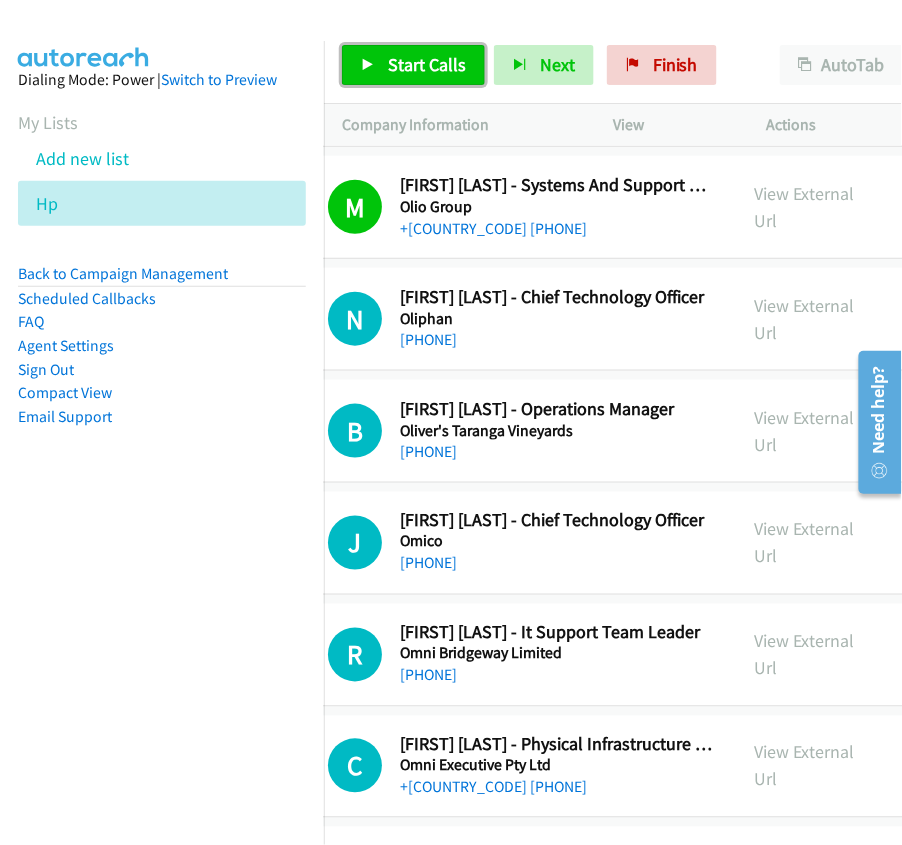 click on "Start Calls" at bounding box center [427, 64] 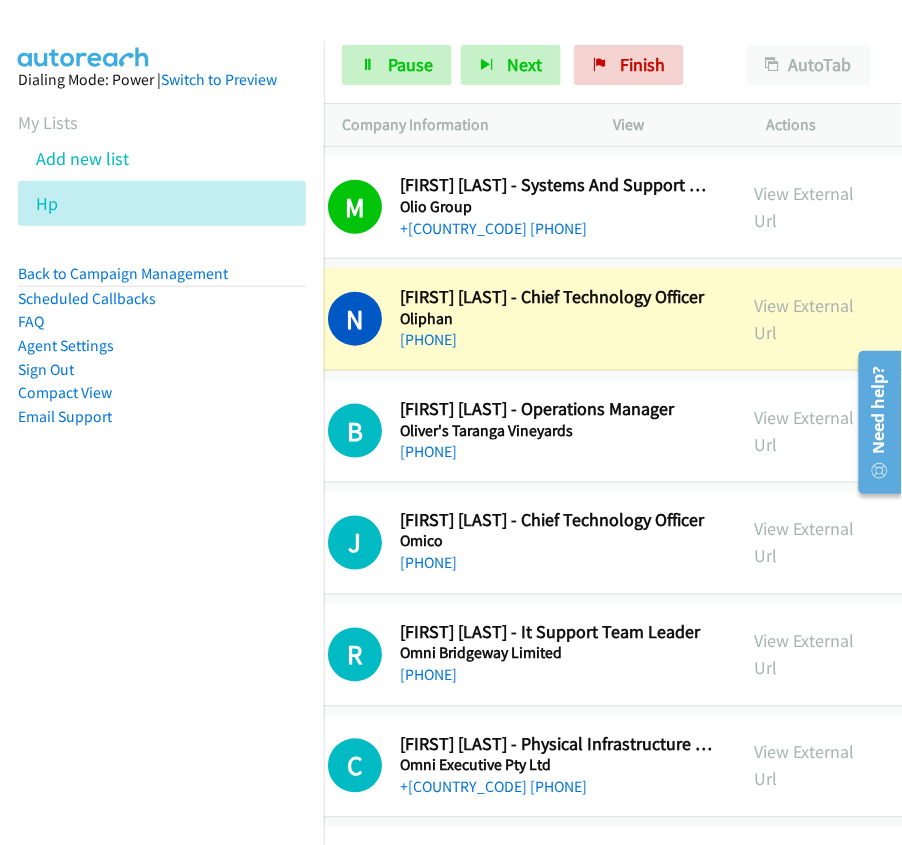 scroll, scrollTop: 3146, scrollLeft: 74, axis: both 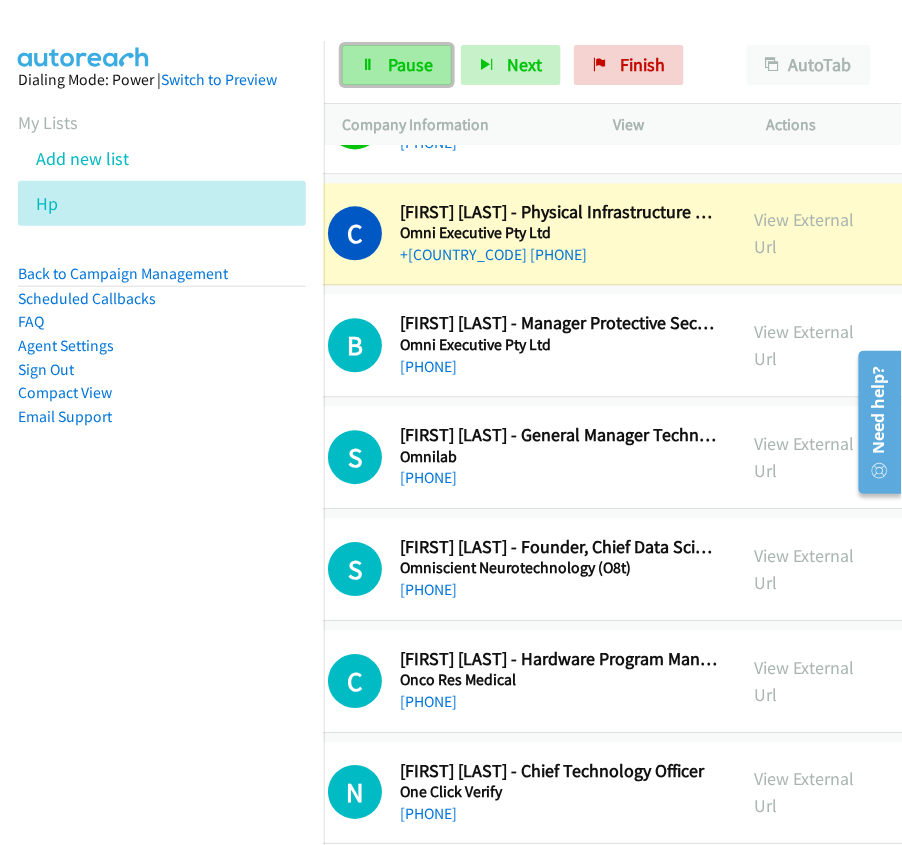 click on "Pause" at bounding box center [410, 64] 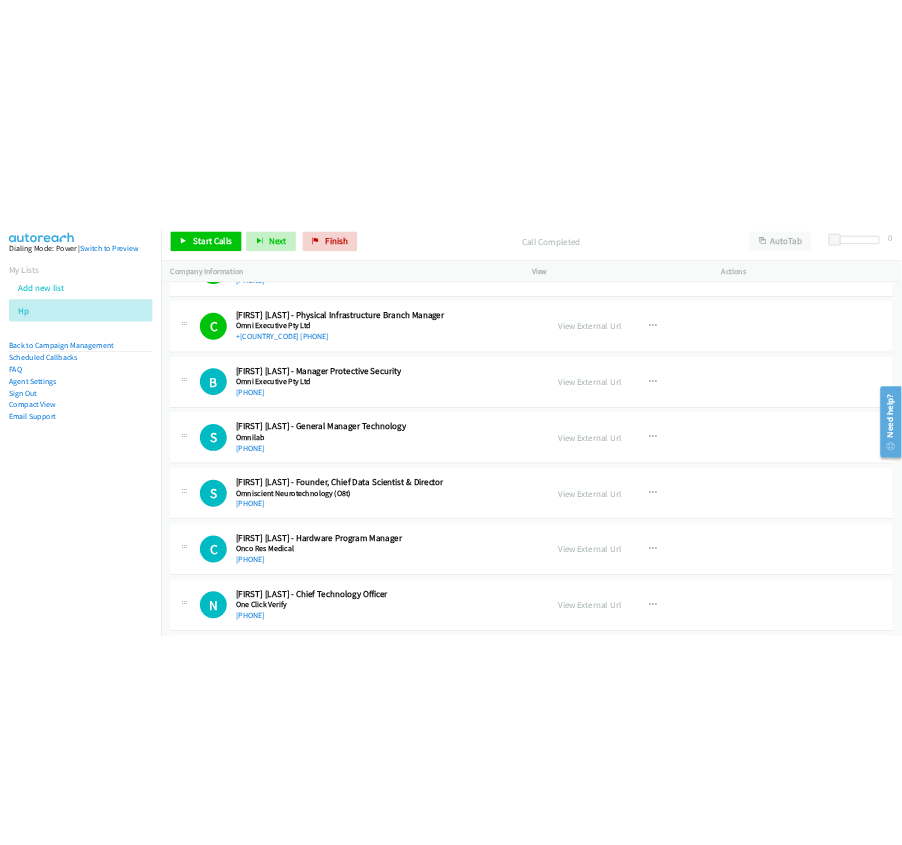 scroll, scrollTop: 3546, scrollLeft: 0, axis: vertical 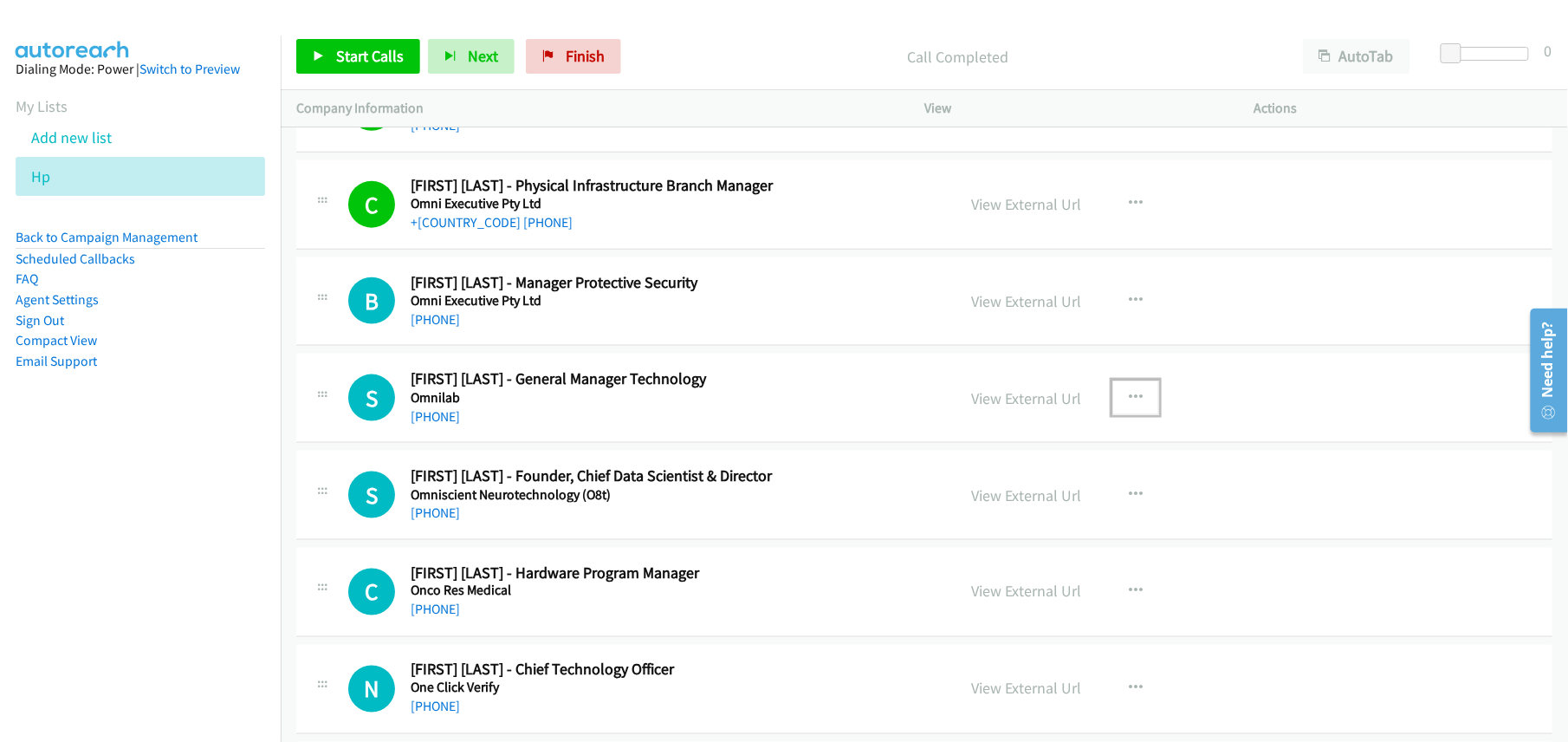 click at bounding box center [1136, 398] 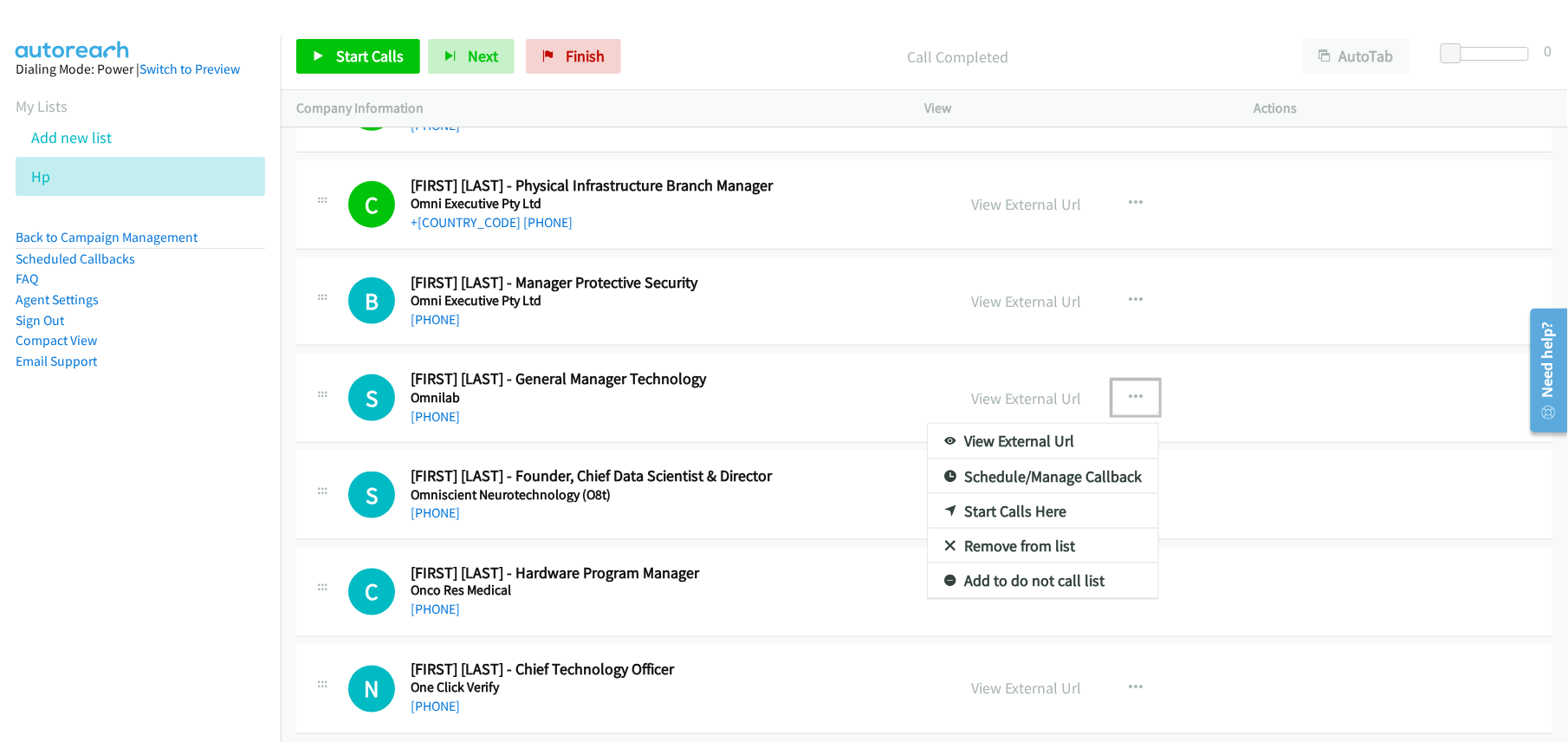 click on "Start Calls Here" at bounding box center (1043, 511) 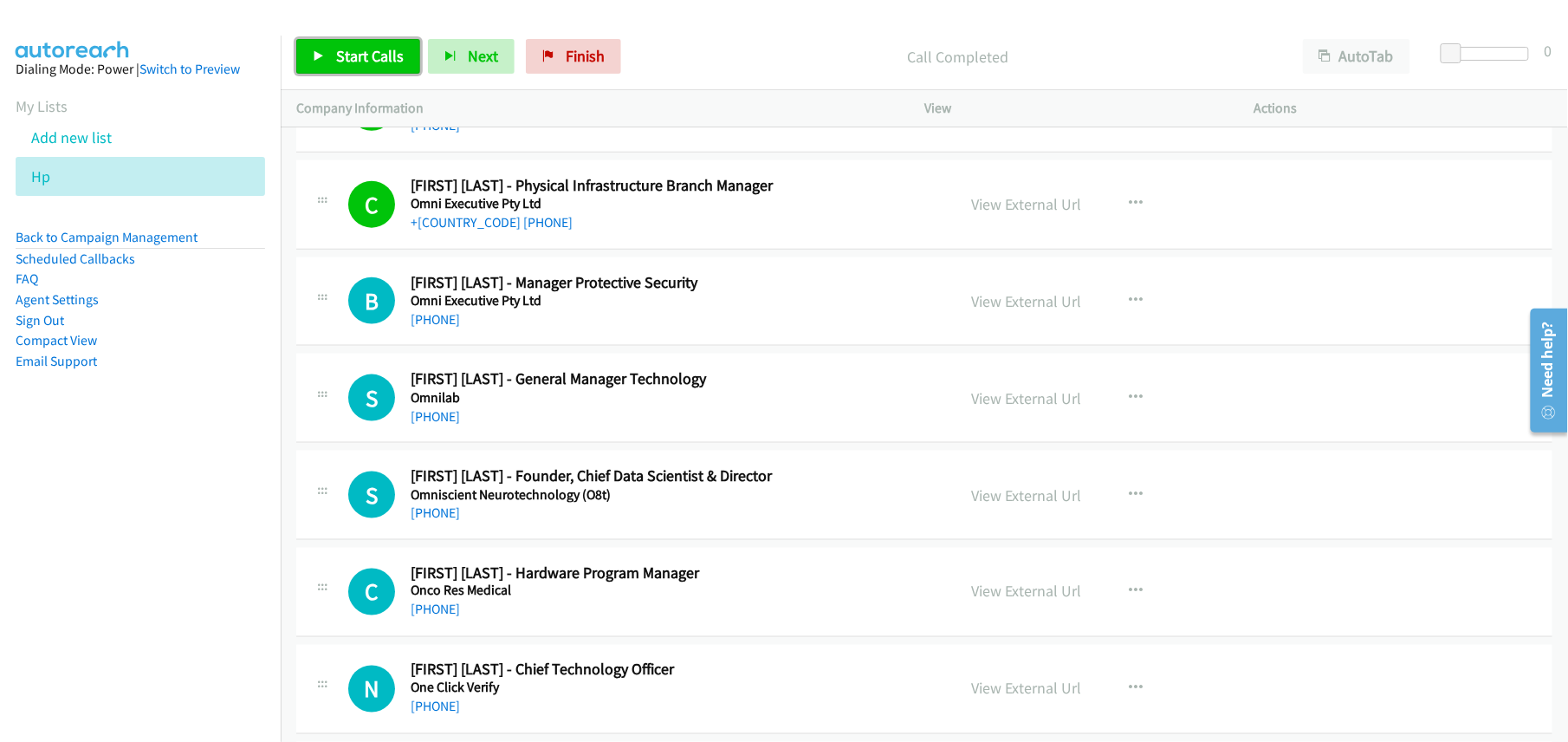 click on "Start Calls" at bounding box center (370, 55) 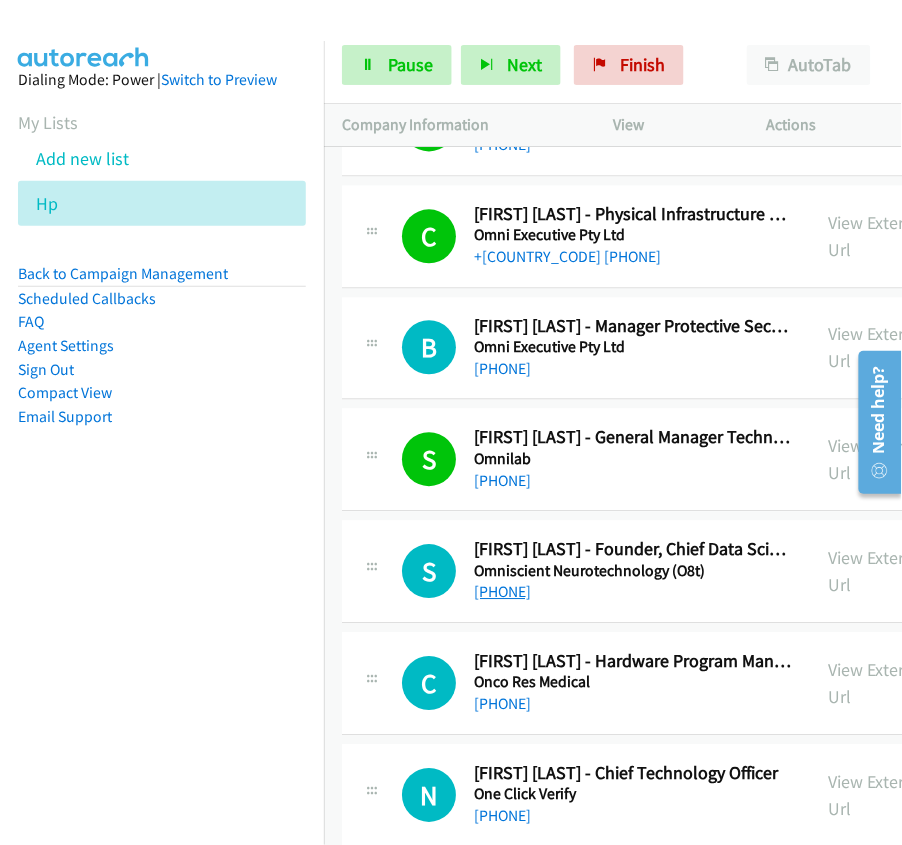 click on "[PHONE]" at bounding box center (502, 591) 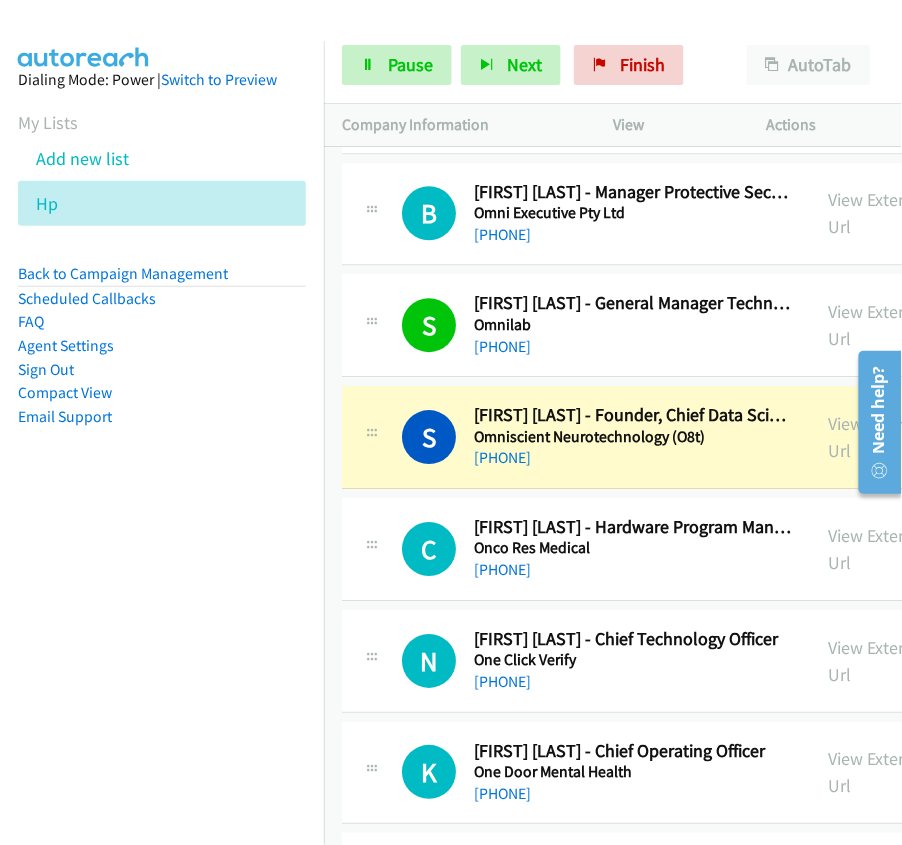scroll, scrollTop: 3813, scrollLeft: 0, axis: vertical 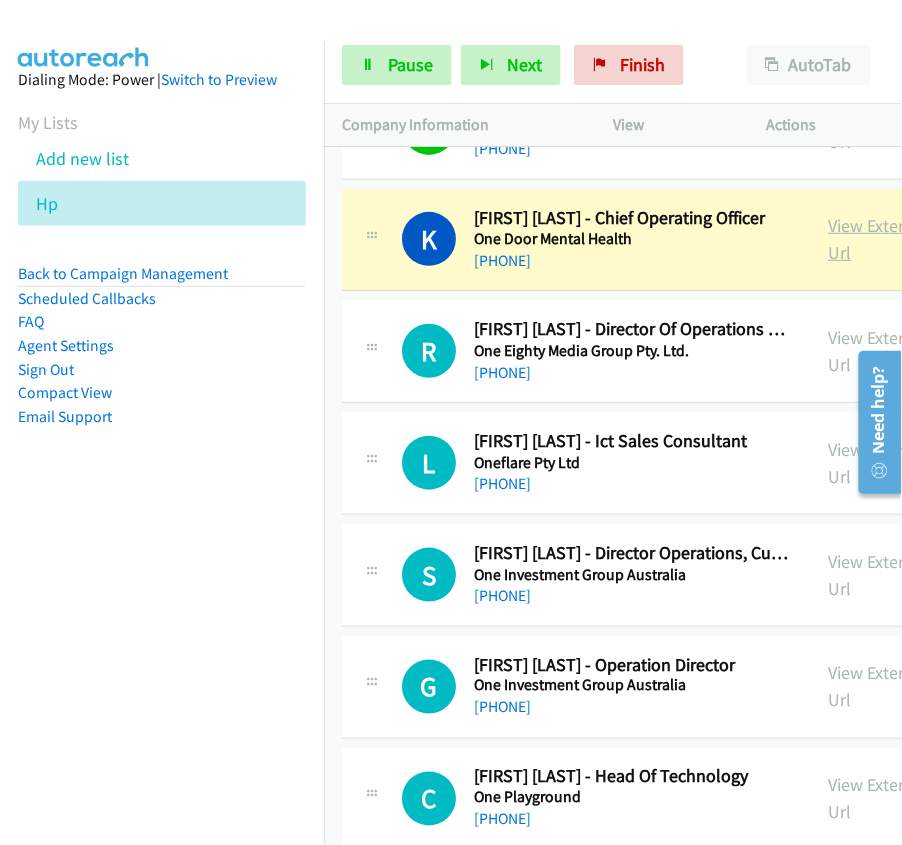 click on "View External Url" at bounding box center [878, 239] 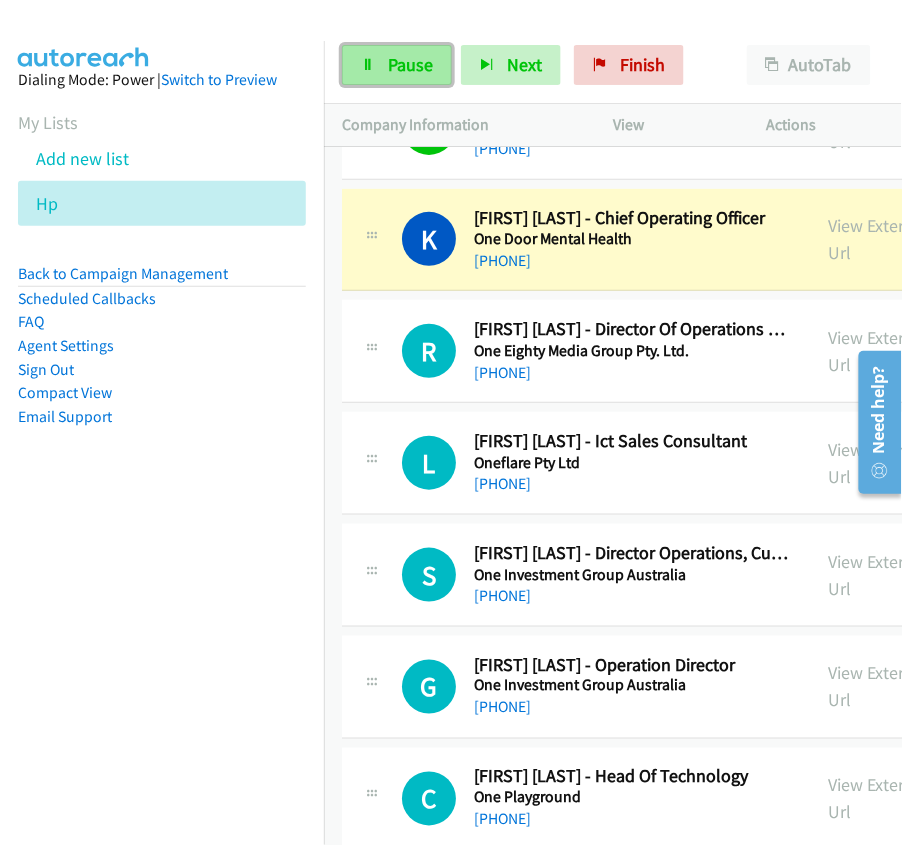 click on "Pause" at bounding box center (397, 65) 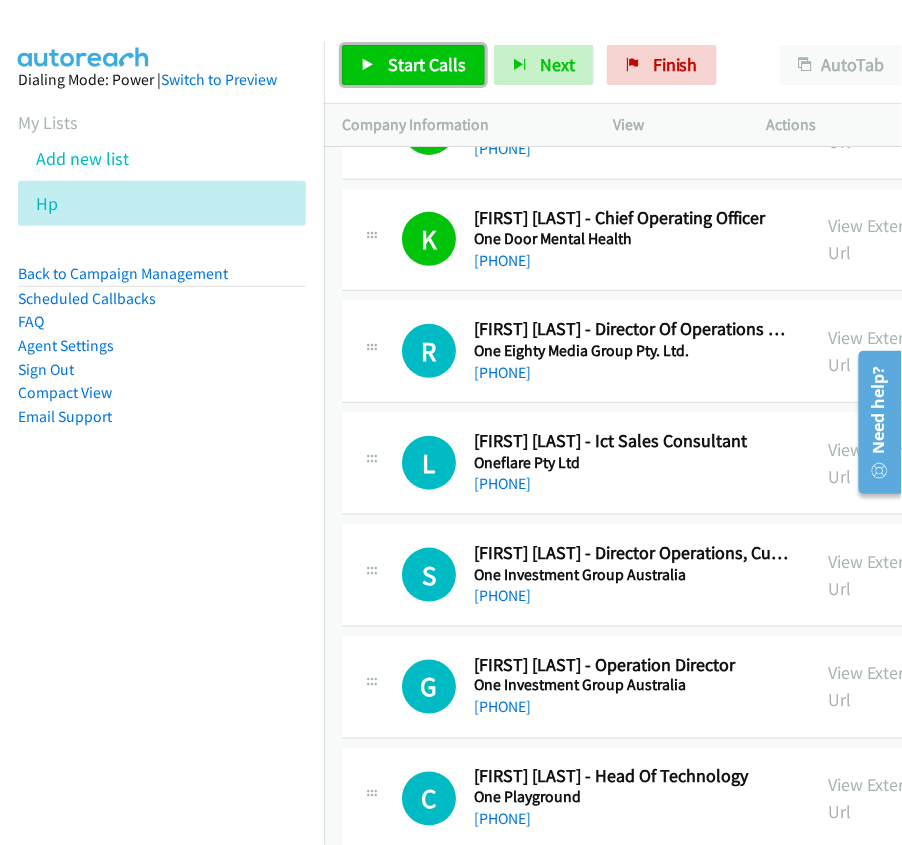 click on "Start Calls" at bounding box center (413, 65) 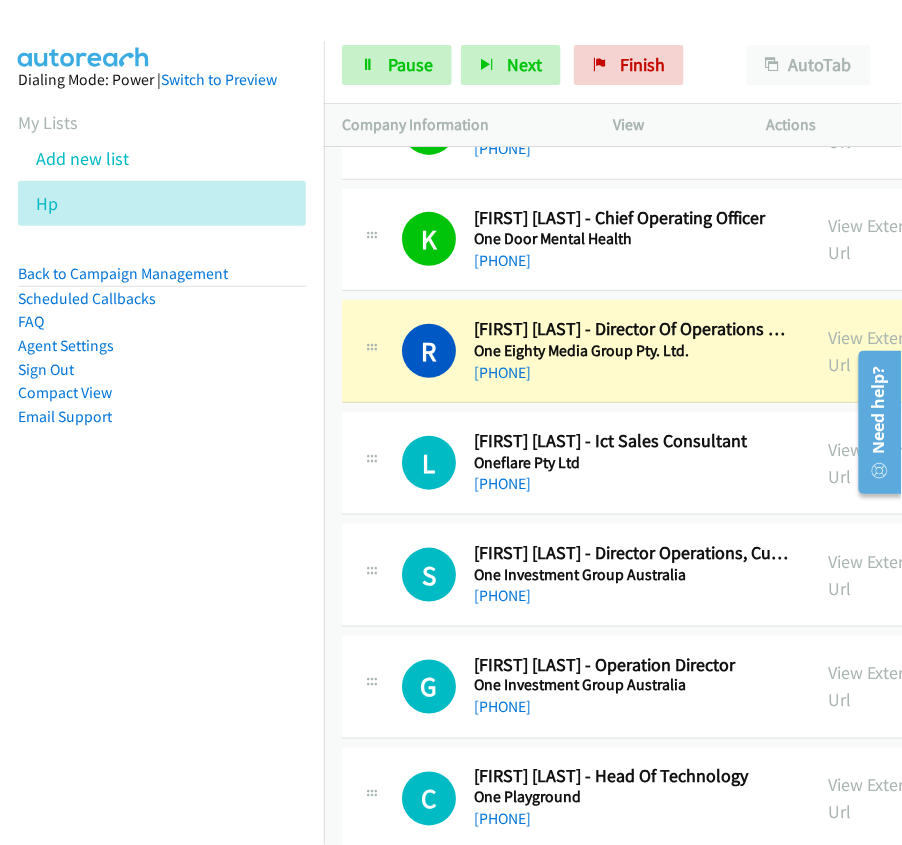scroll, scrollTop: 4346, scrollLeft: 0, axis: vertical 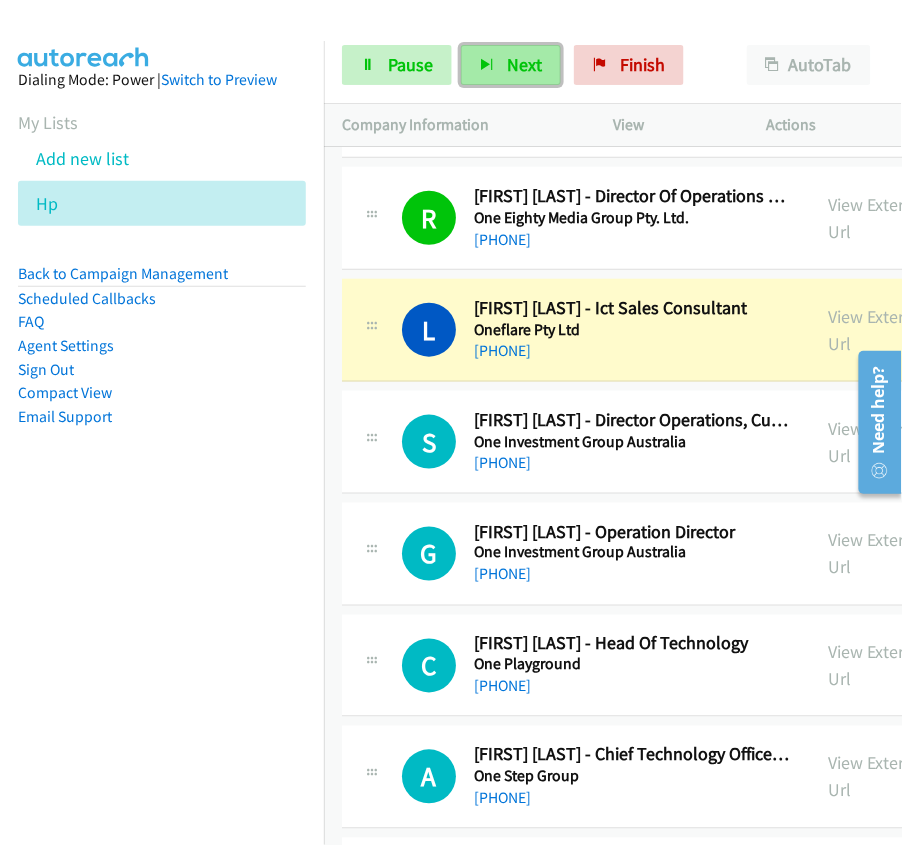 click on "Next" at bounding box center [511, 65] 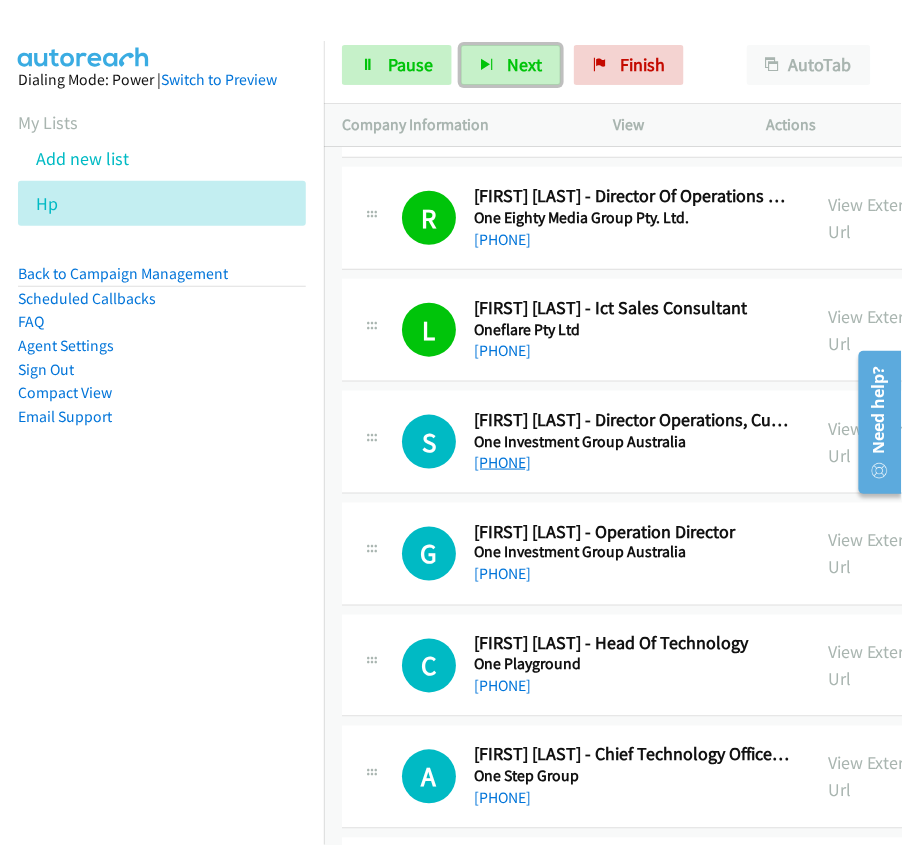 click on "[PHONE]" at bounding box center (502, 462) 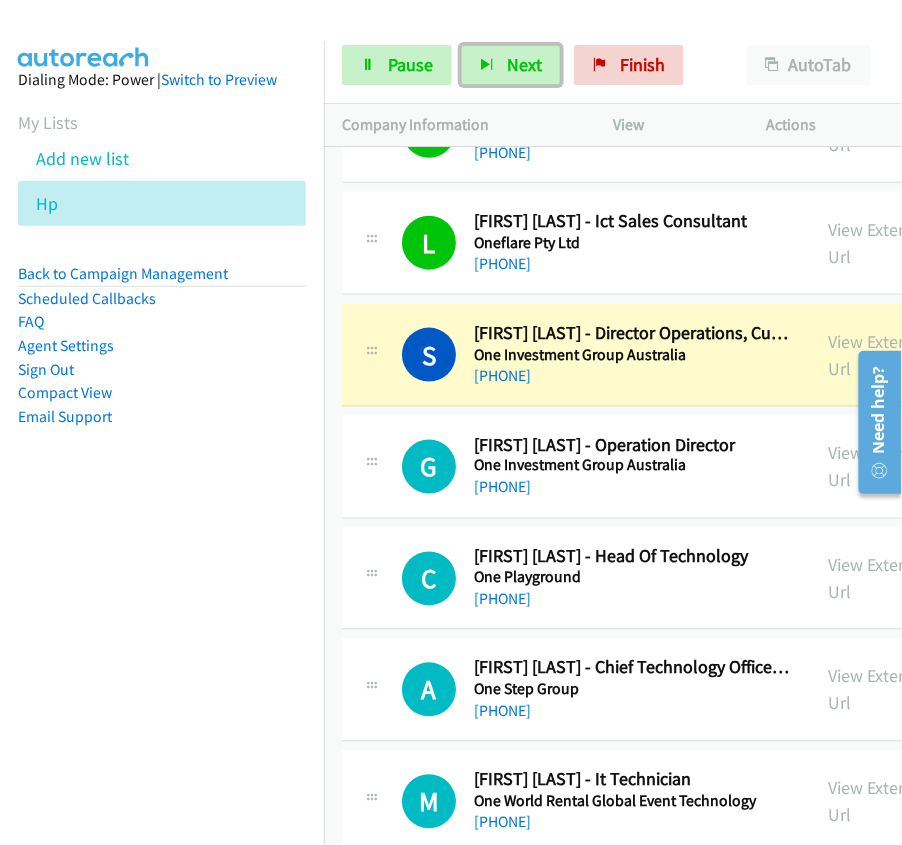 scroll, scrollTop: 4480, scrollLeft: 0, axis: vertical 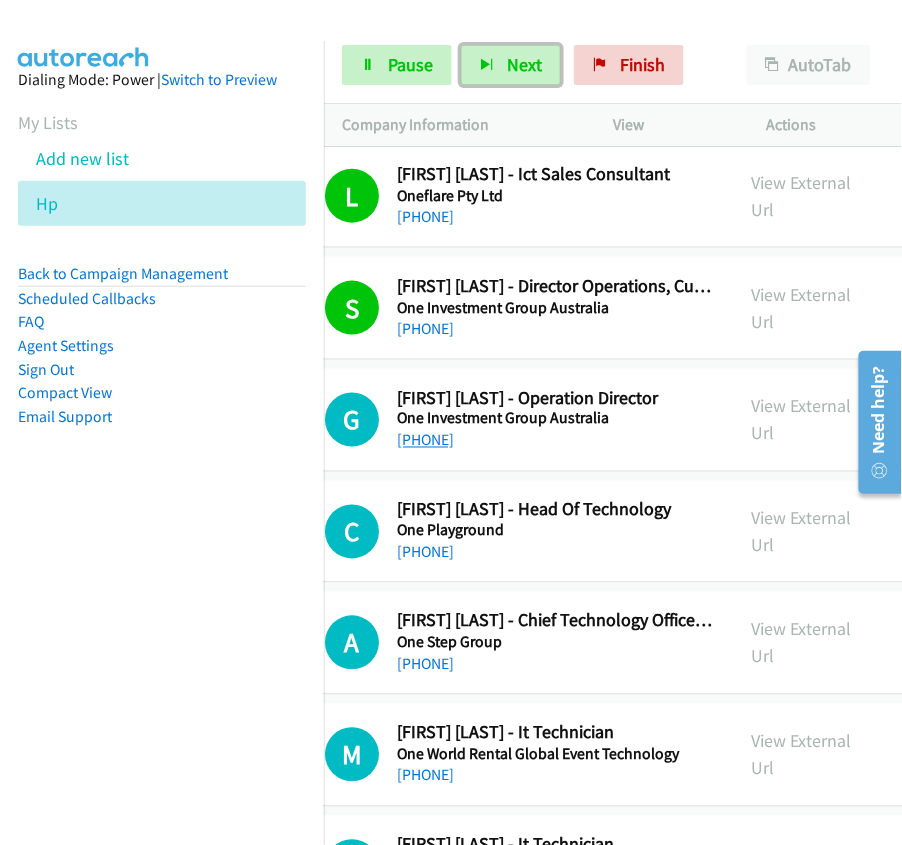 click on "[PHONE]" at bounding box center [425, 440] 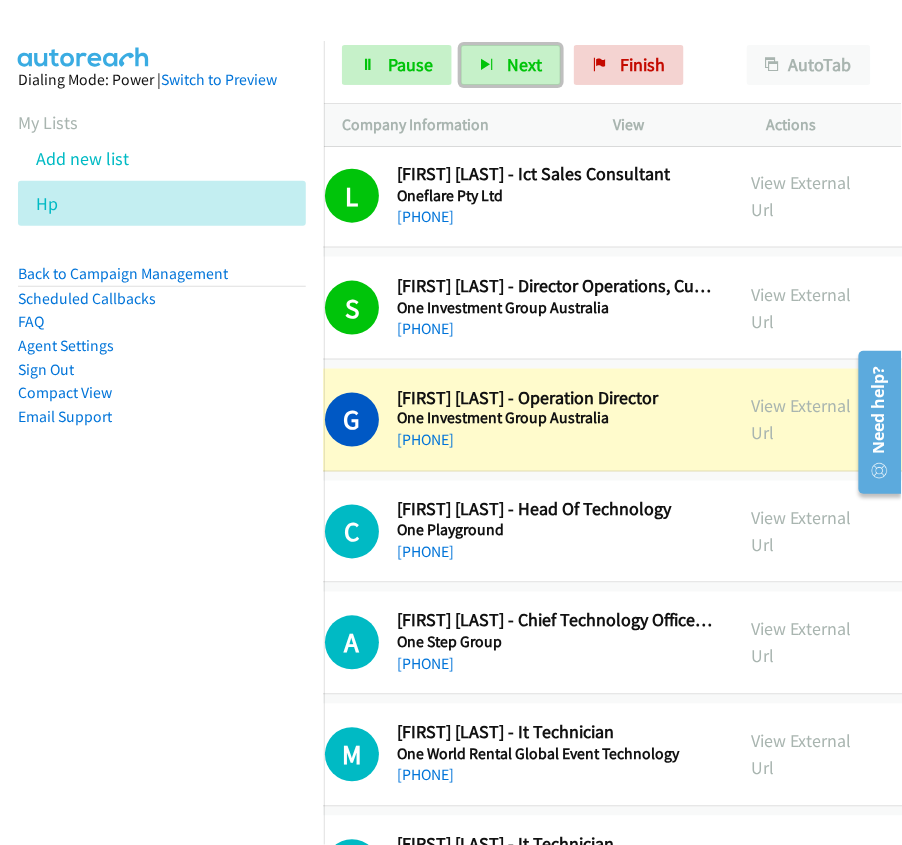 scroll, scrollTop: 4613, scrollLeft: 77, axis: both 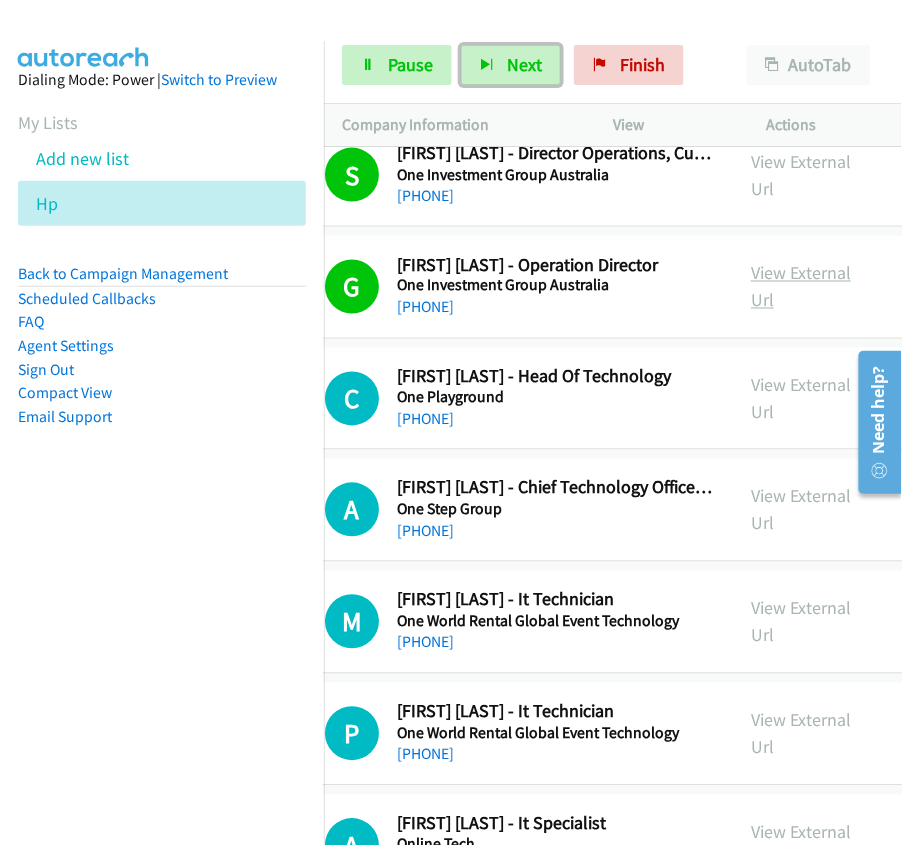 click on "View External Url" at bounding box center [801, 287] 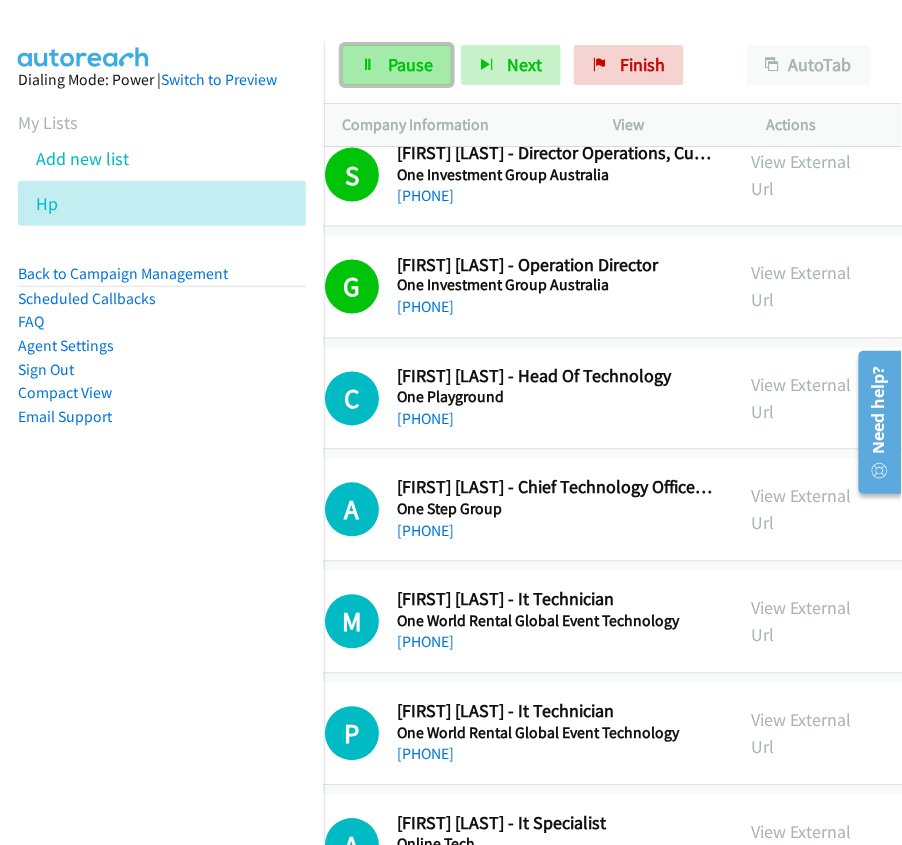 click on "Pause" at bounding box center (410, 64) 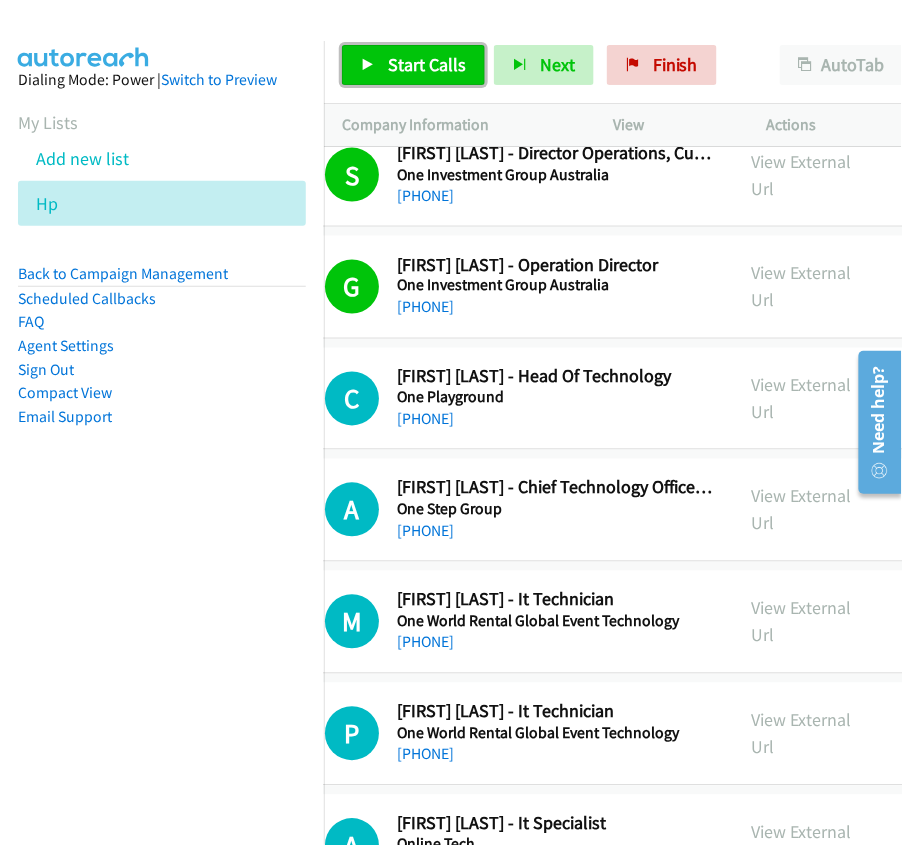 click on "Start Calls" at bounding box center [427, 64] 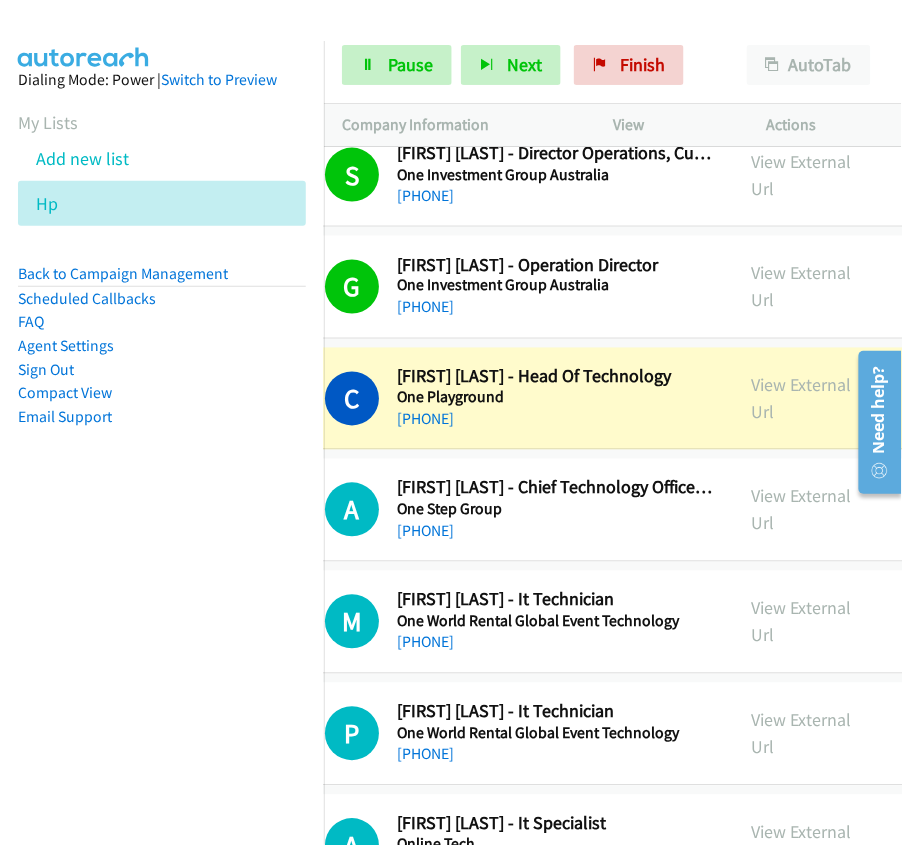 scroll, scrollTop: 4746, scrollLeft: 77, axis: both 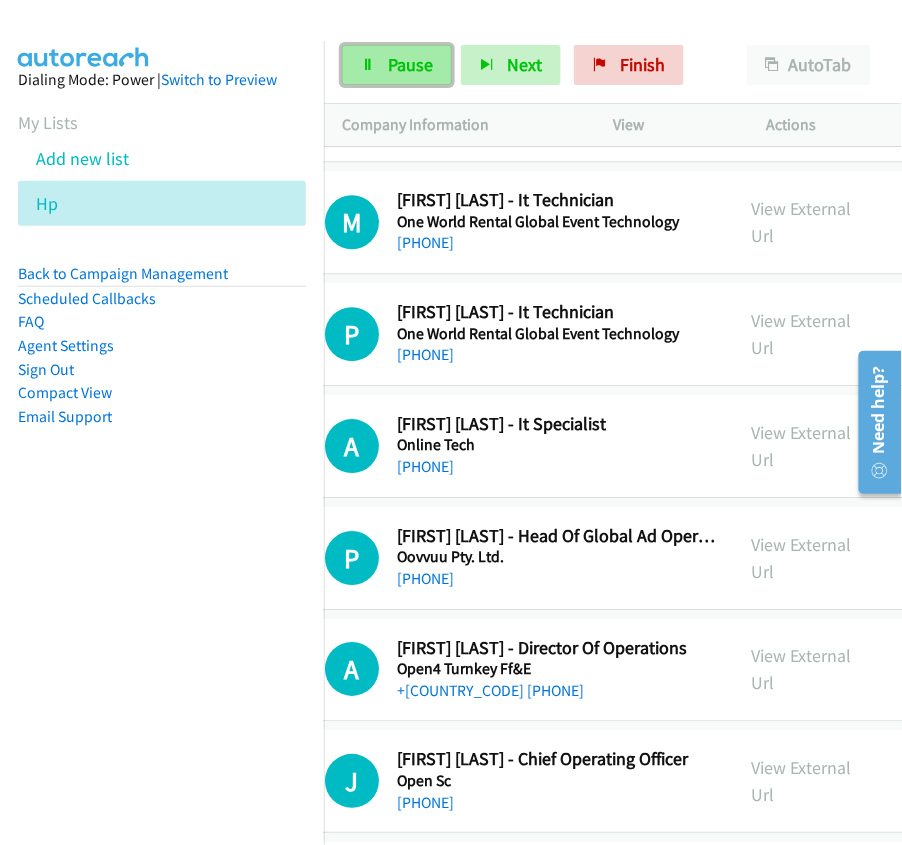 click on "Pause" at bounding box center (397, 65) 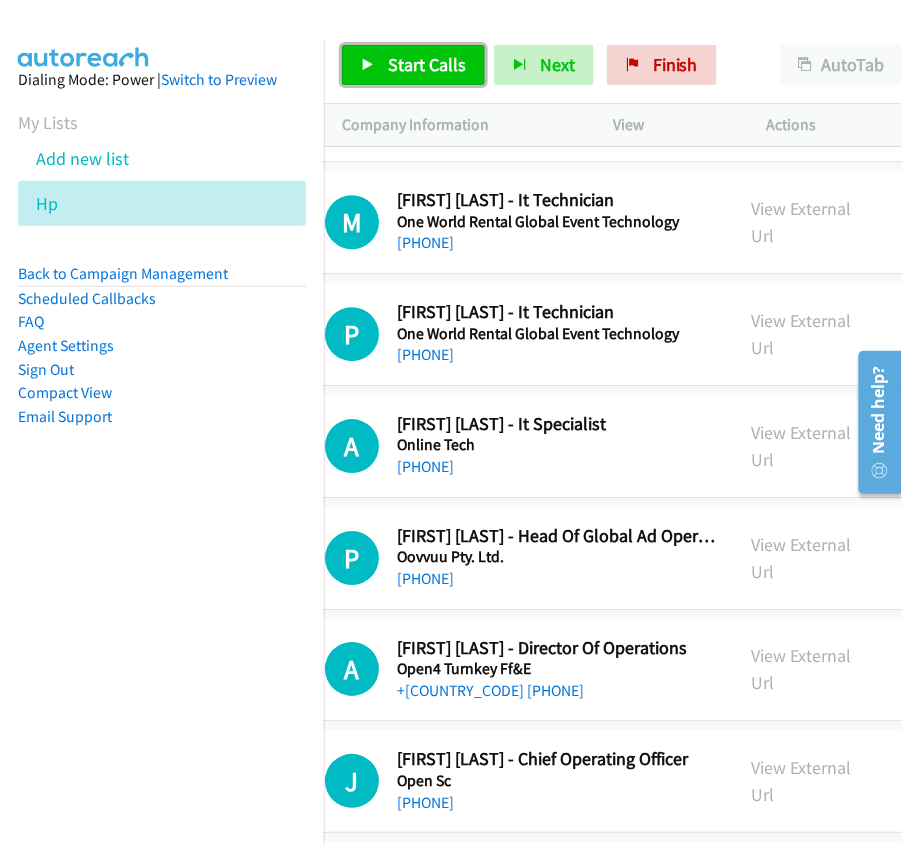 click on "Start Calls" at bounding box center (413, 65) 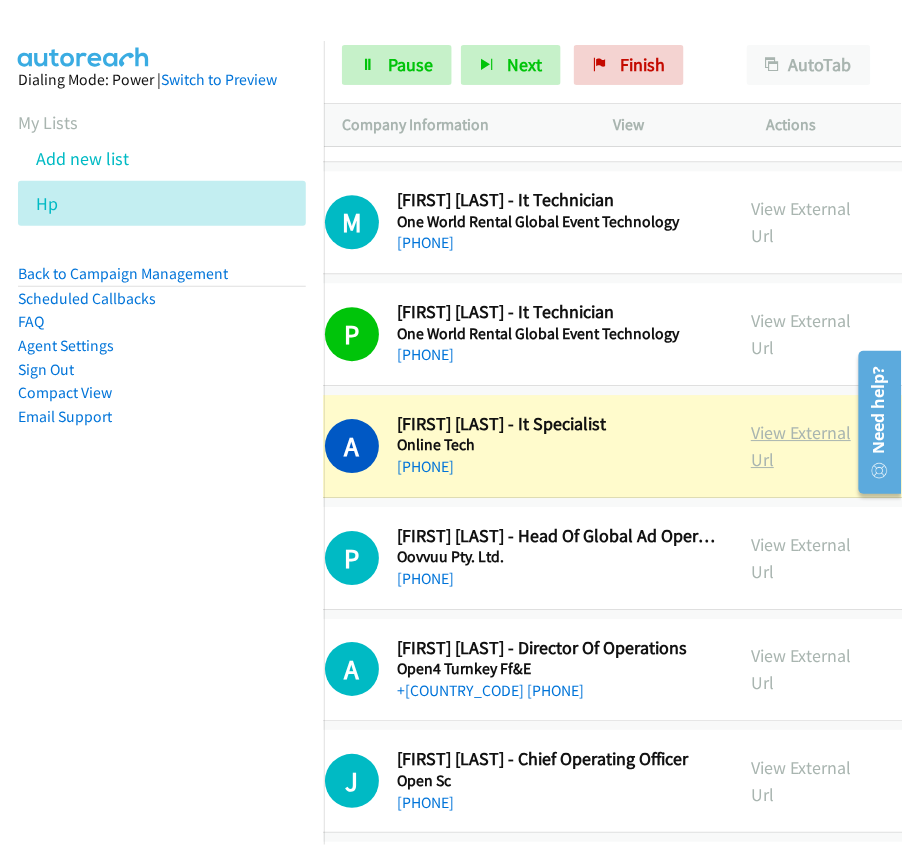 click on "View External Url" at bounding box center [801, 446] 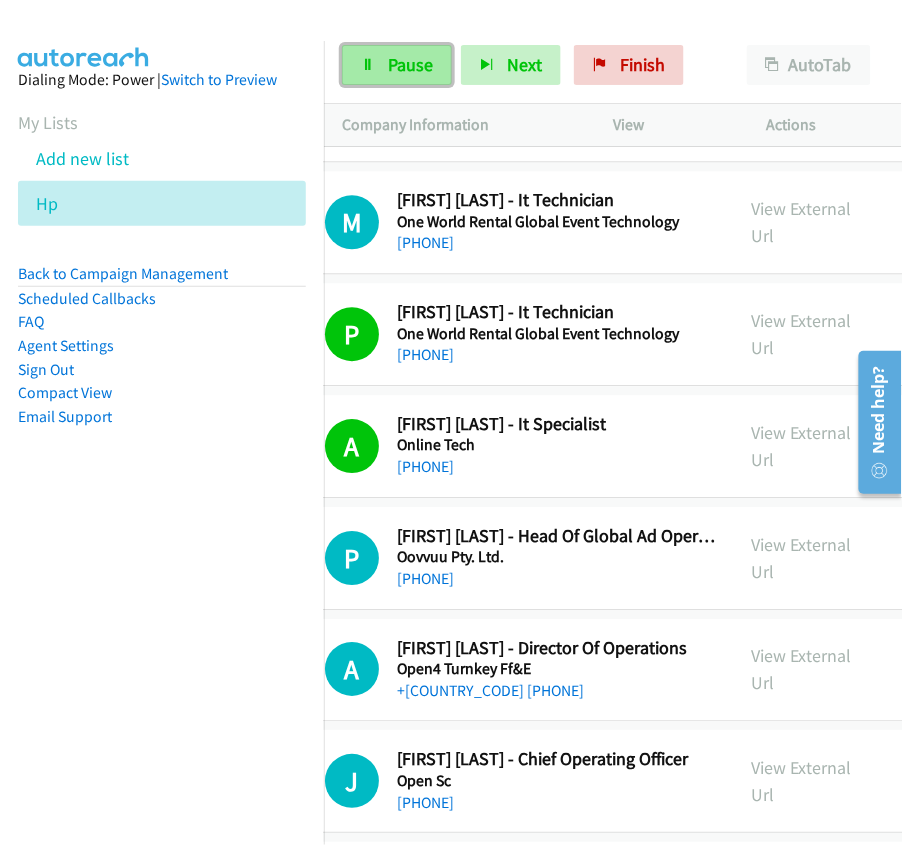 click on "Pause" at bounding box center (410, 64) 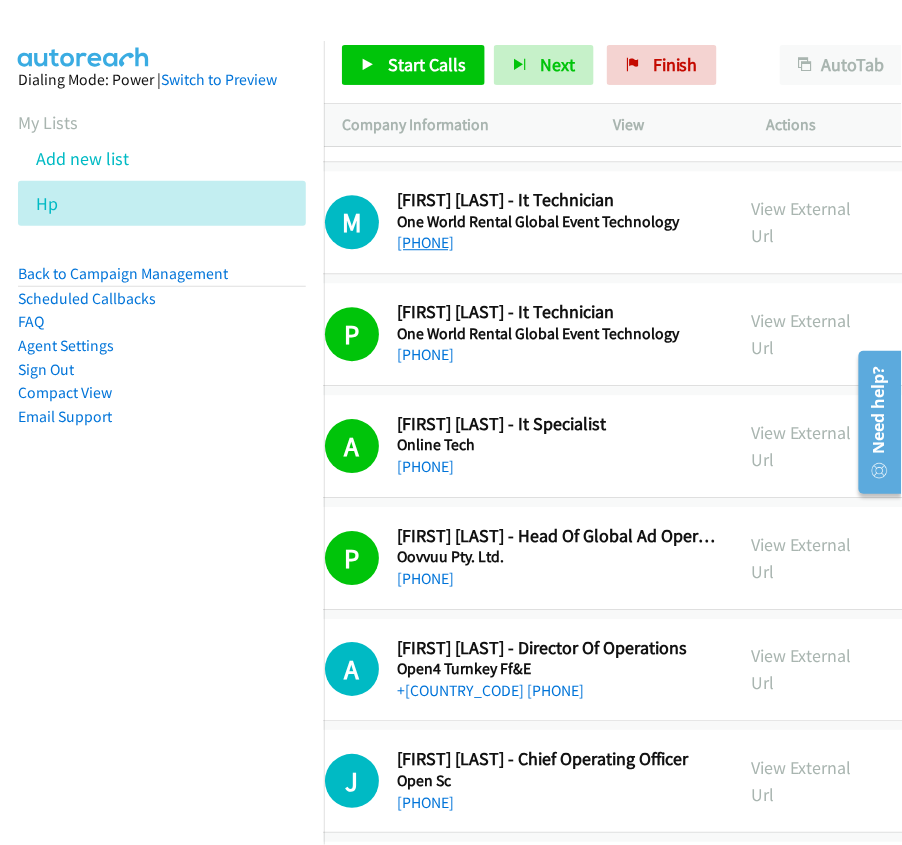 click on "[PHONE]" at bounding box center [425, 242] 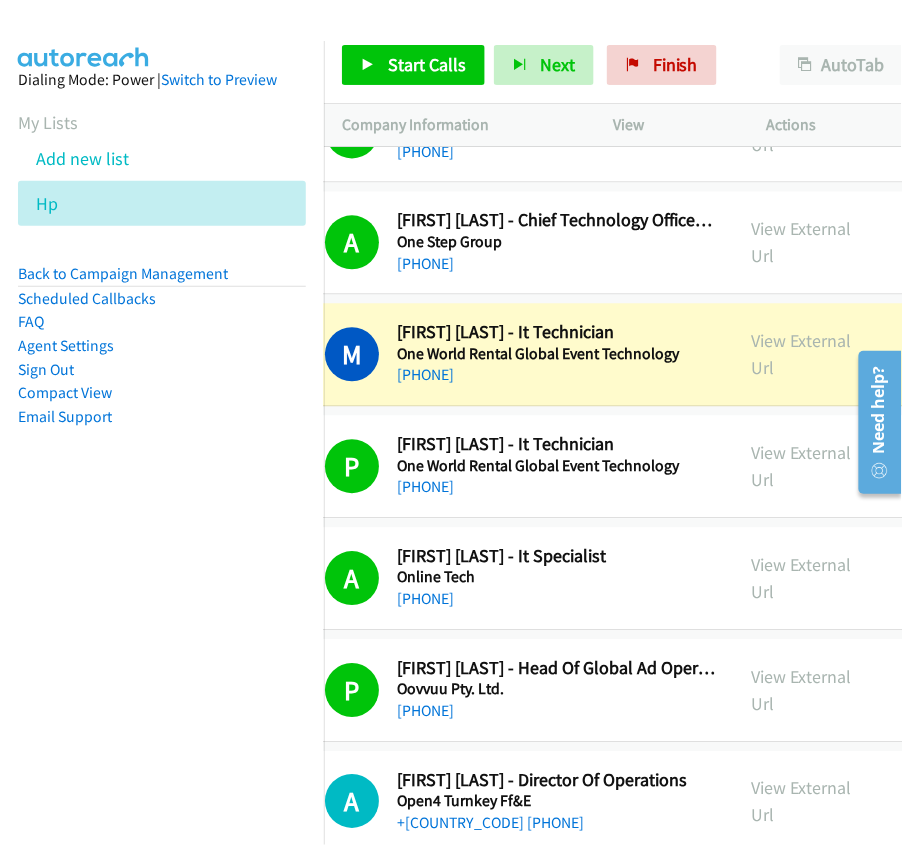 scroll, scrollTop: 5013, scrollLeft: 77, axis: both 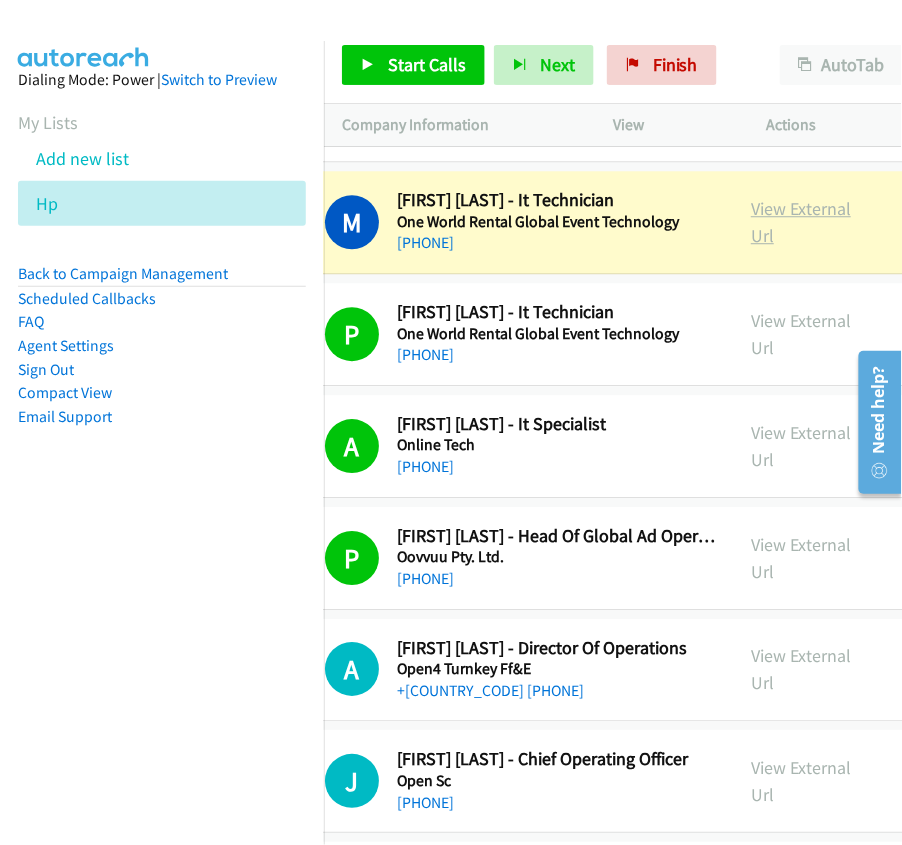 click on "View External Url" at bounding box center (801, 222) 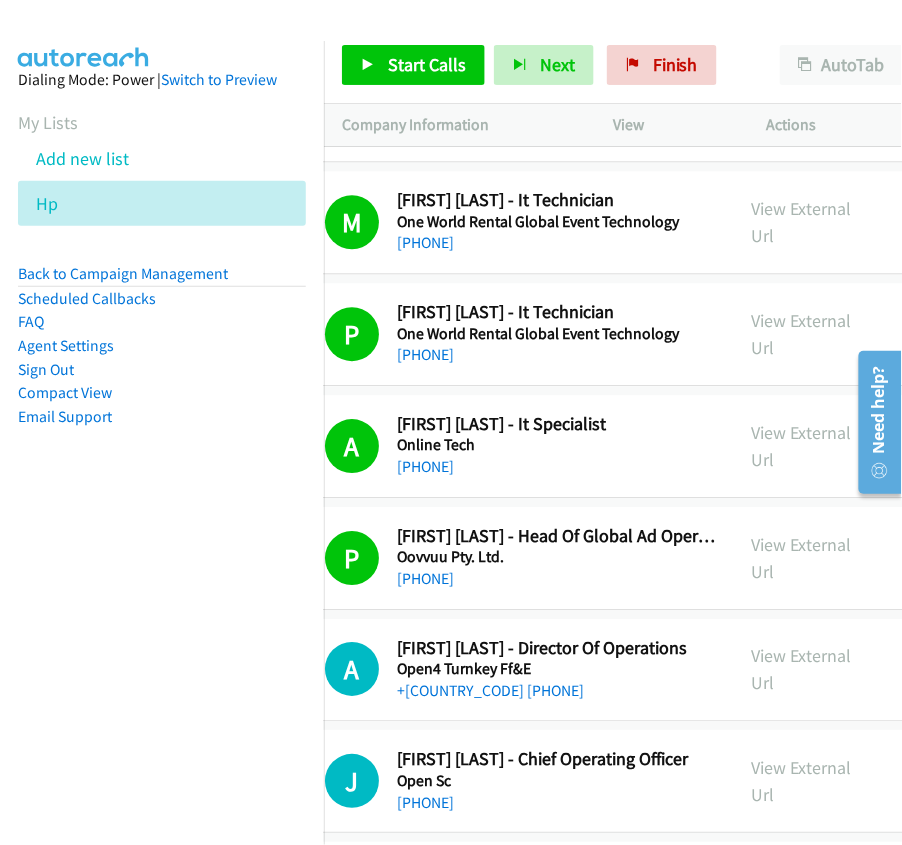 scroll, scrollTop: 5146, scrollLeft: 77, axis: both 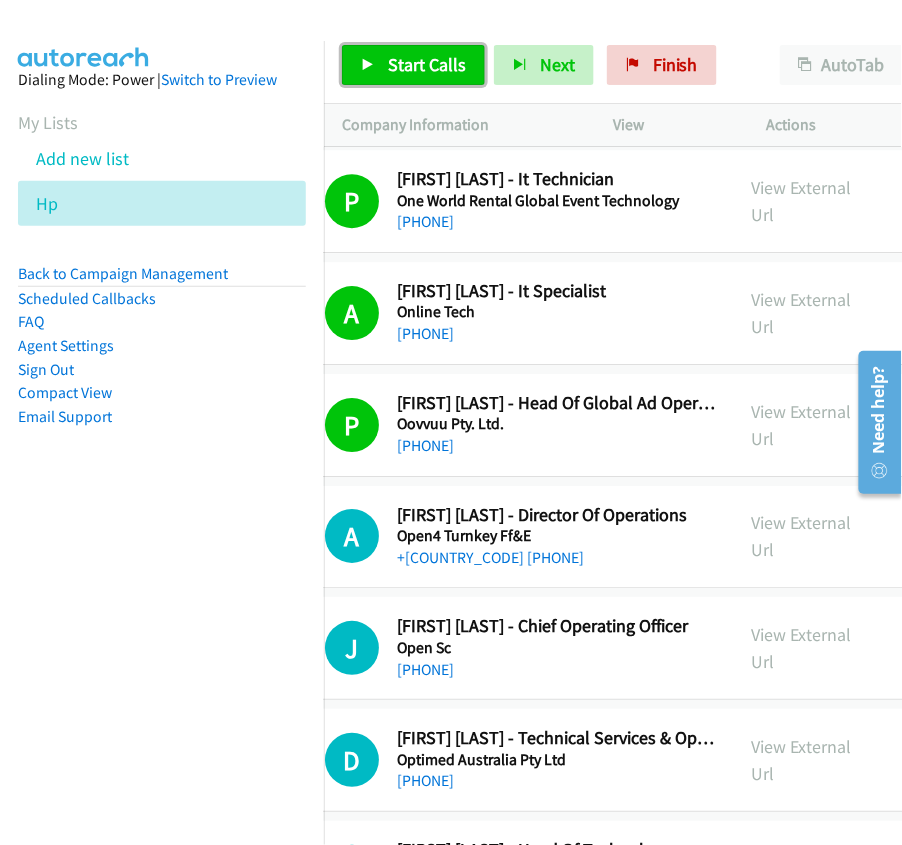 click on "Start Calls" at bounding box center (427, 64) 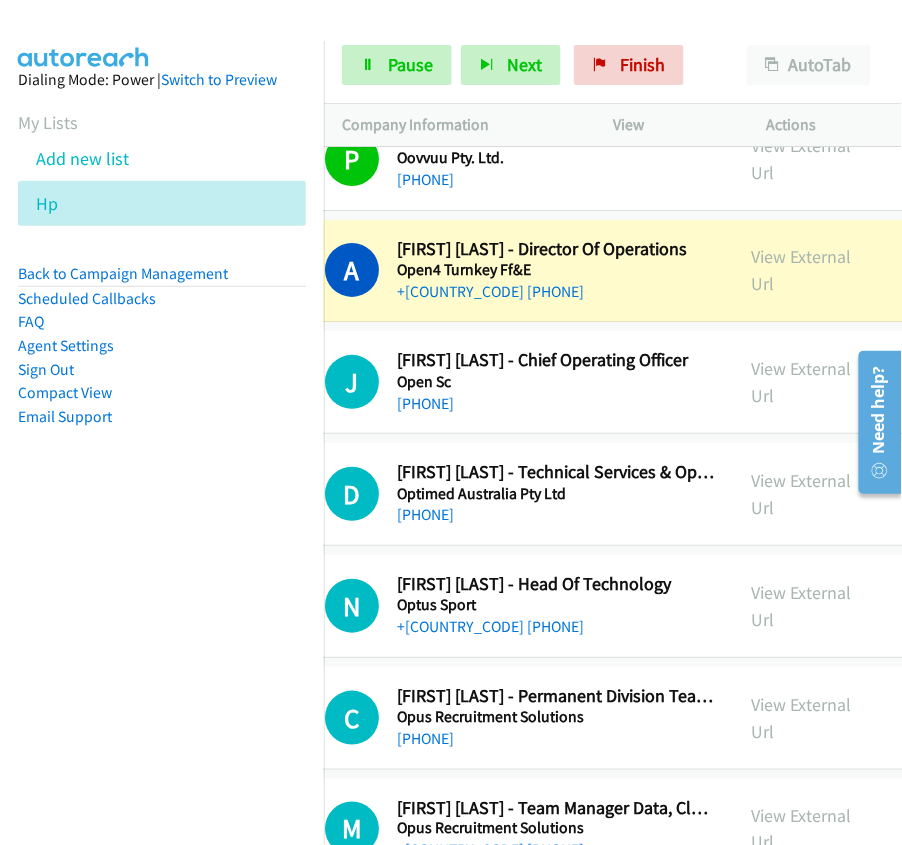 scroll, scrollTop: 5413, scrollLeft: 77, axis: both 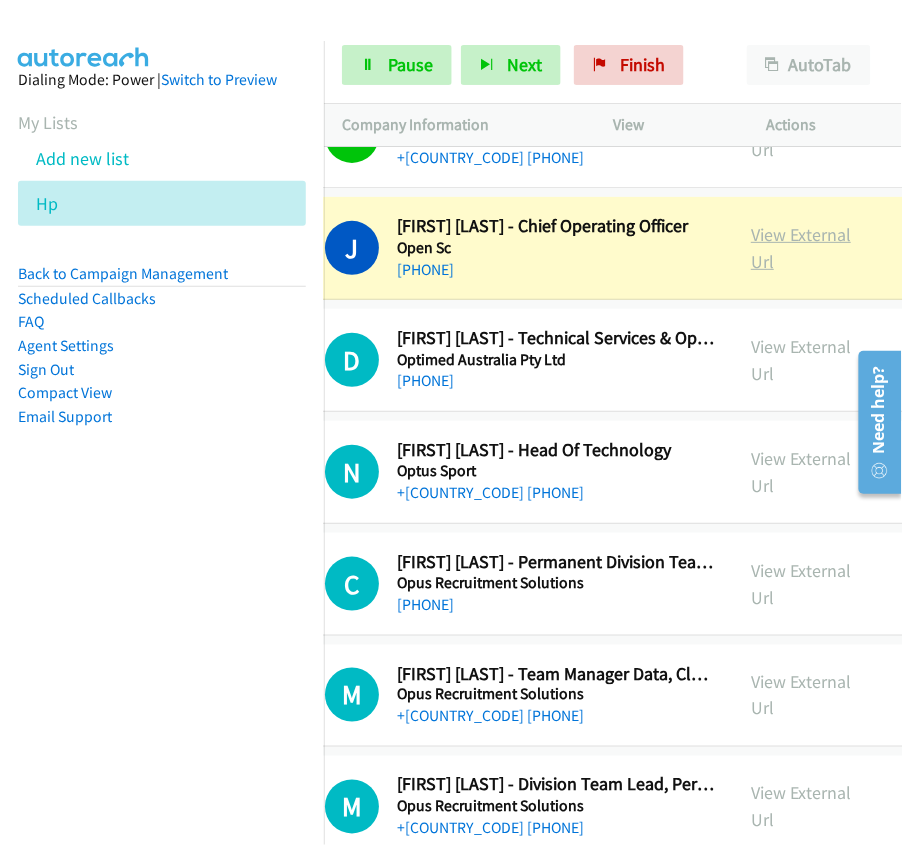 click on "View External Url" at bounding box center [801, 248] 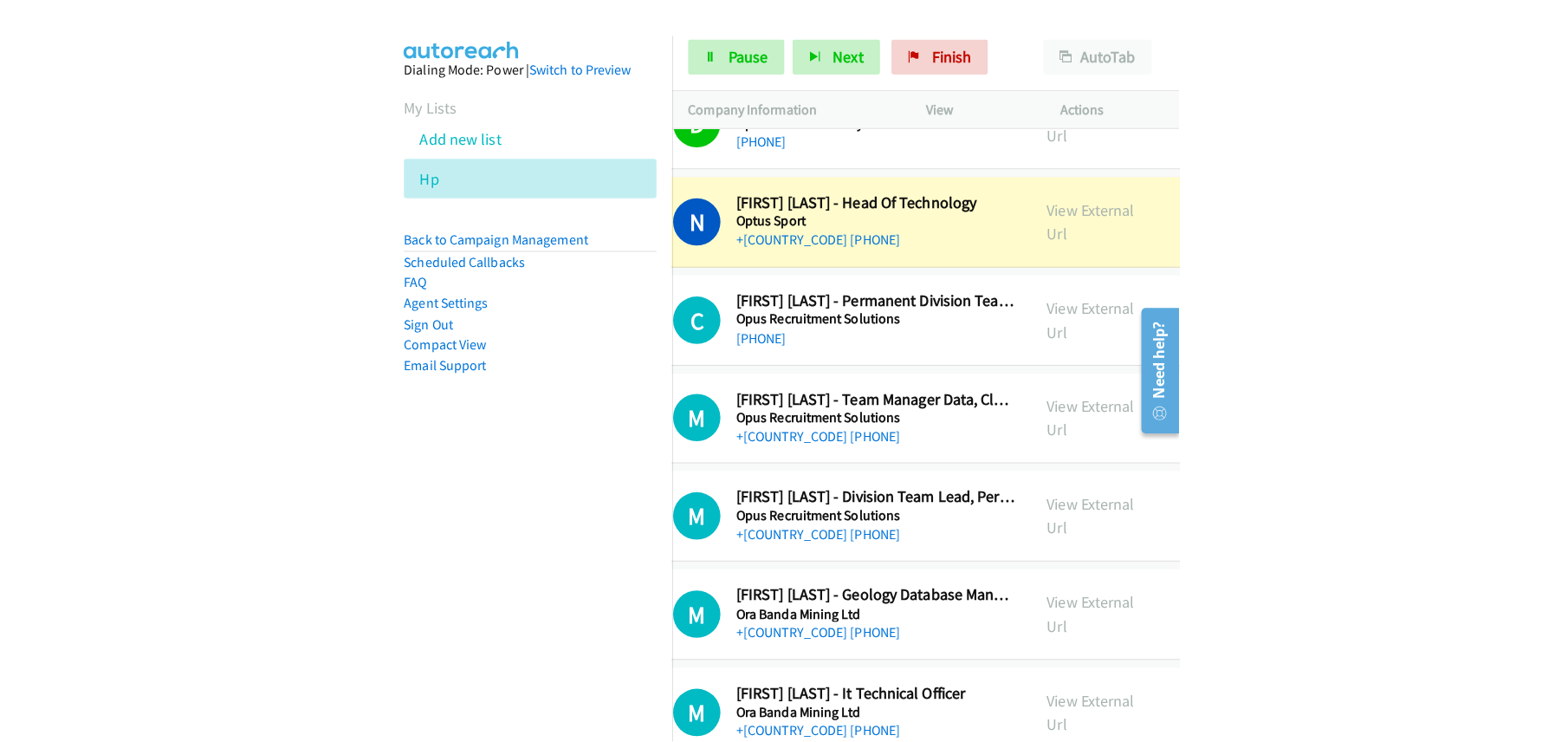 scroll, scrollTop: 5039, scrollLeft: 67, axis: both 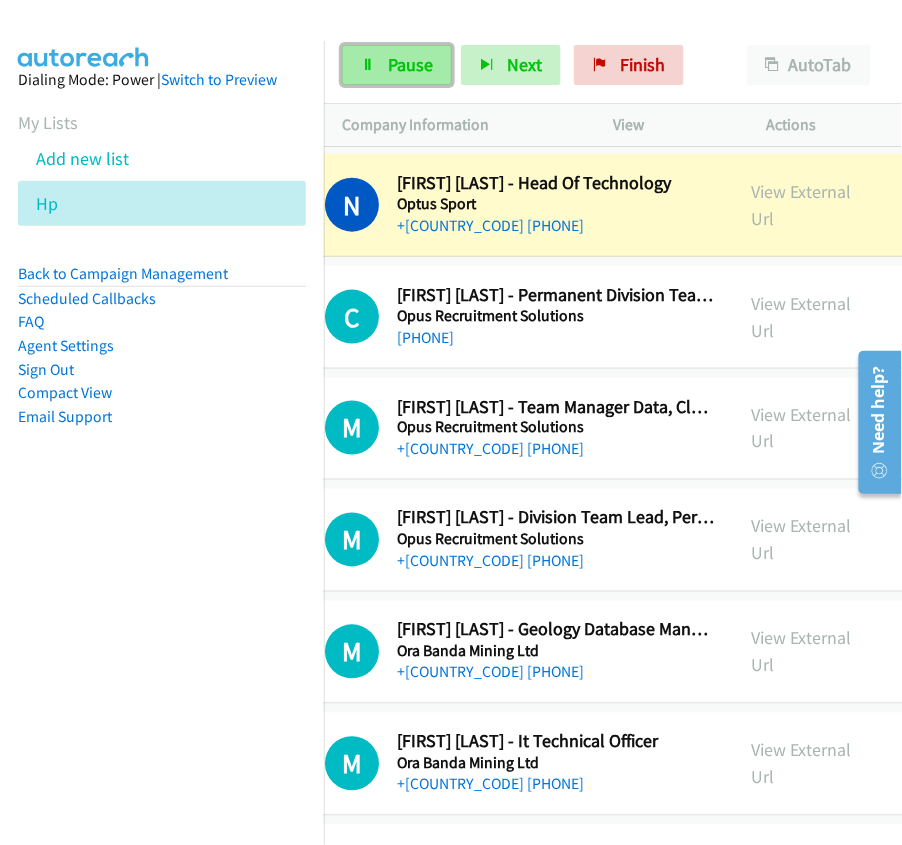 click on "Pause" at bounding box center (410, 64) 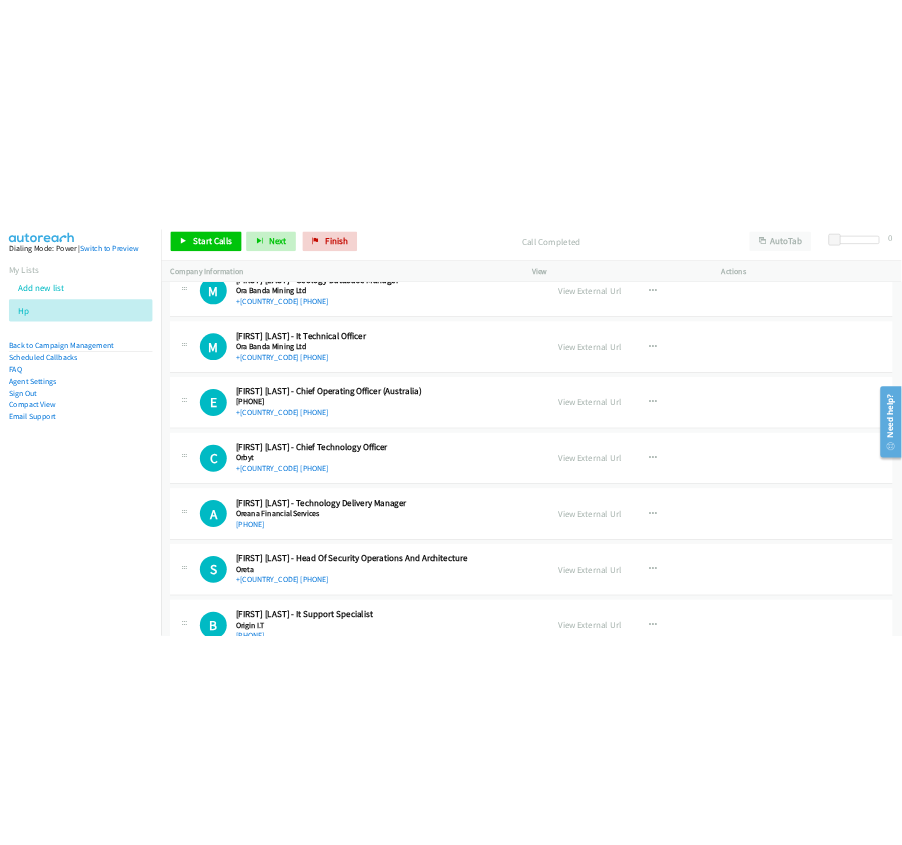 scroll, scrollTop: 6346, scrollLeft: 0, axis: vertical 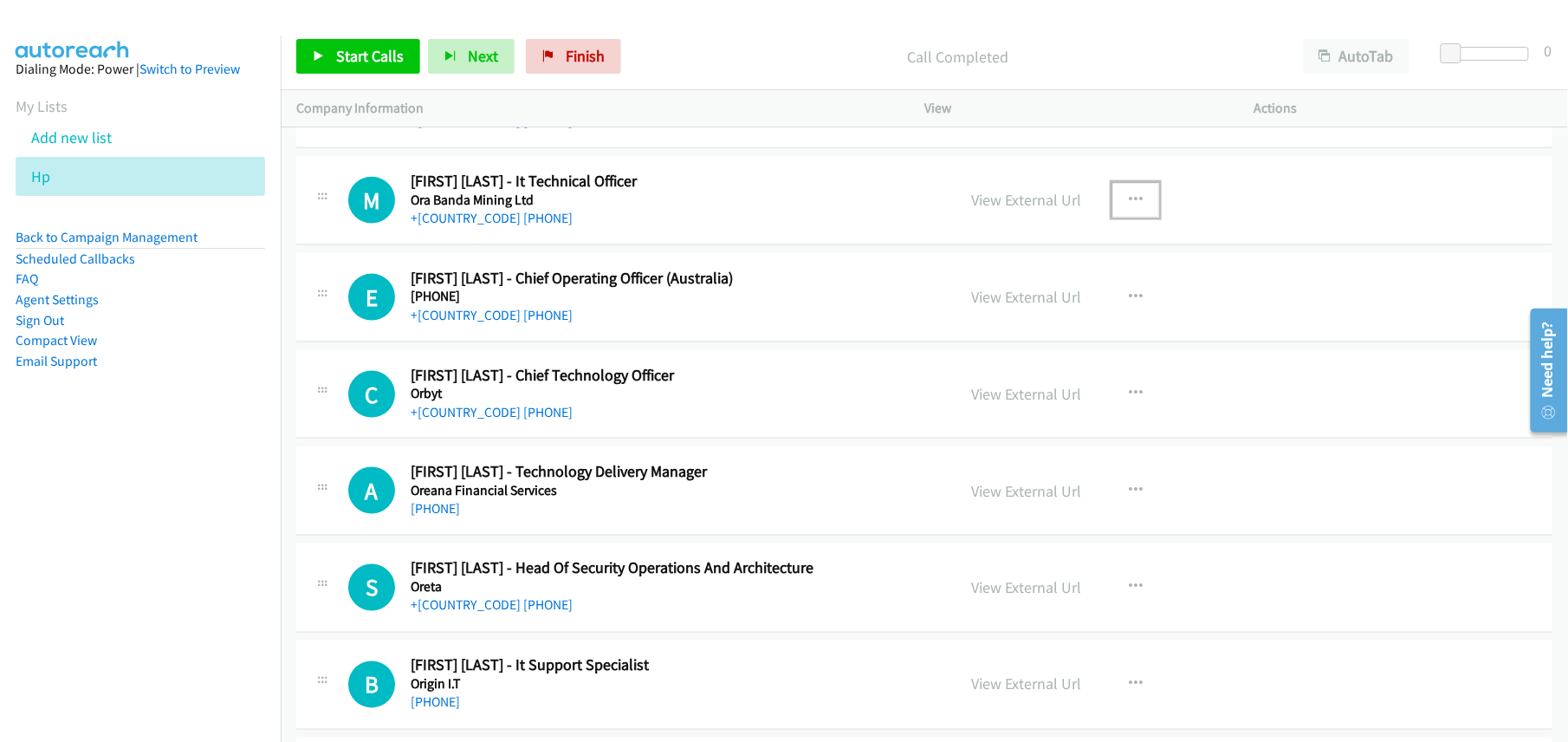 click at bounding box center [1136, 200] 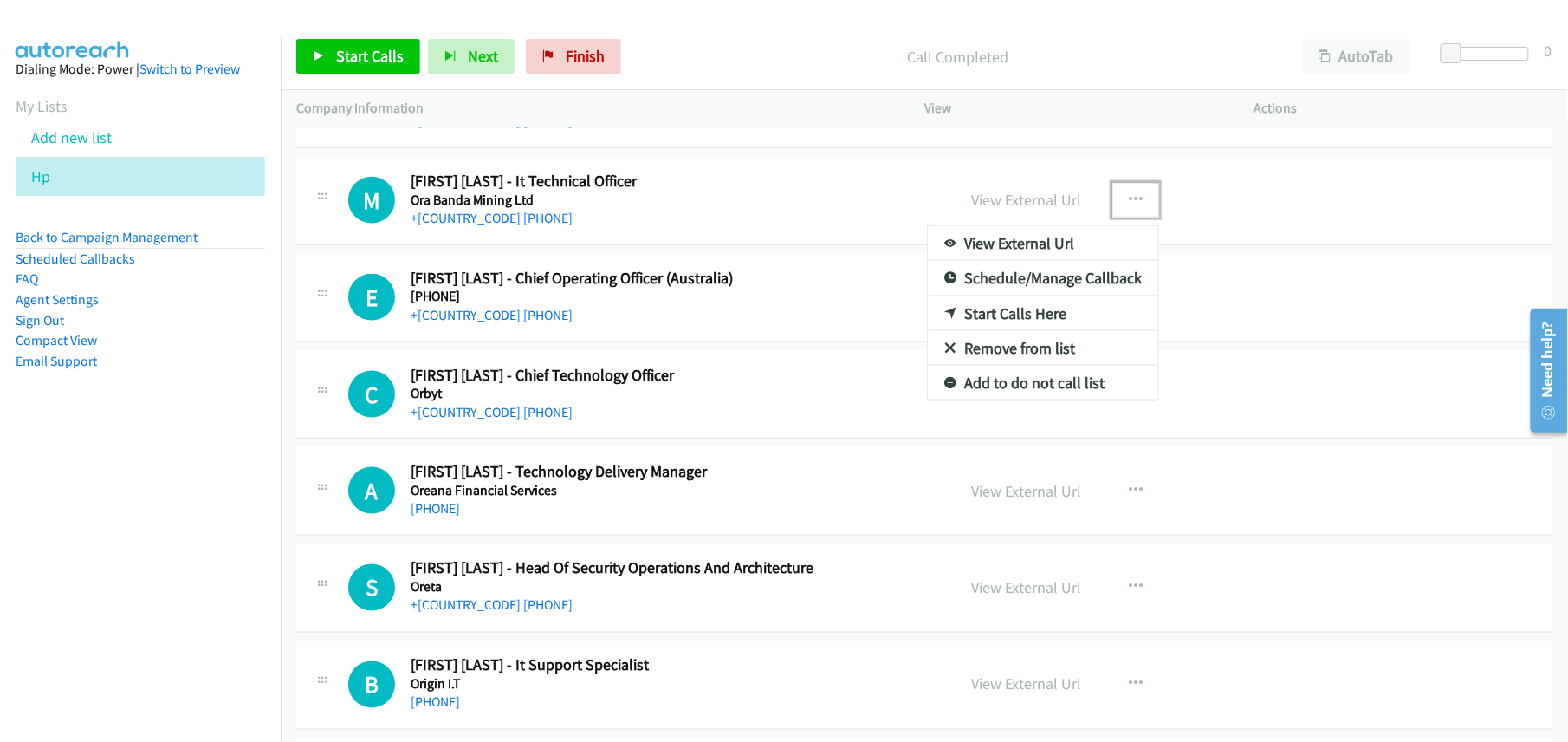 click on "Start Calls Here" at bounding box center [1043, 314] 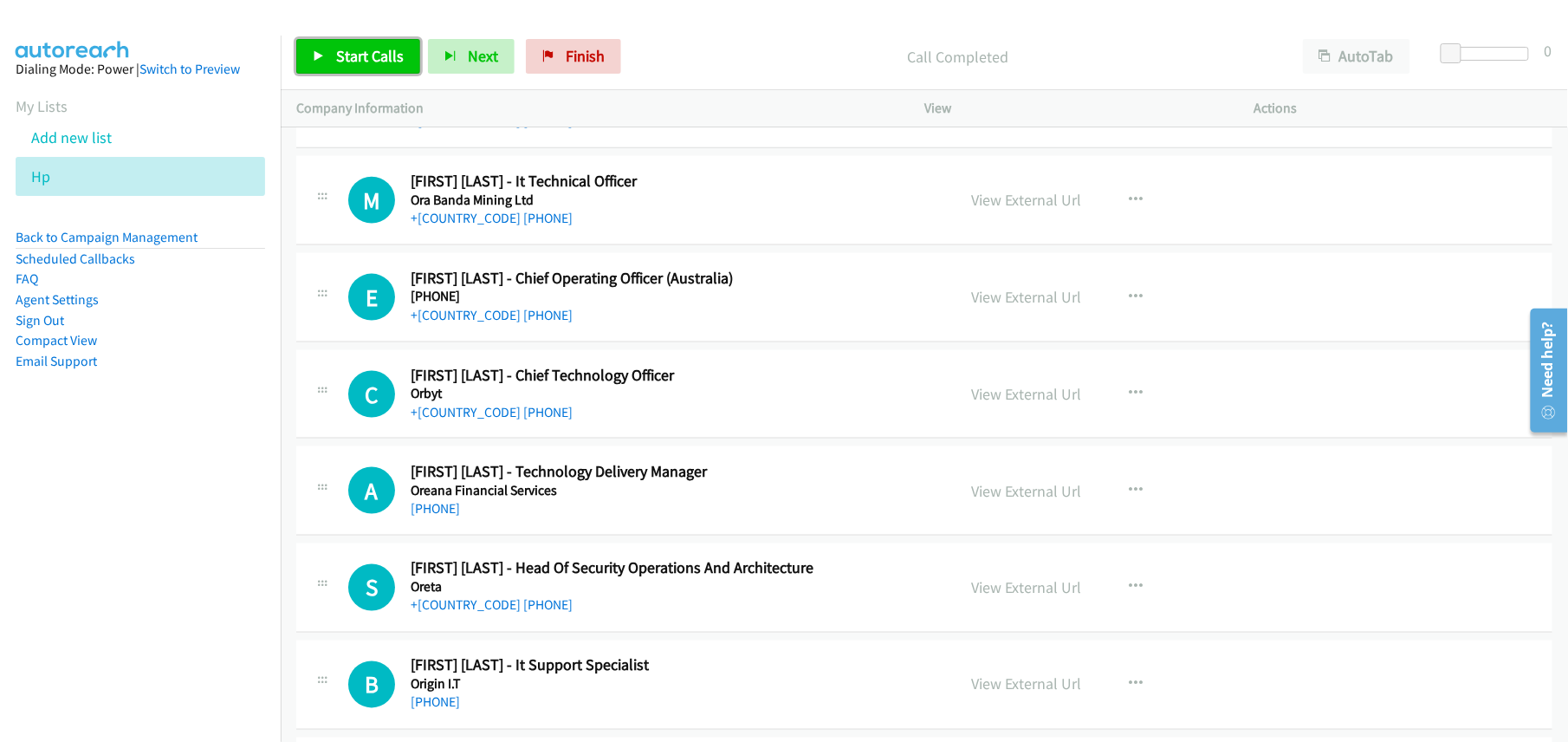 click on "Start Calls" at bounding box center (370, 55) 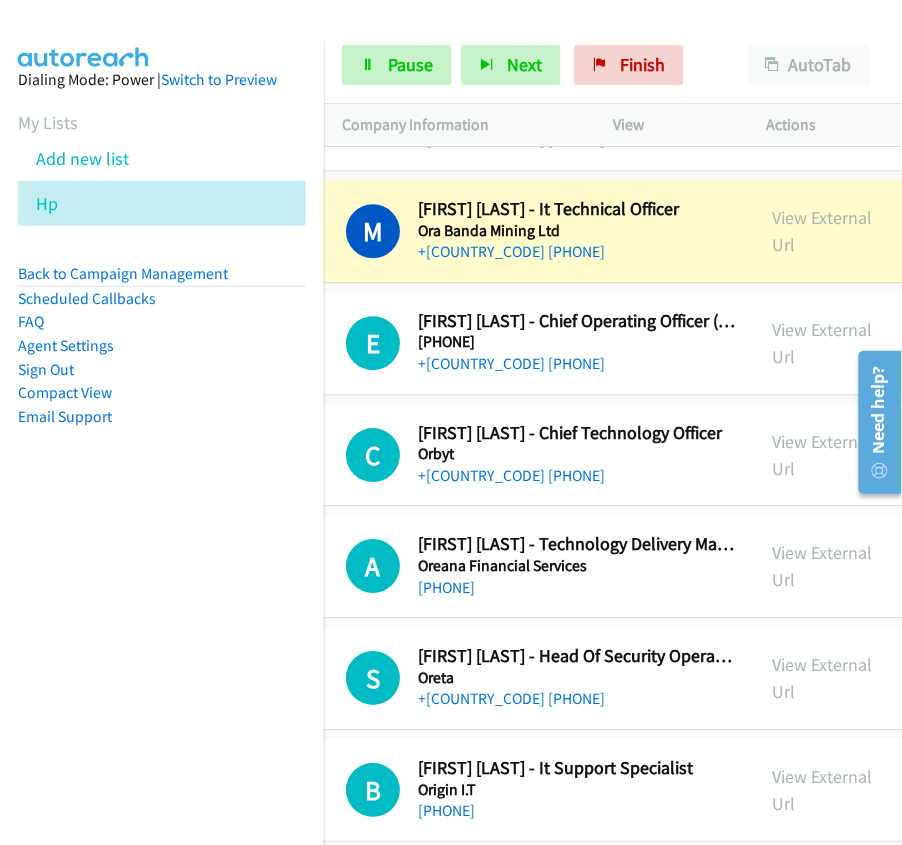 scroll, scrollTop: 6346, scrollLeft: 60, axis: both 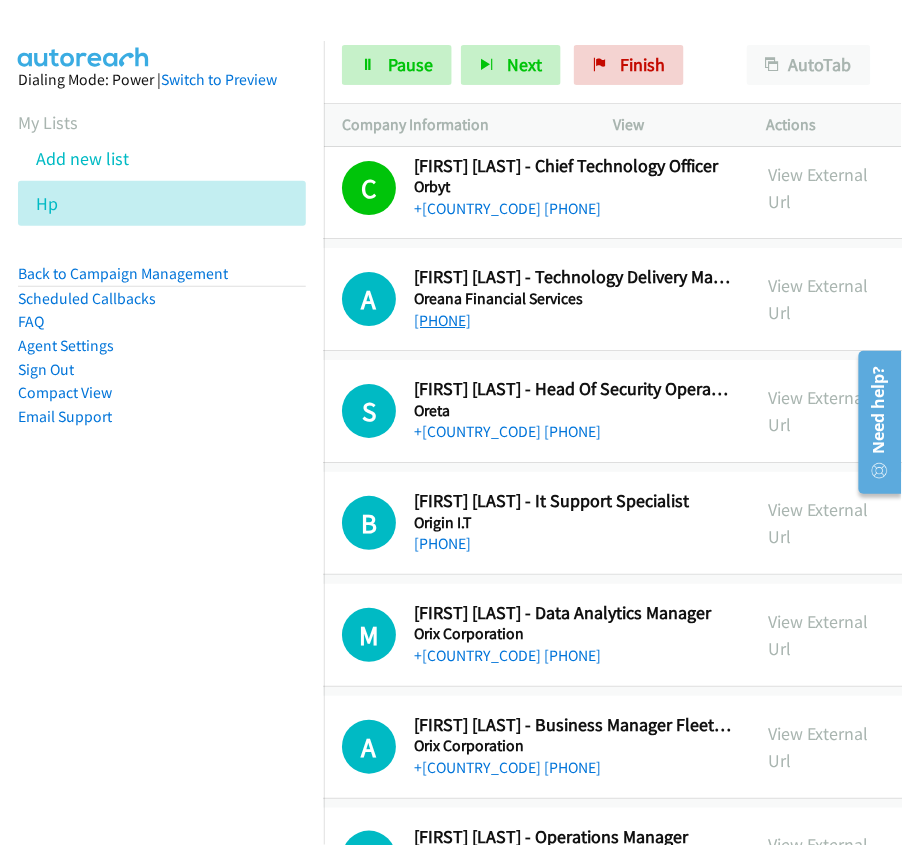click on "[PHONE]" at bounding box center [442, 320] 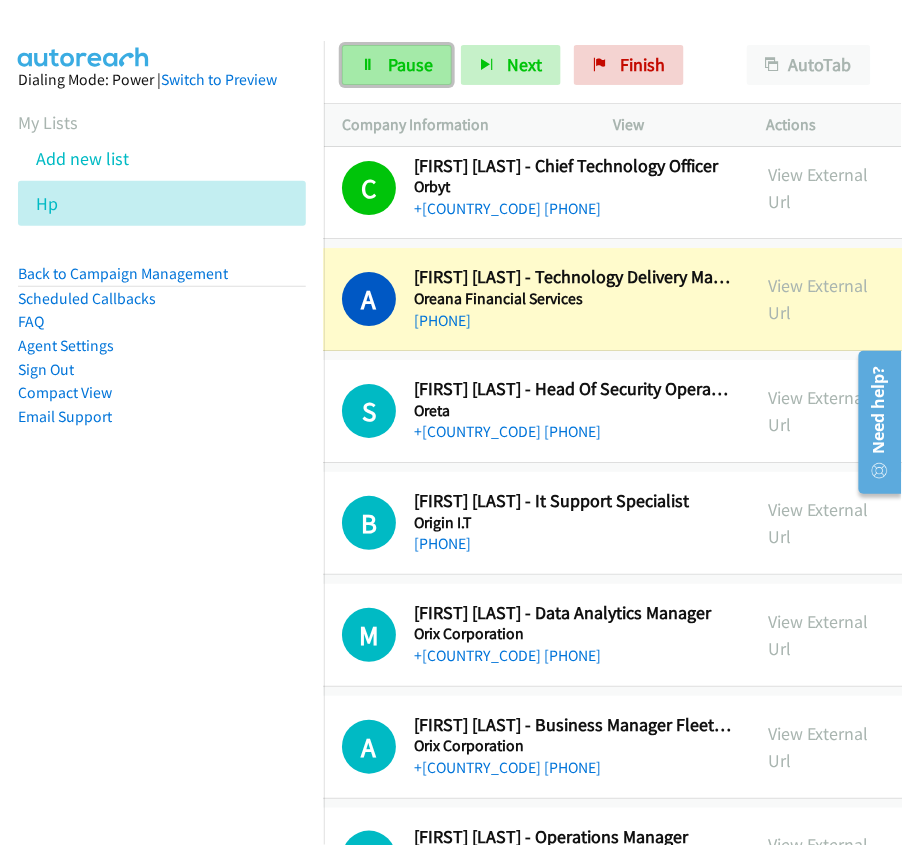 click on "Pause" at bounding box center (397, 65) 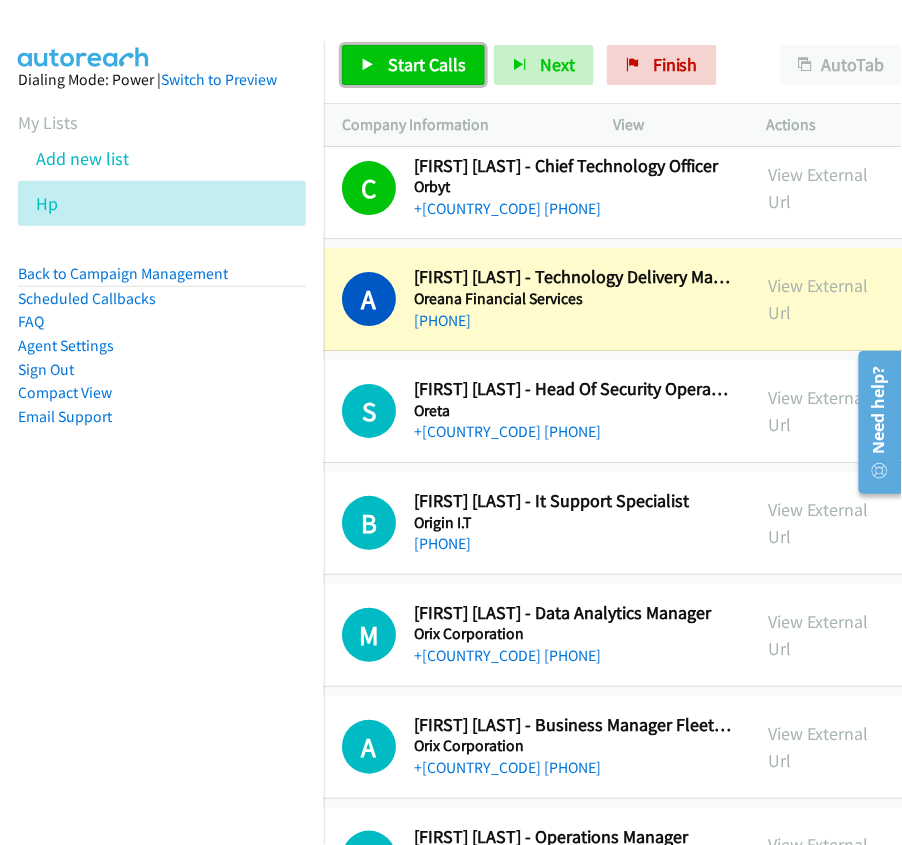 click on "Start Calls" at bounding box center [427, 64] 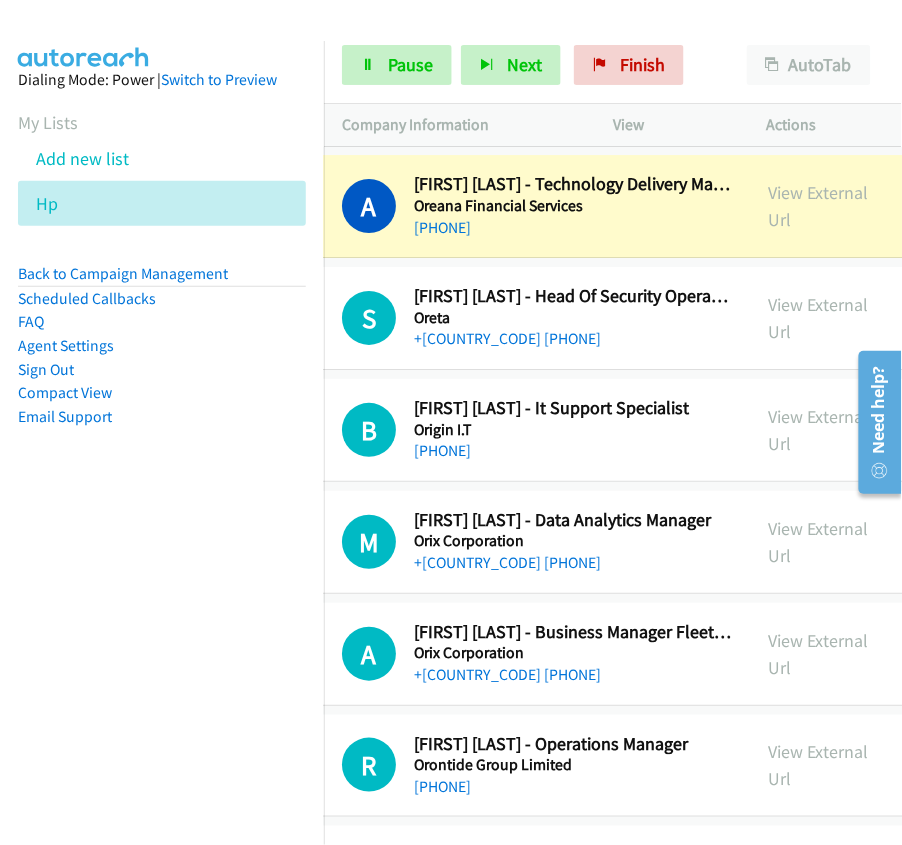 scroll, scrollTop: 6746, scrollLeft: 60, axis: both 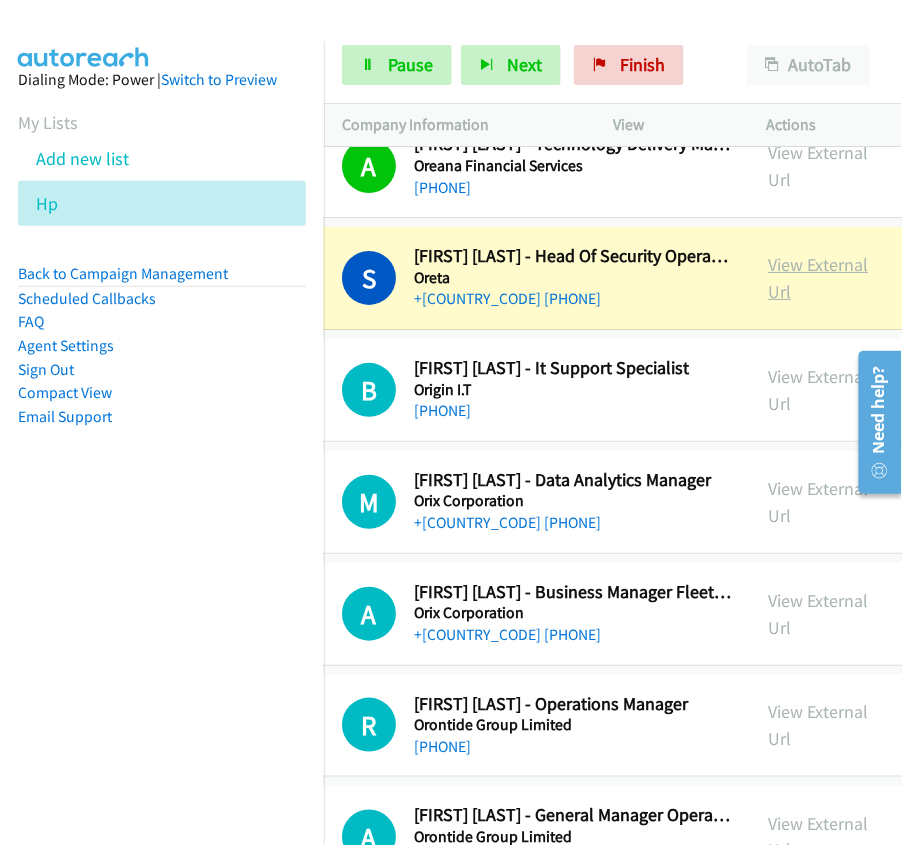 click on "View External Url" at bounding box center [818, 278] 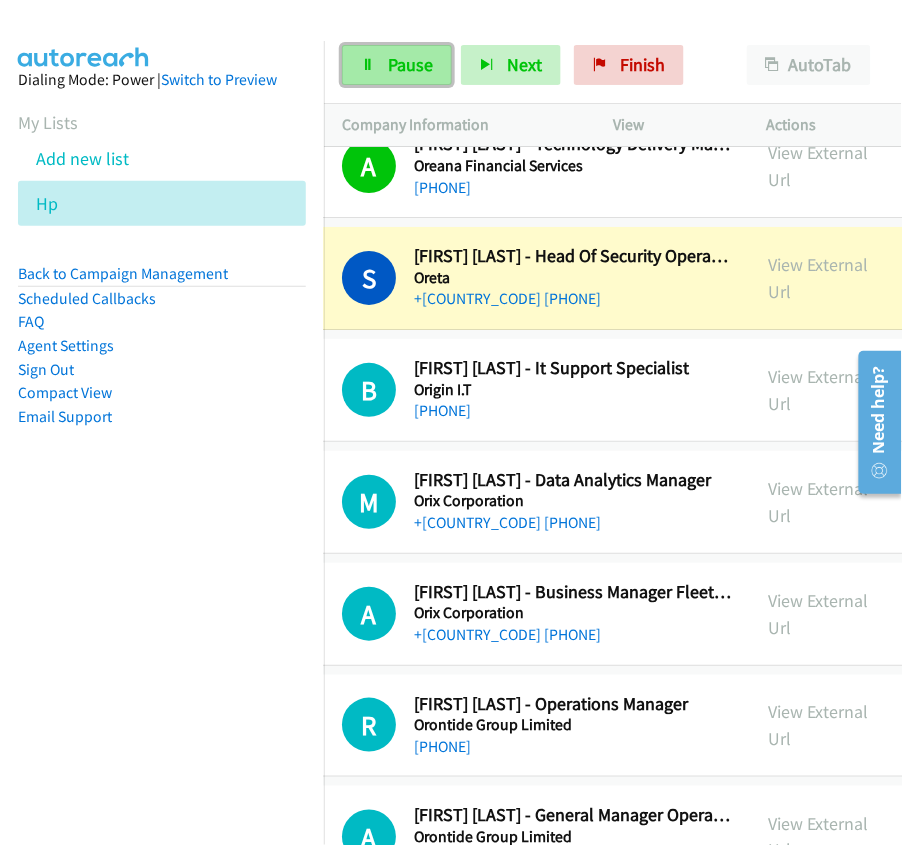click at bounding box center [368, 66] 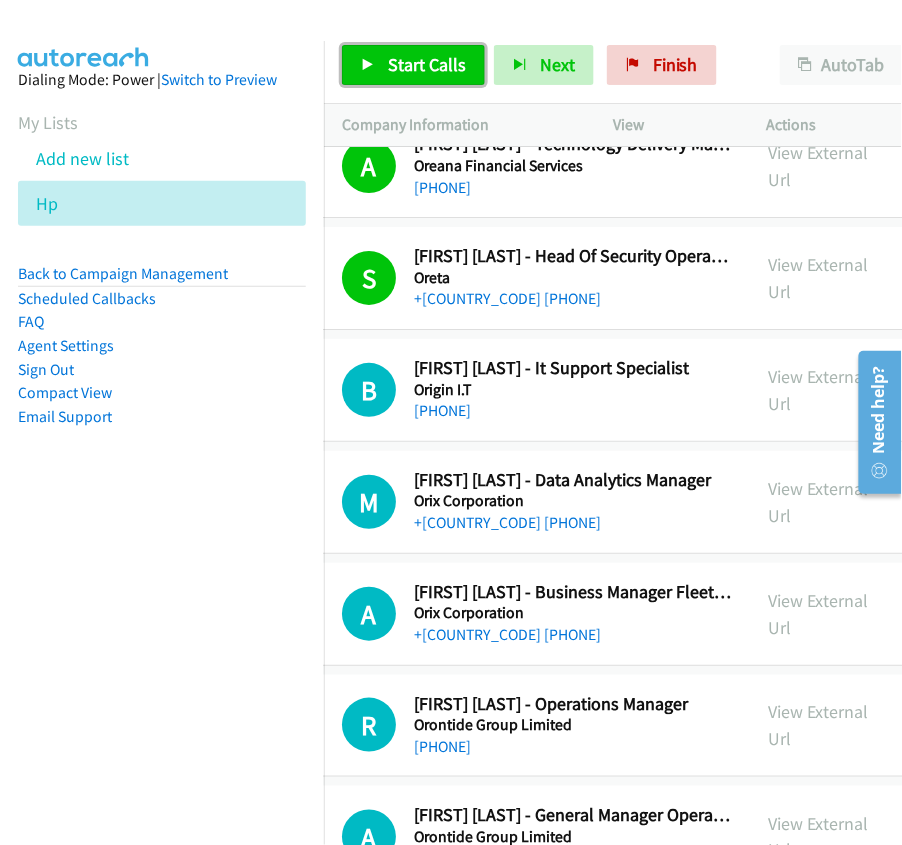 click on "Start Calls" at bounding box center [413, 65] 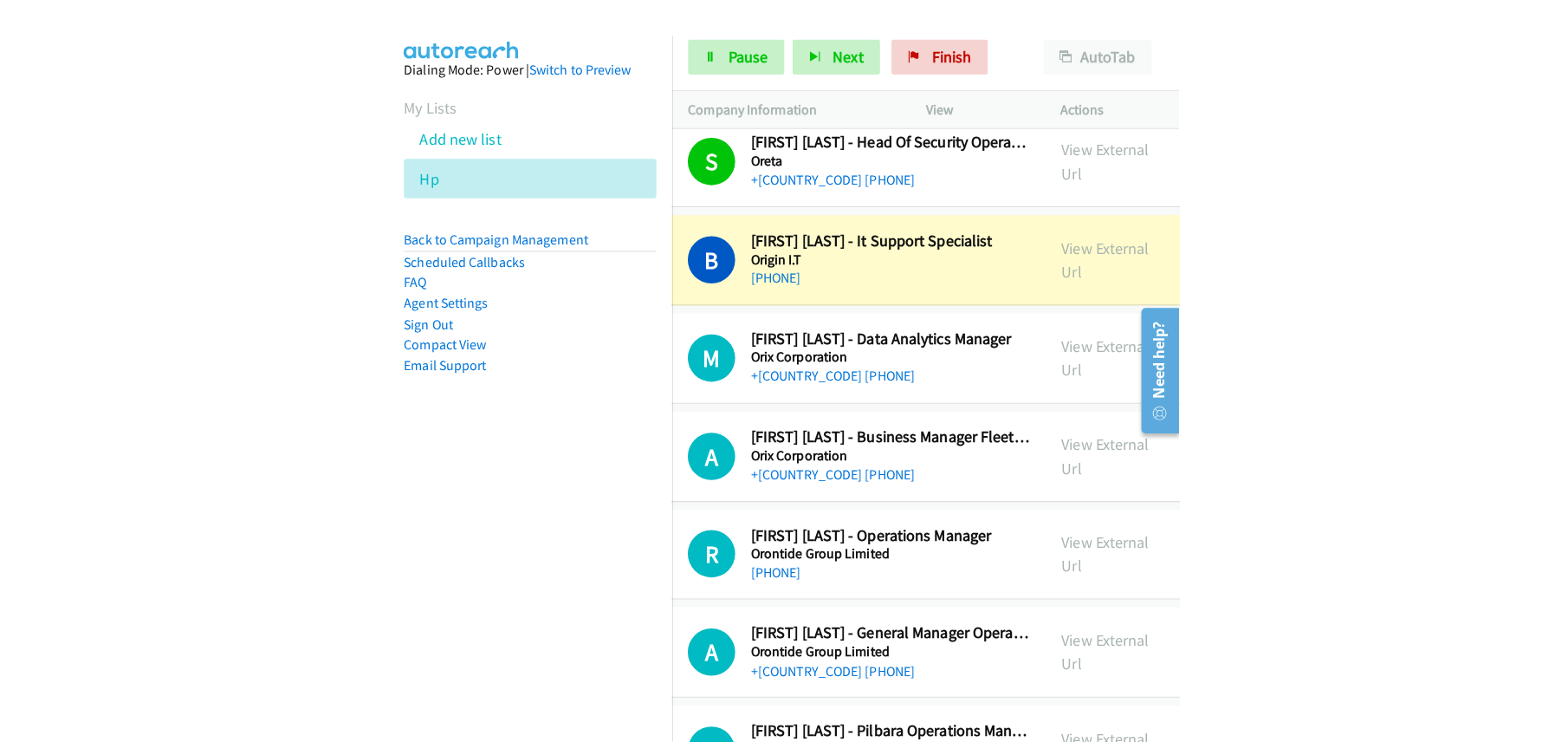 scroll, scrollTop: 5964, scrollLeft: 52, axis: both 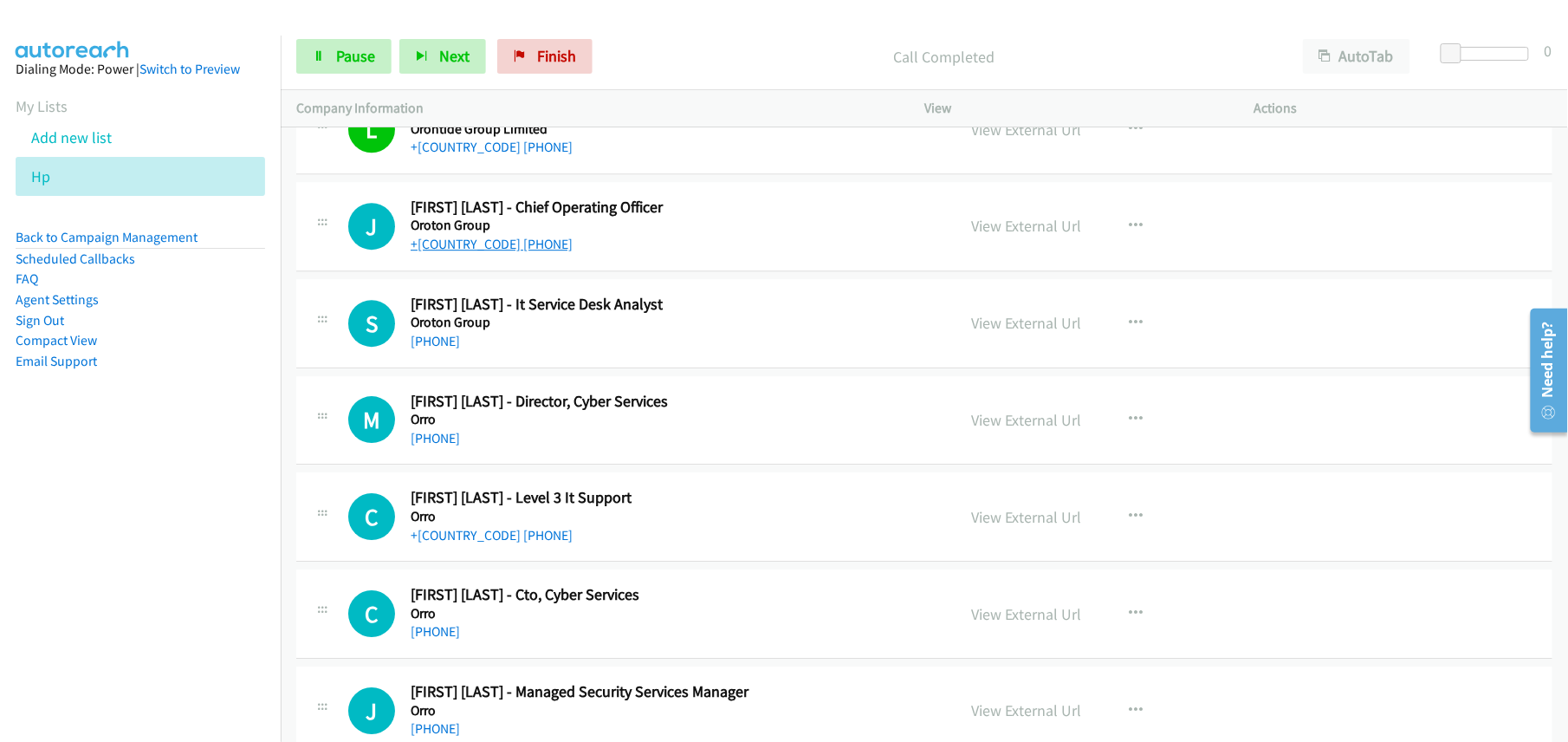 click on "+[COUNTRY_CODE] [PHONE]" at bounding box center (491, 244) 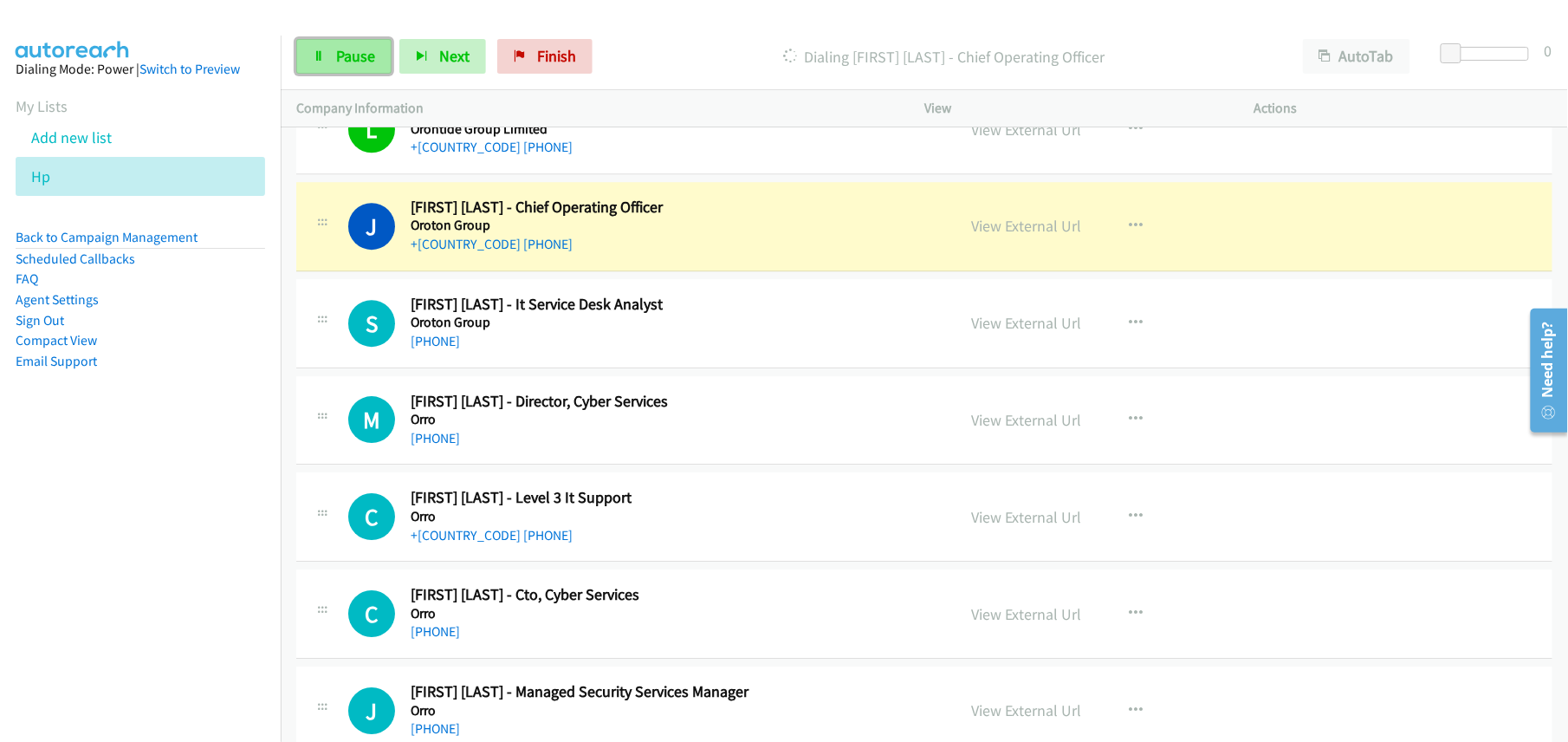 click at bounding box center (319, 57) 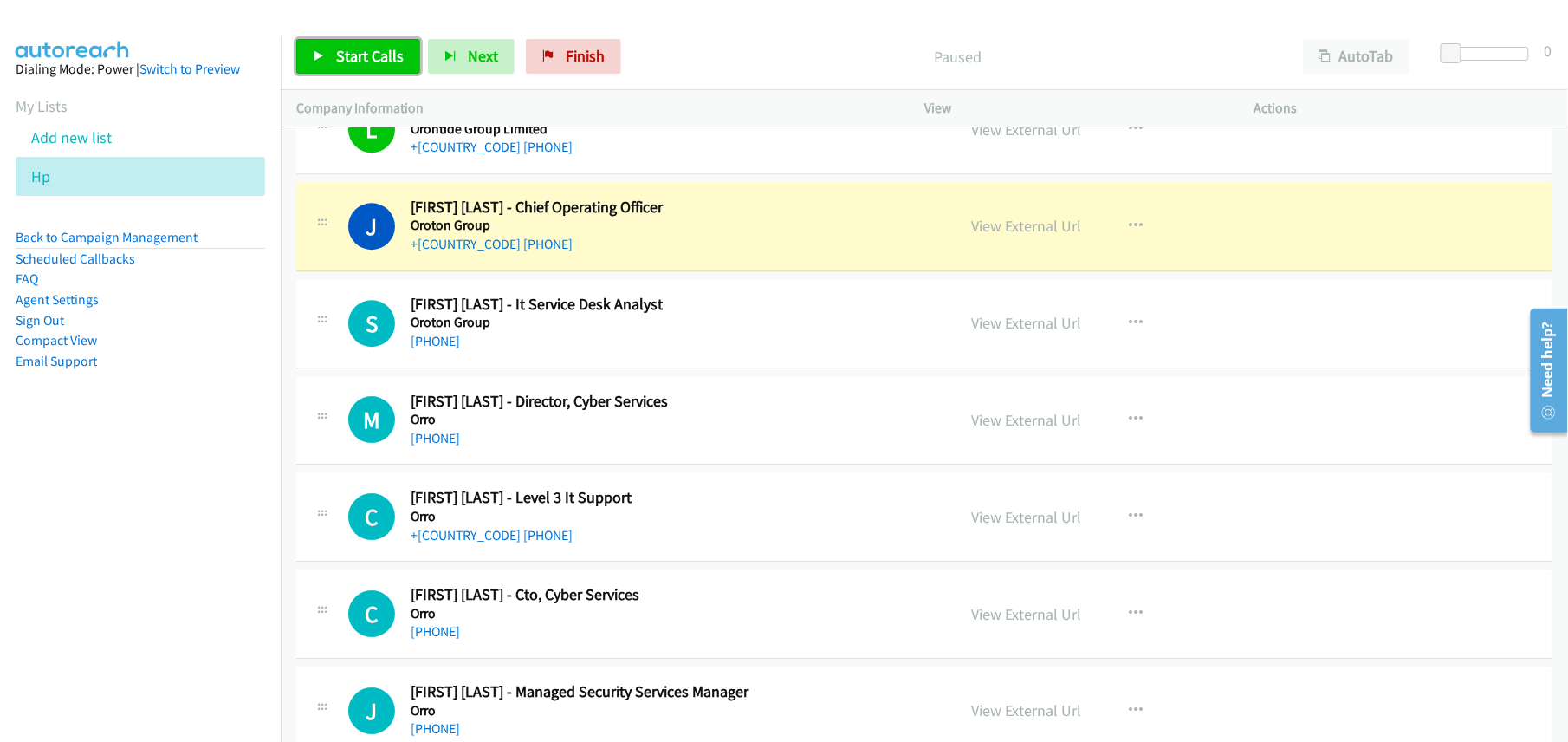 click at bounding box center (319, 57) 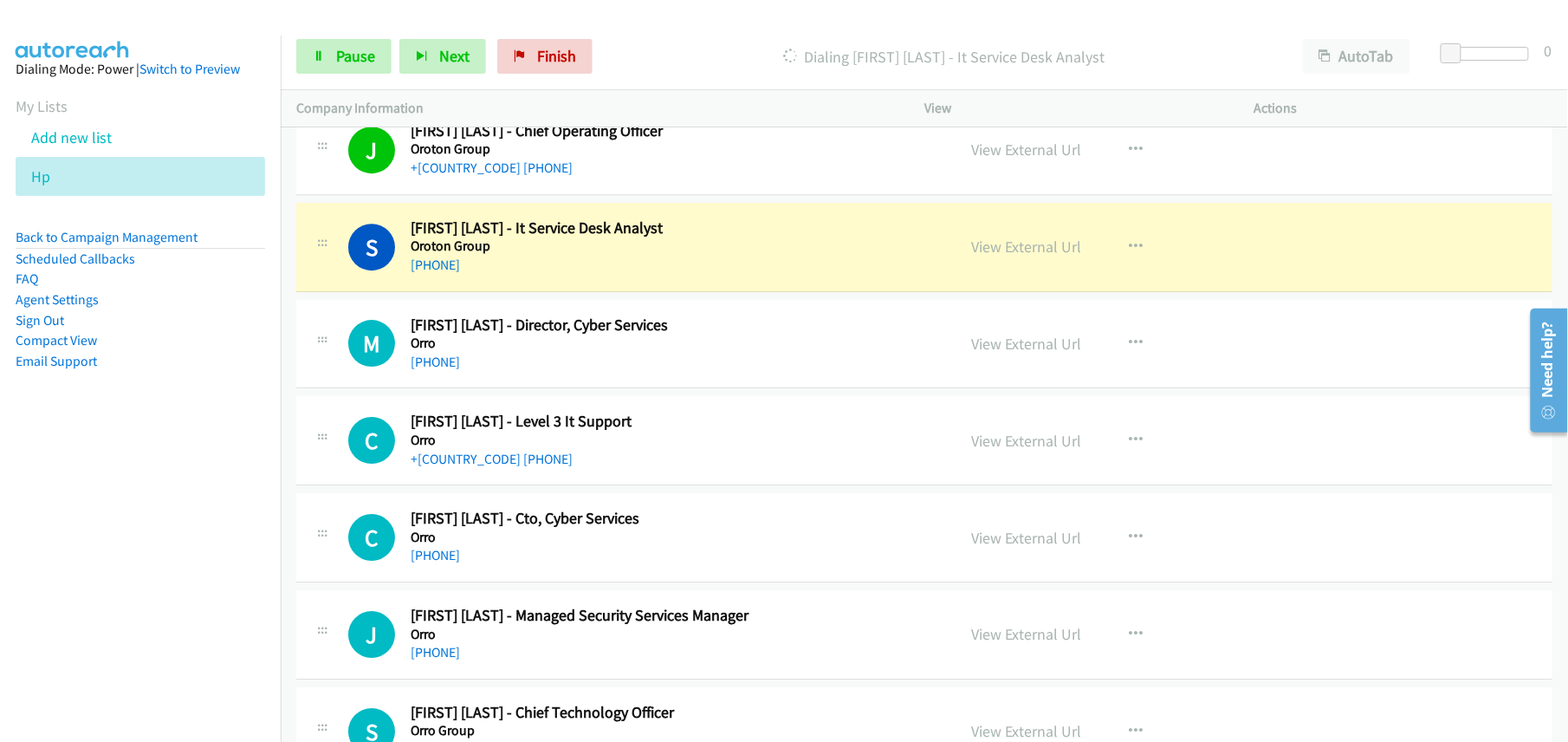 scroll, scrollTop: 6657, scrollLeft: 0, axis: vertical 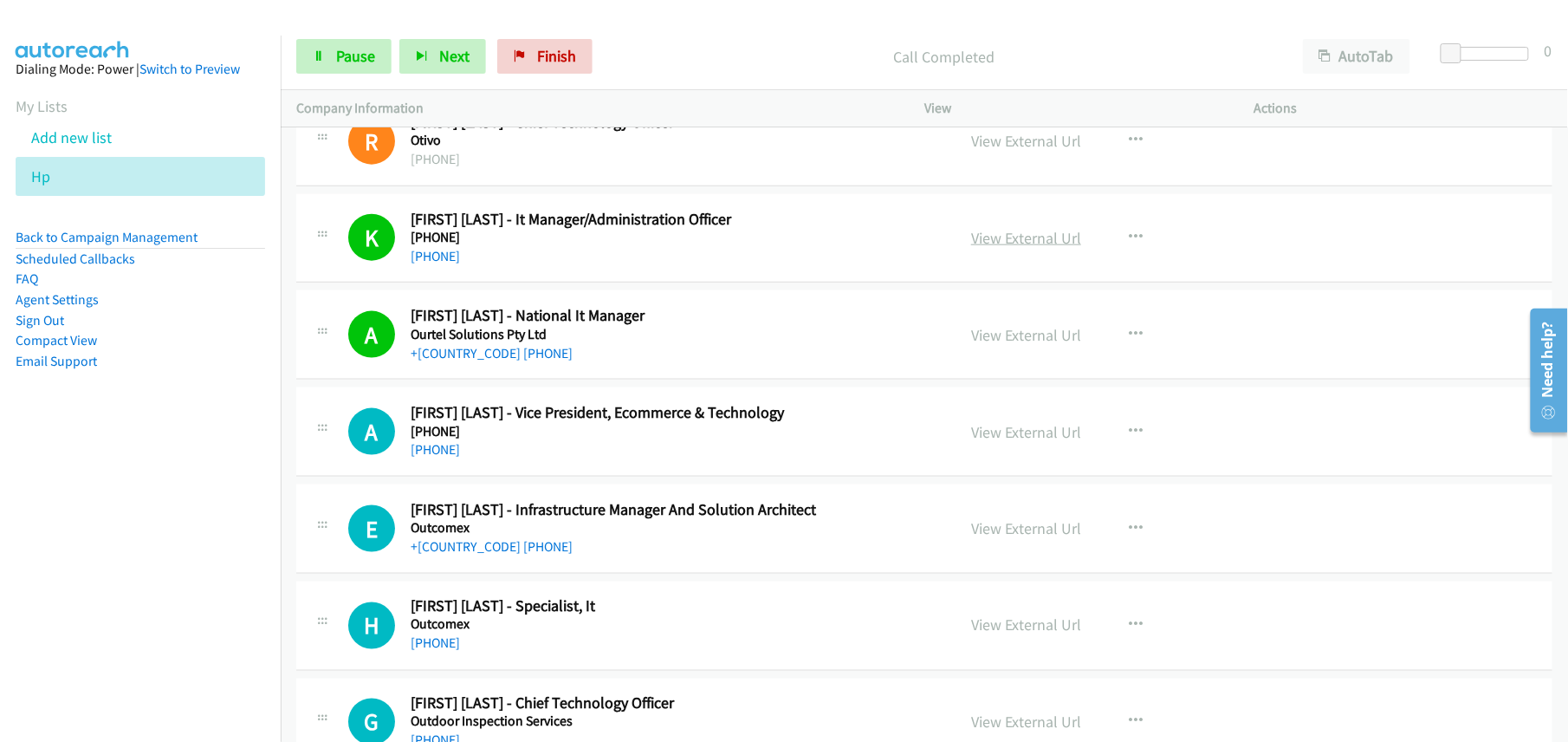 click on "View External Url" at bounding box center [1026, 238] 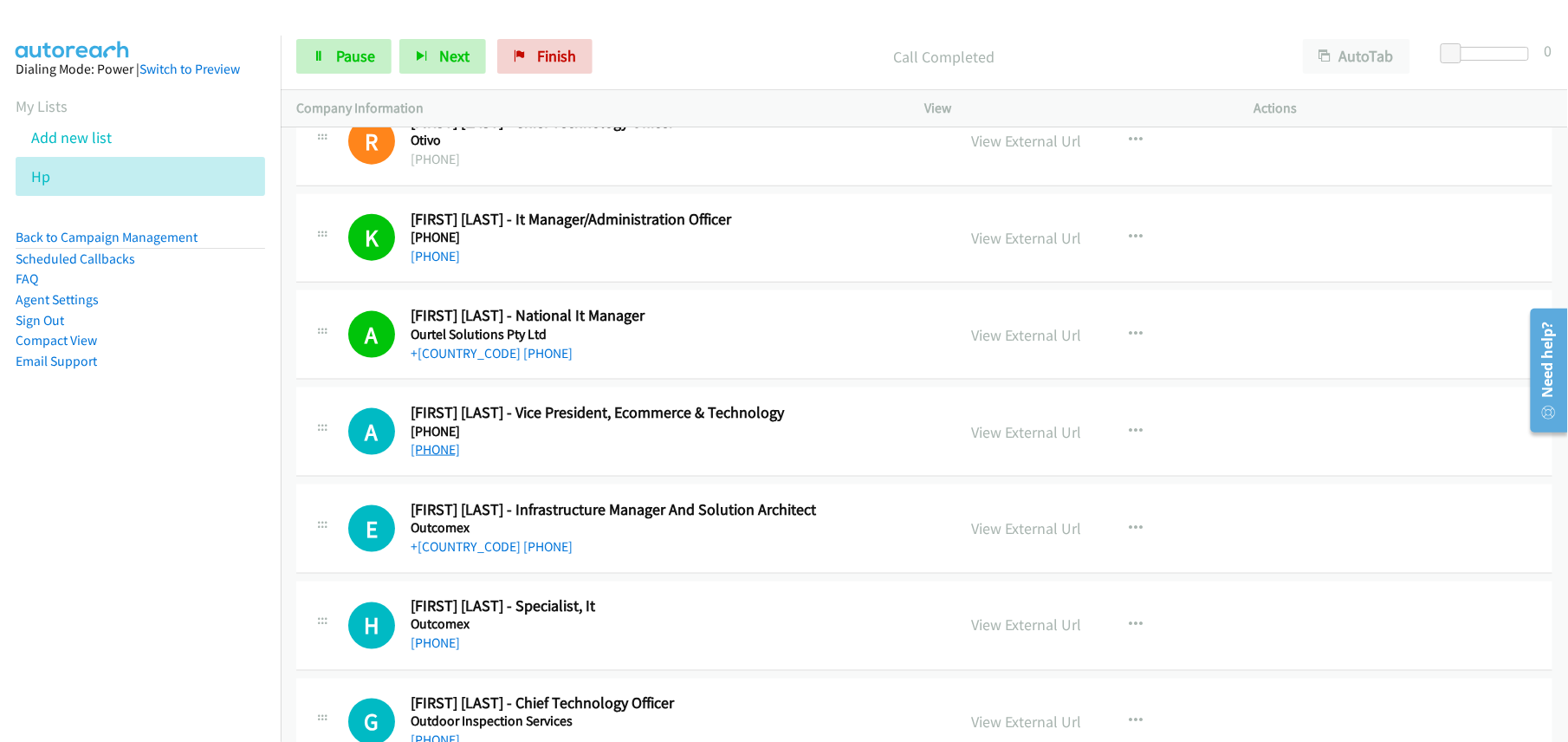click on "[PHONE]" at bounding box center [435, 449] 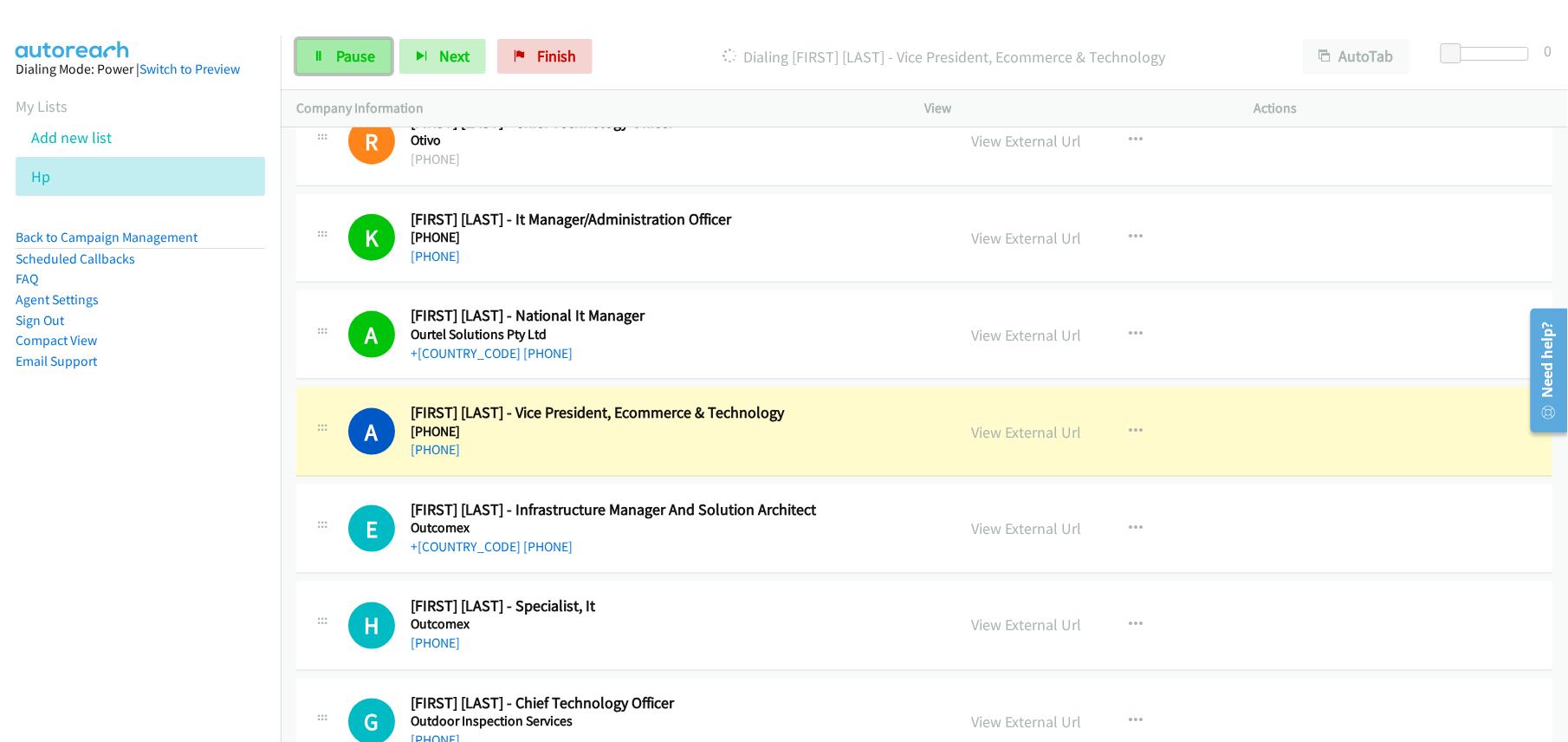click on "Pause" at bounding box center [355, 55] 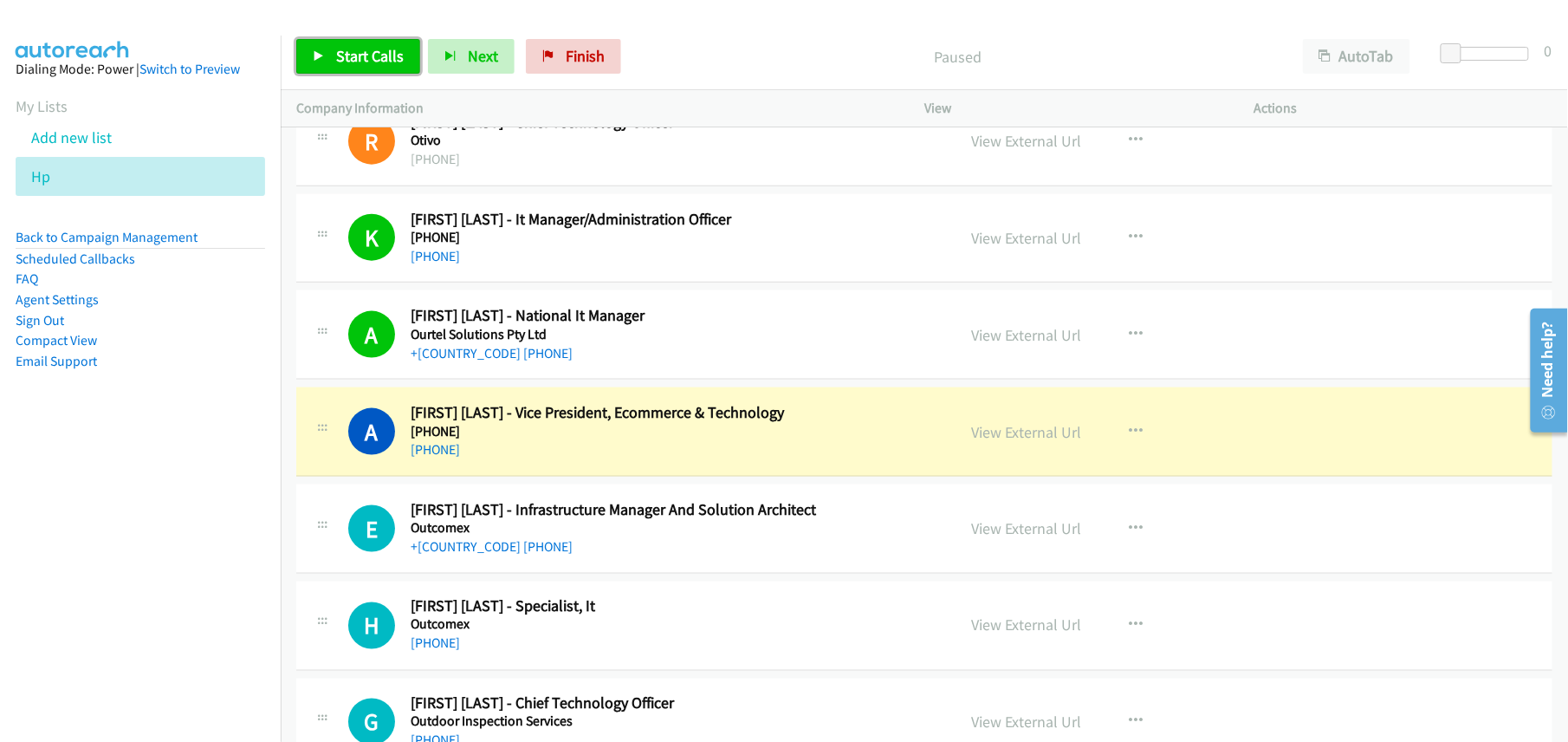 click on "Start Calls" at bounding box center (370, 55) 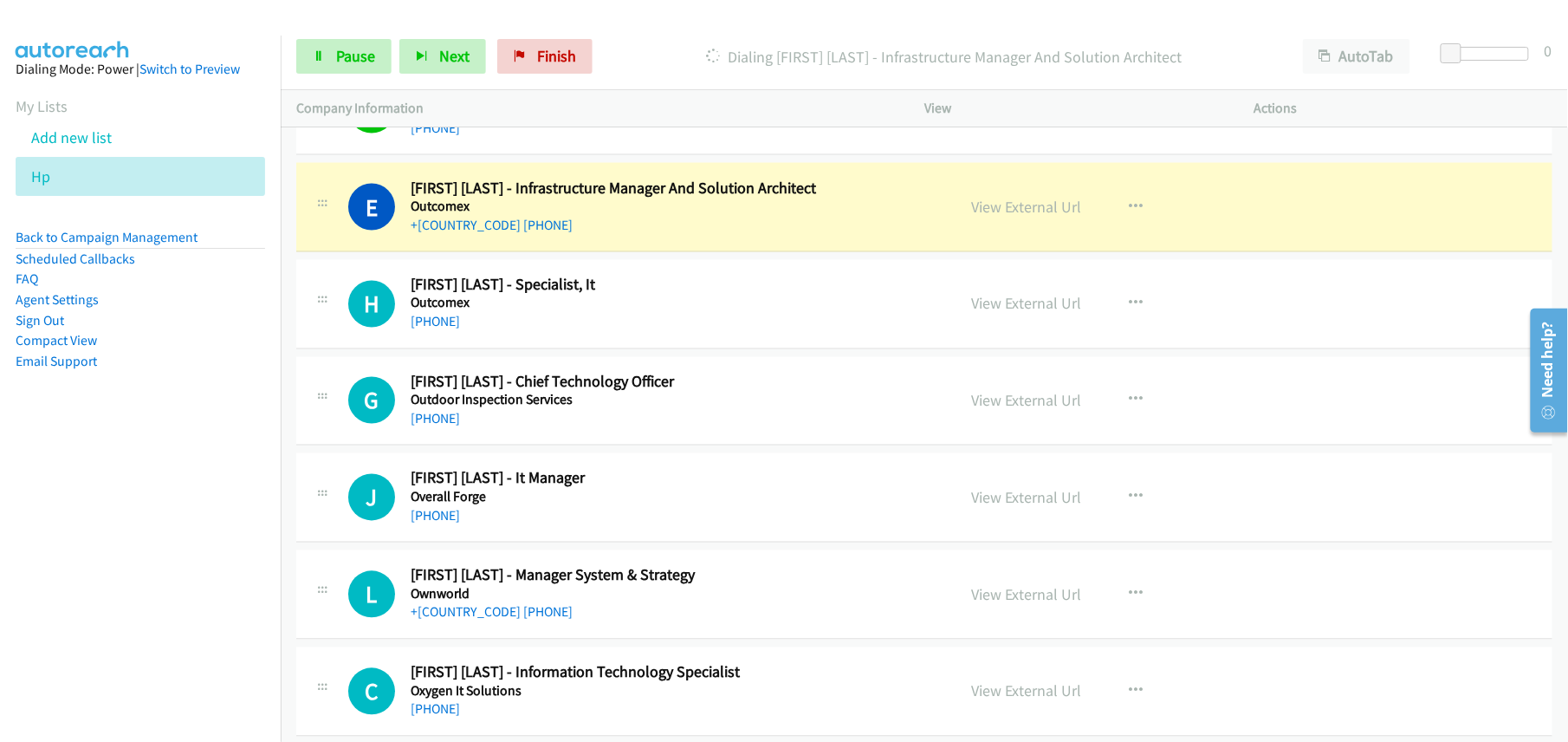 scroll, scrollTop: 8136, scrollLeft: 0, axis: vertical 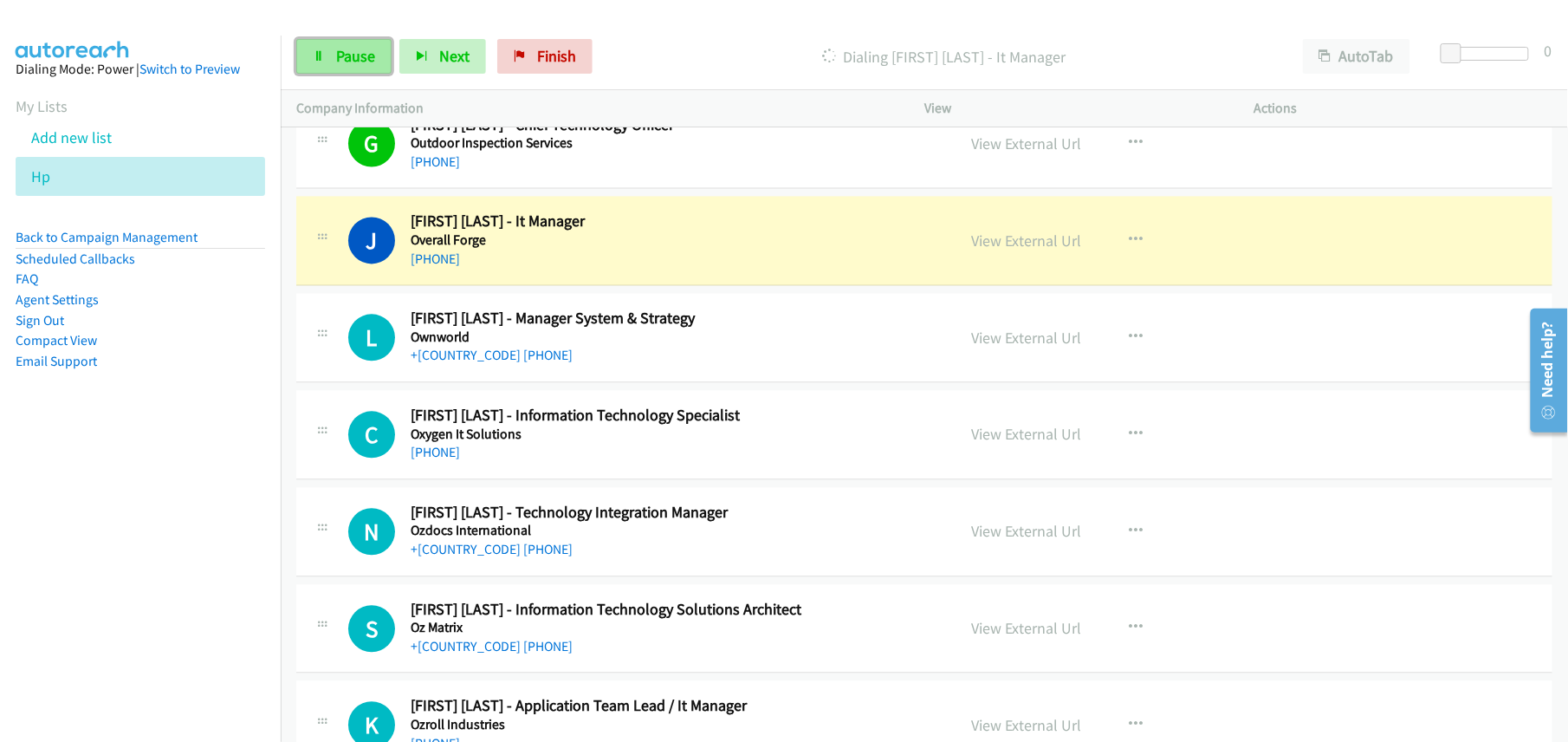 click on "Pause" at bounding box center [355, 55] 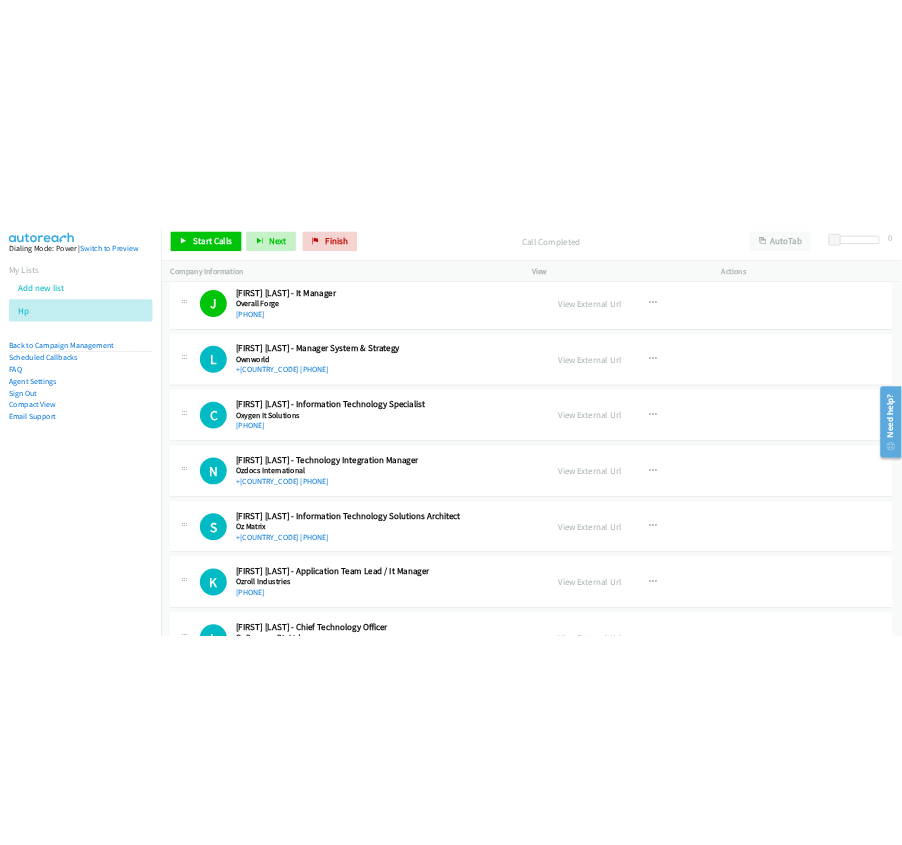 scroll, scrollTop: 9786, scrollLeft: 0, axis: vertical 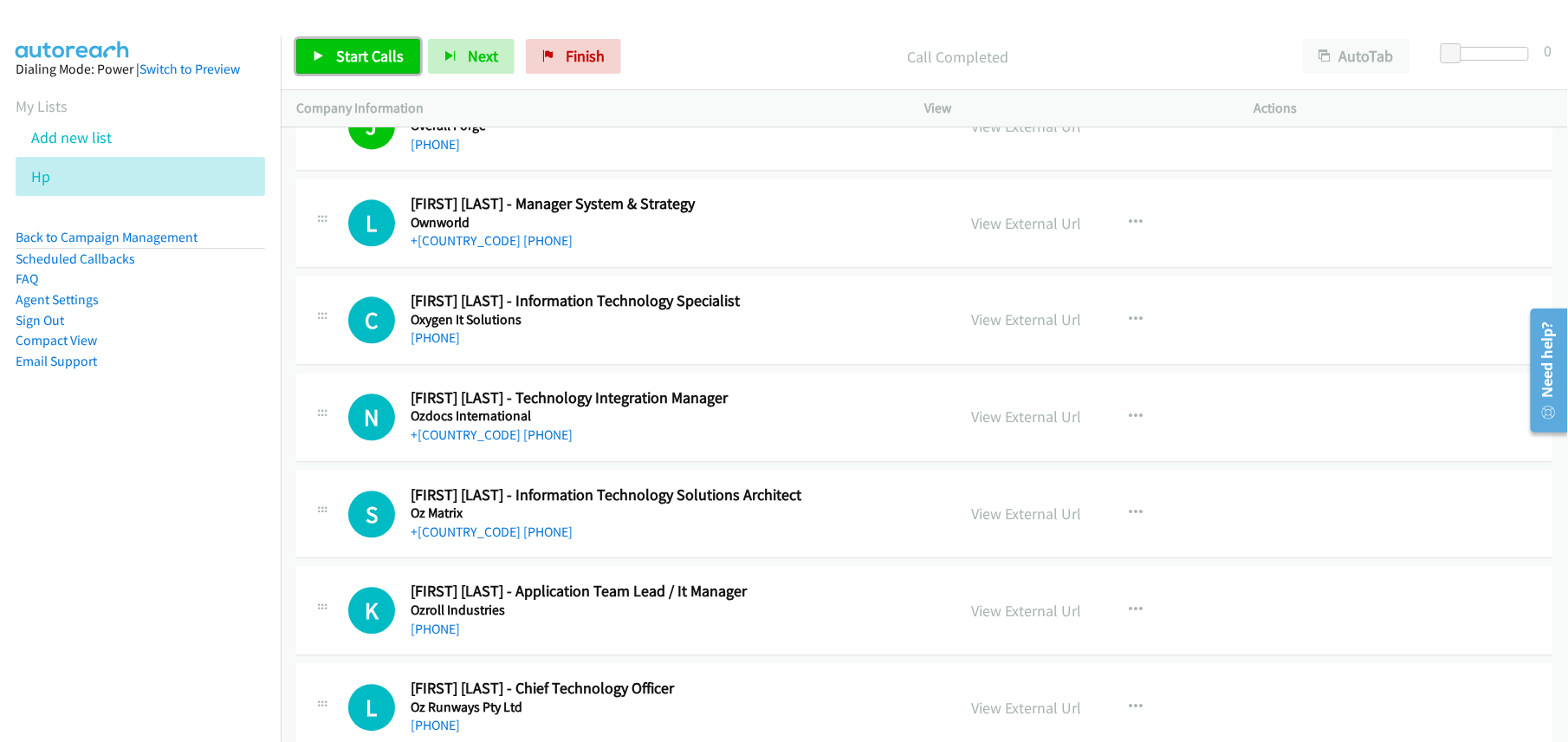 click on "Start Calls" at bounding box center (358, 56) 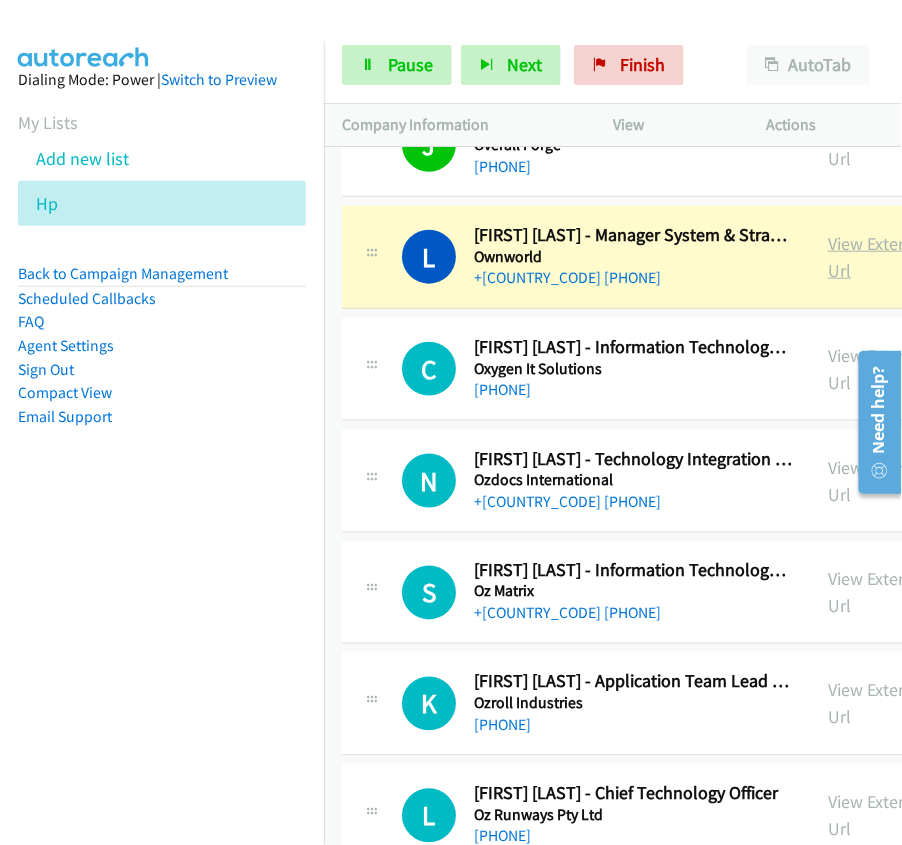 click on "View External Url" at bounding box center (878, 257) 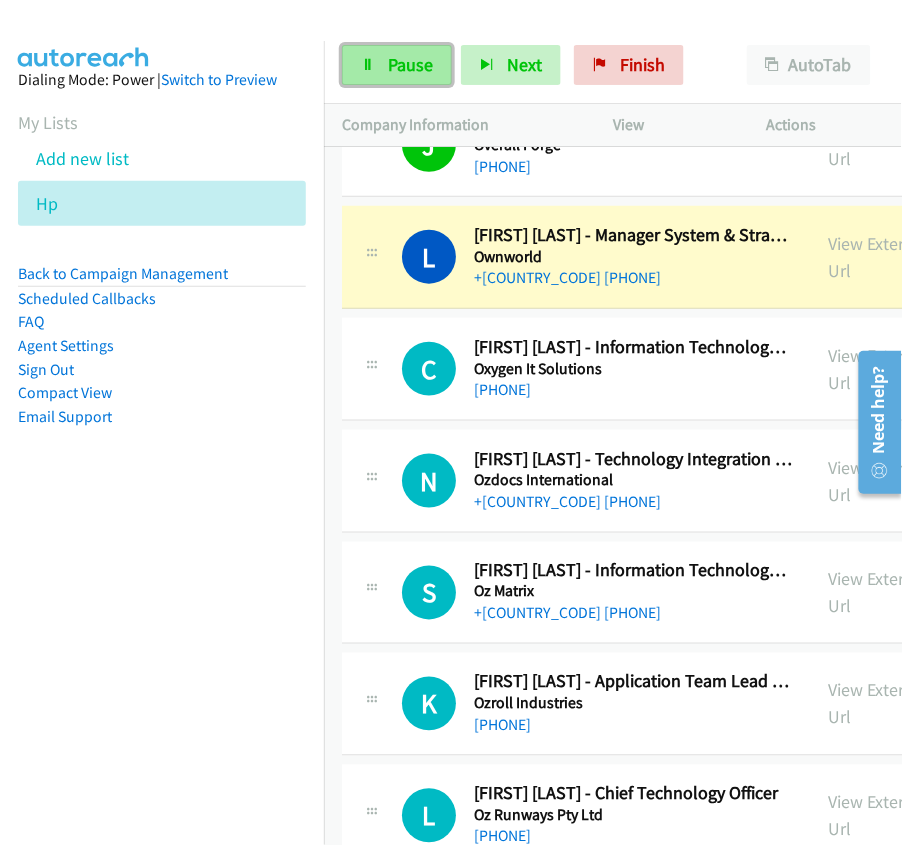 click on "Pause" at bounding box center [410, 64] 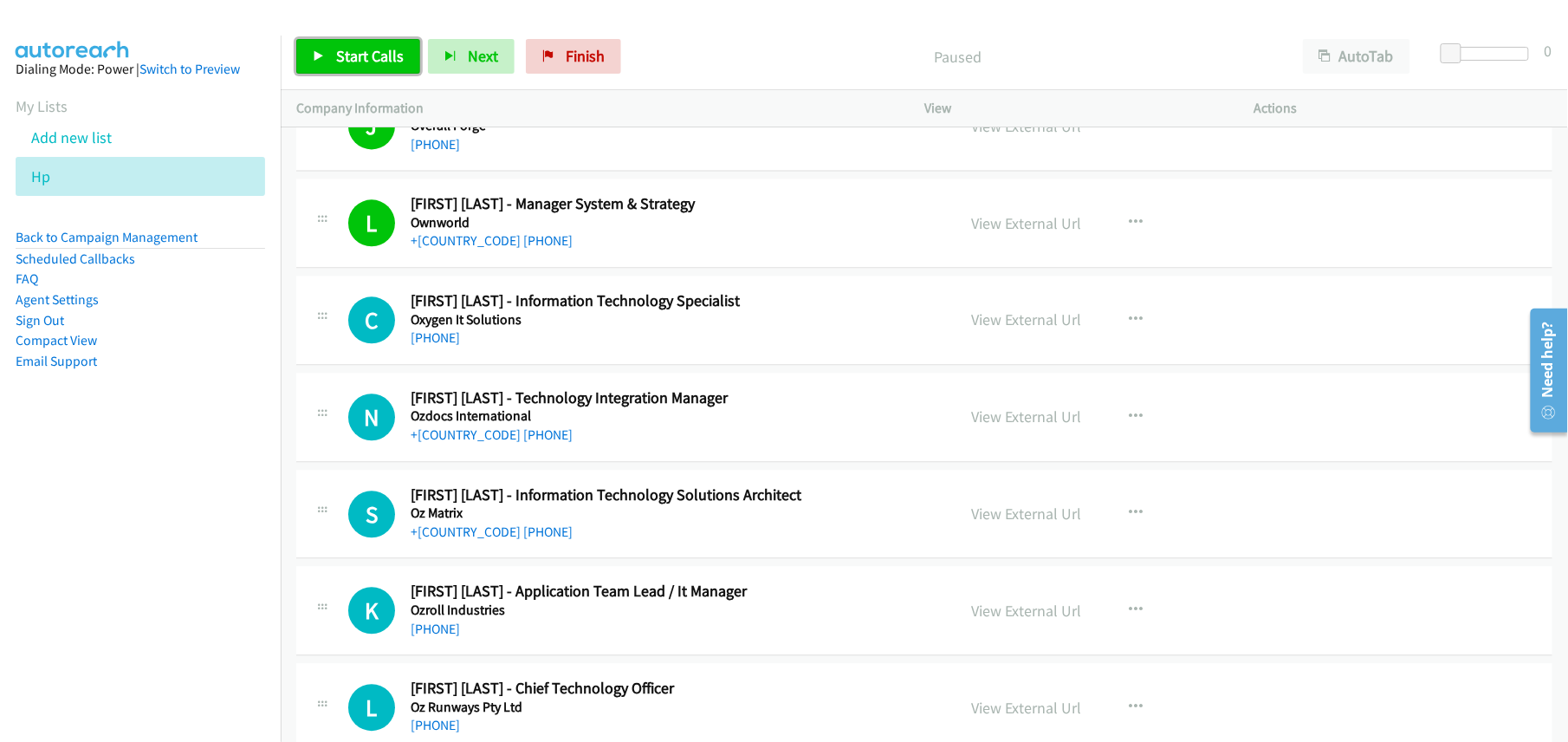click on "Start Calls" at bounding box center (370, 55) 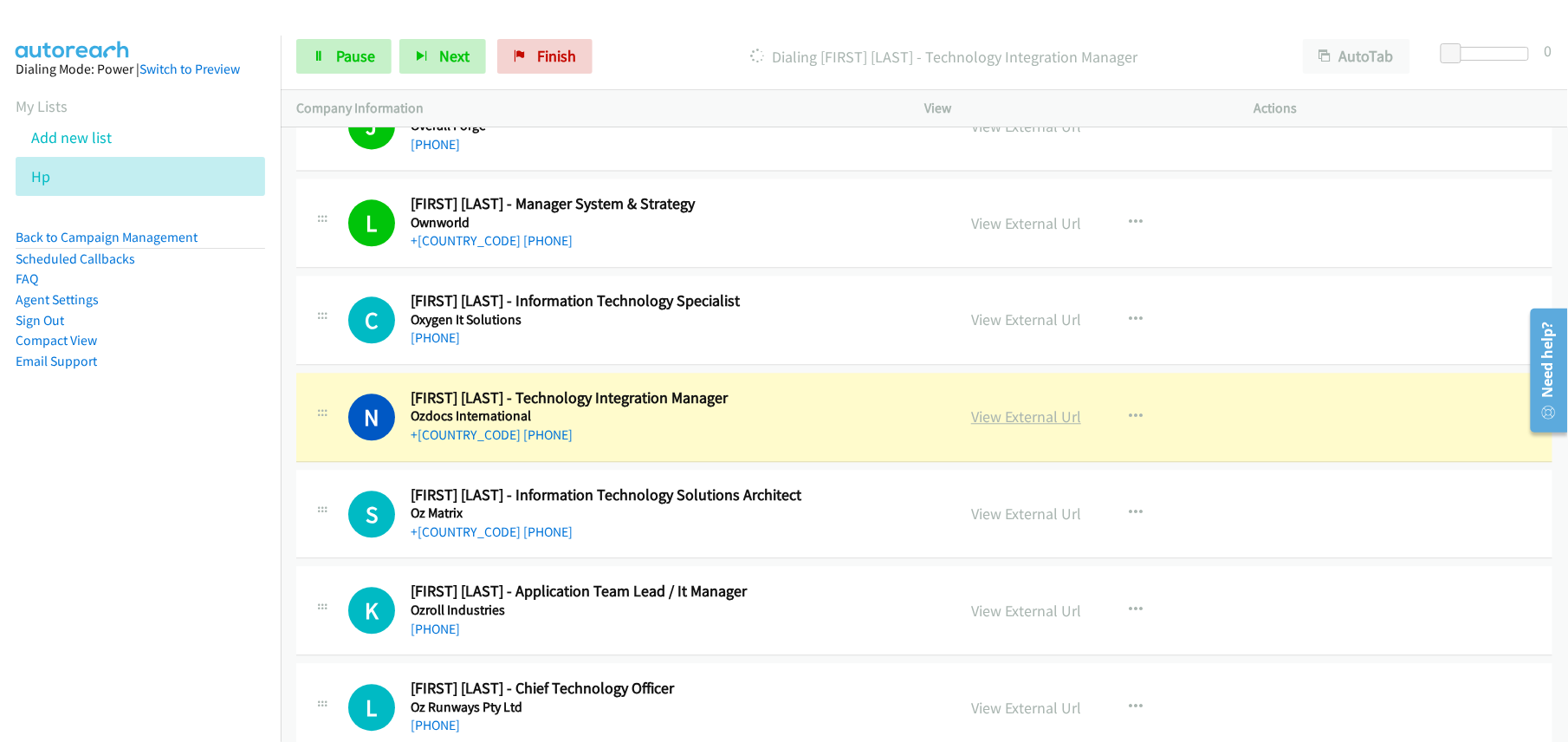 click on "View External Url" at bounding box center (1026, 416) 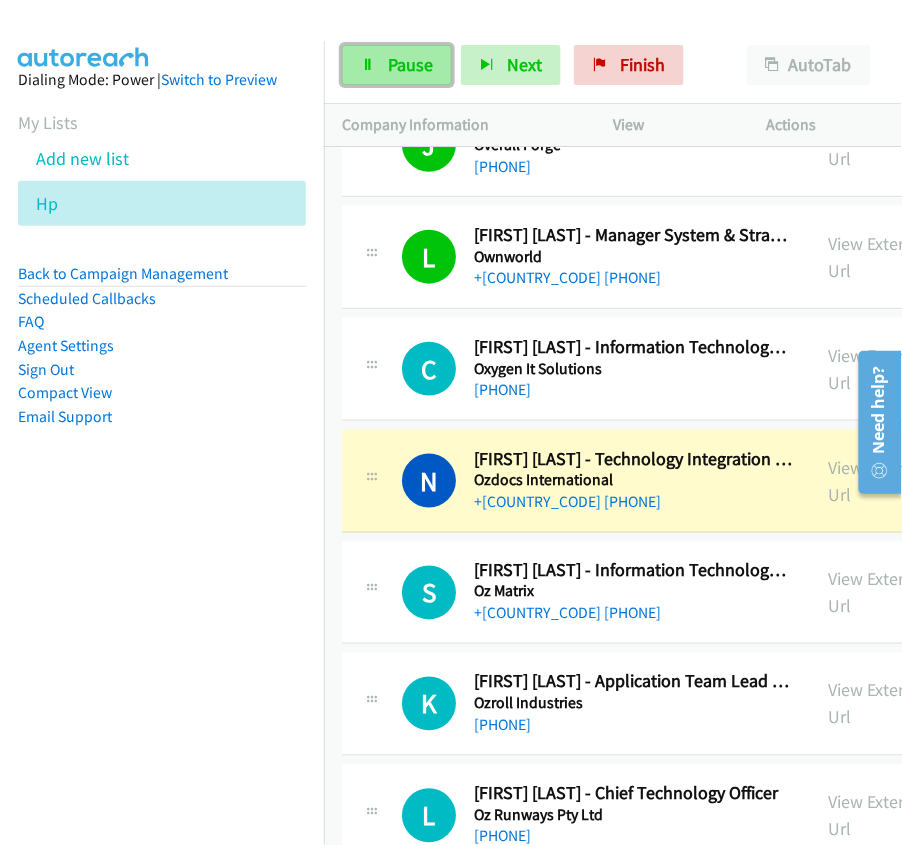 click on "Pause" at bounding box center [410, 64] 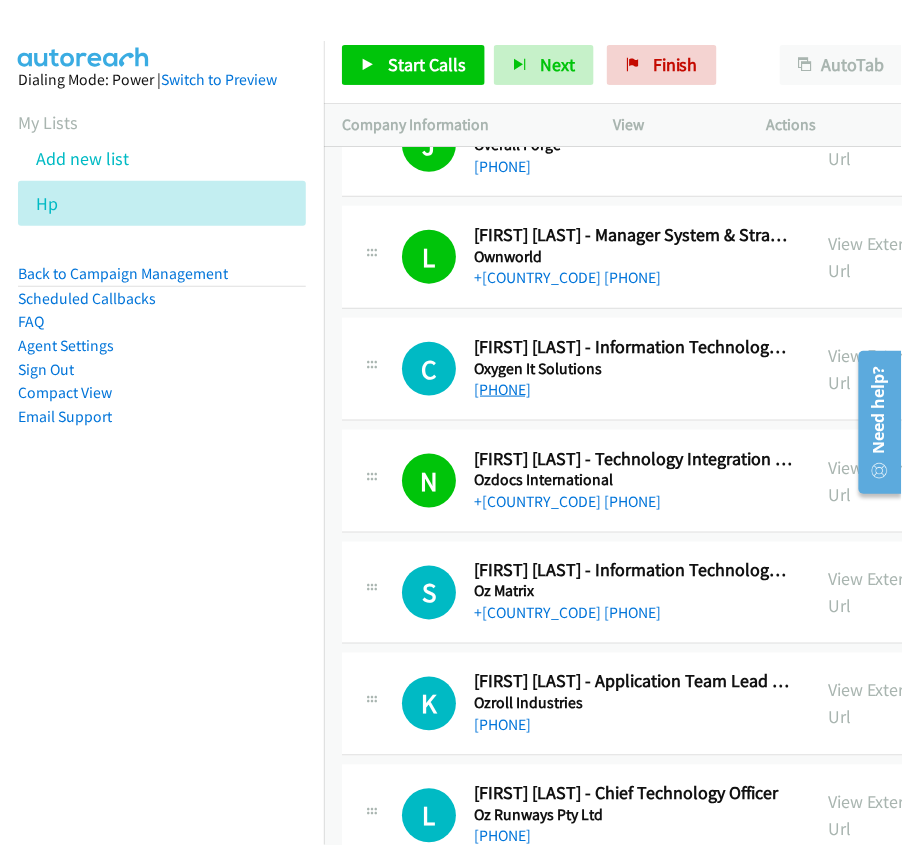 click on "[PHONE]" at bounding box center (502, 389) 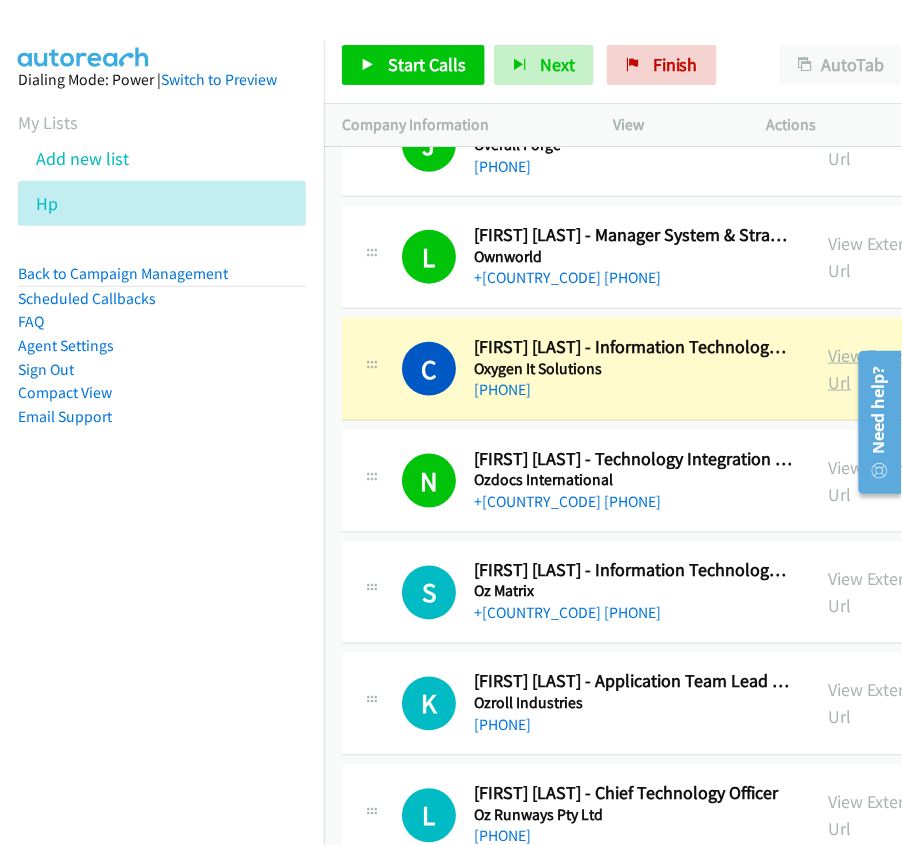 click on "View External Url" at bounding box center [878, 369] 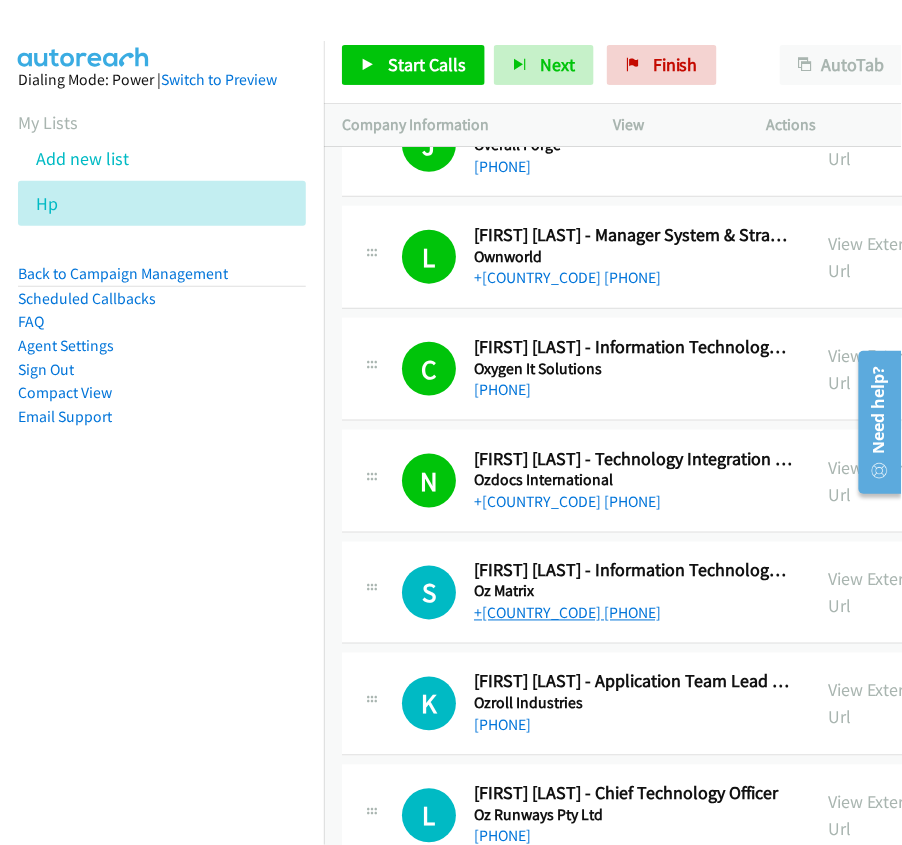 click on "+[COUNTRY_CODE] [PHONE]" at bounding box center [567, 613] 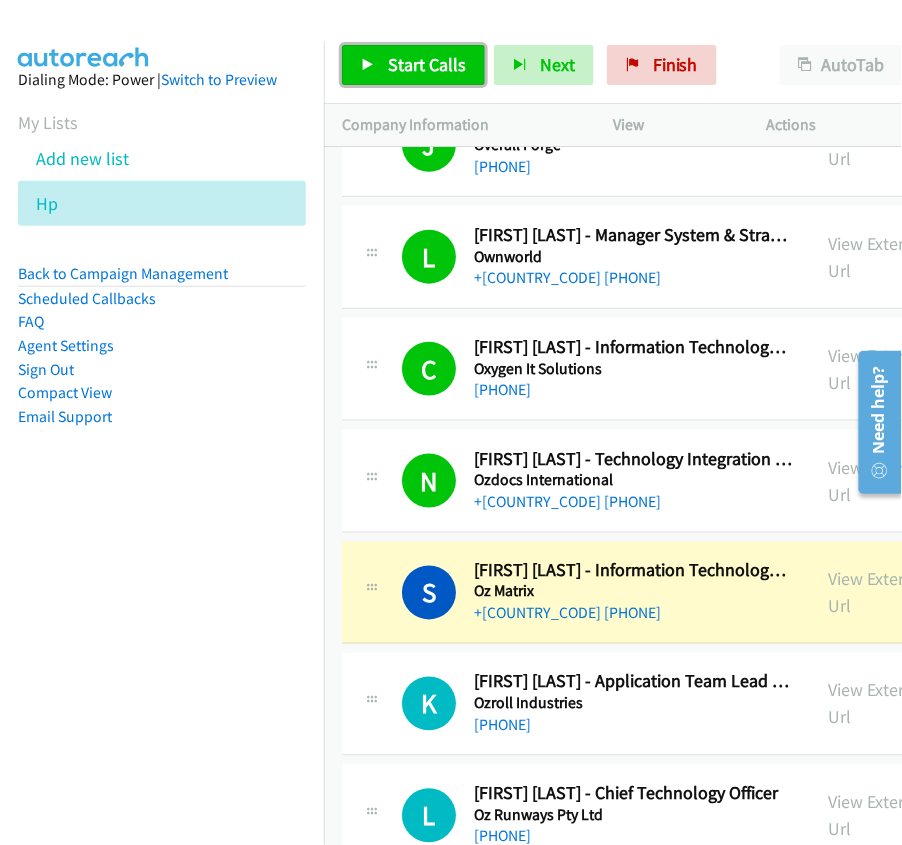 click on "Start Calls" at bounding box center [427, 64] 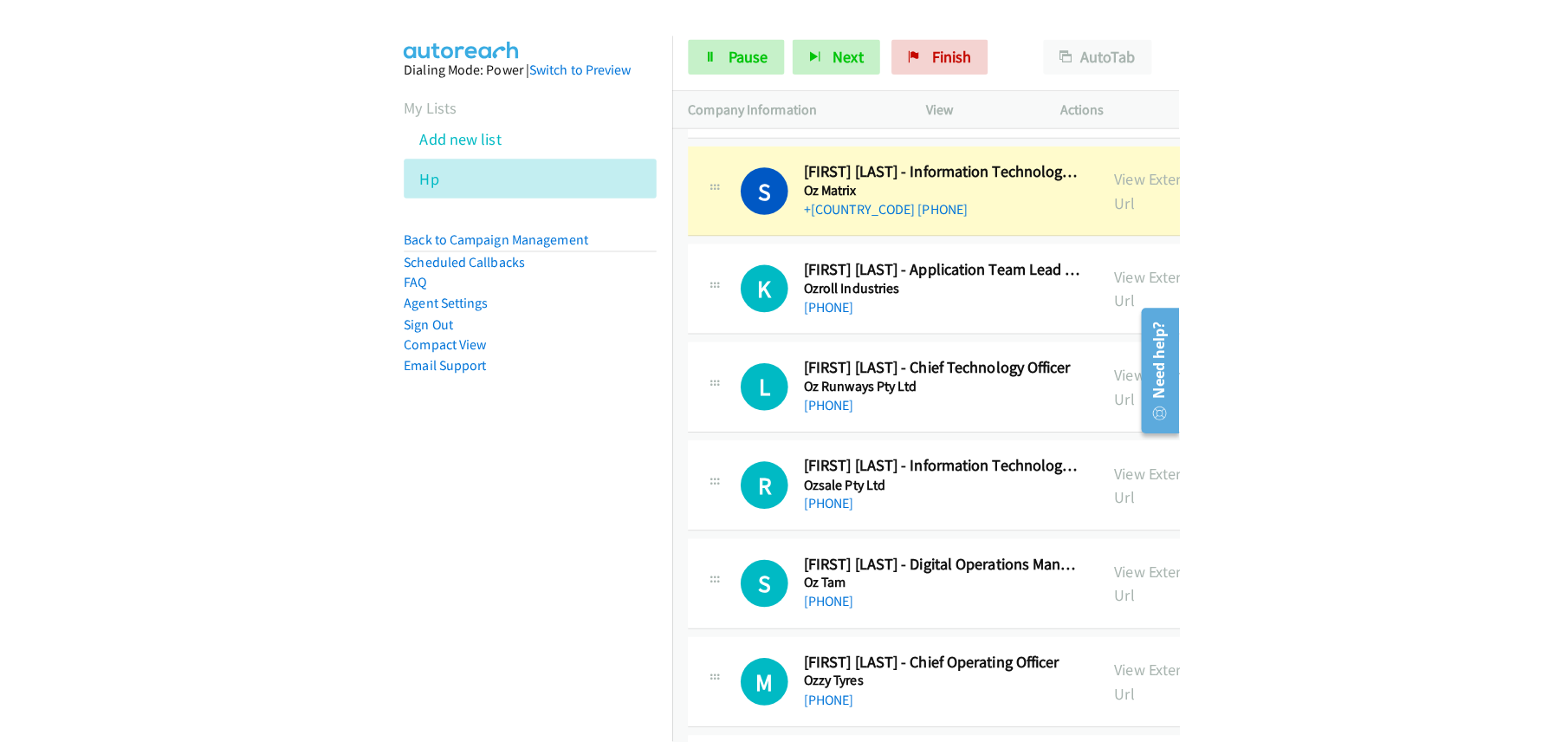 scroll, scrollTop: 8829, scrollLeft: 0, axis: vertical 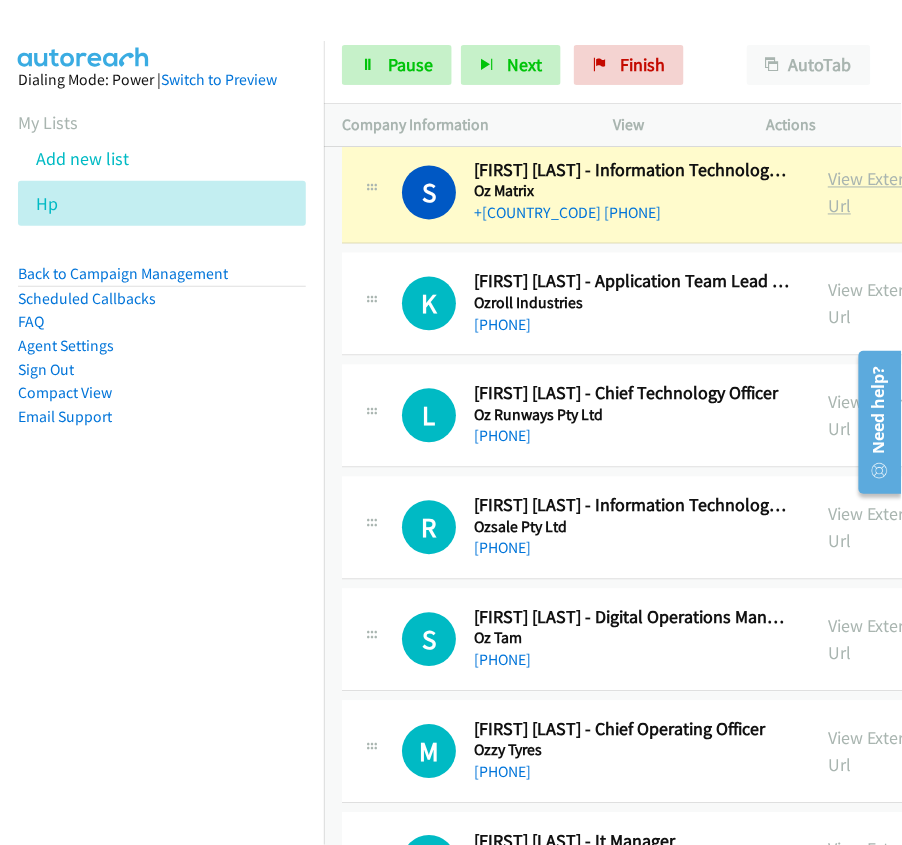 click on "View External Url" at bounding box center (878, 193) 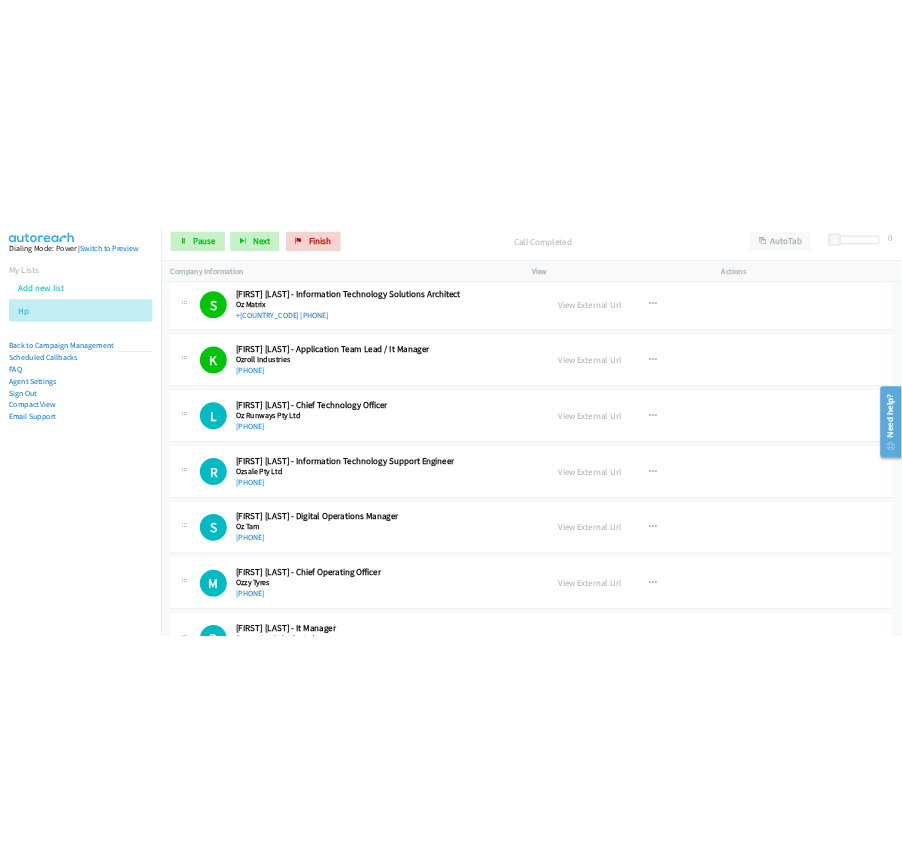 scroll, scrollTop: 10320, scrollLeft: 0, axis: vertical 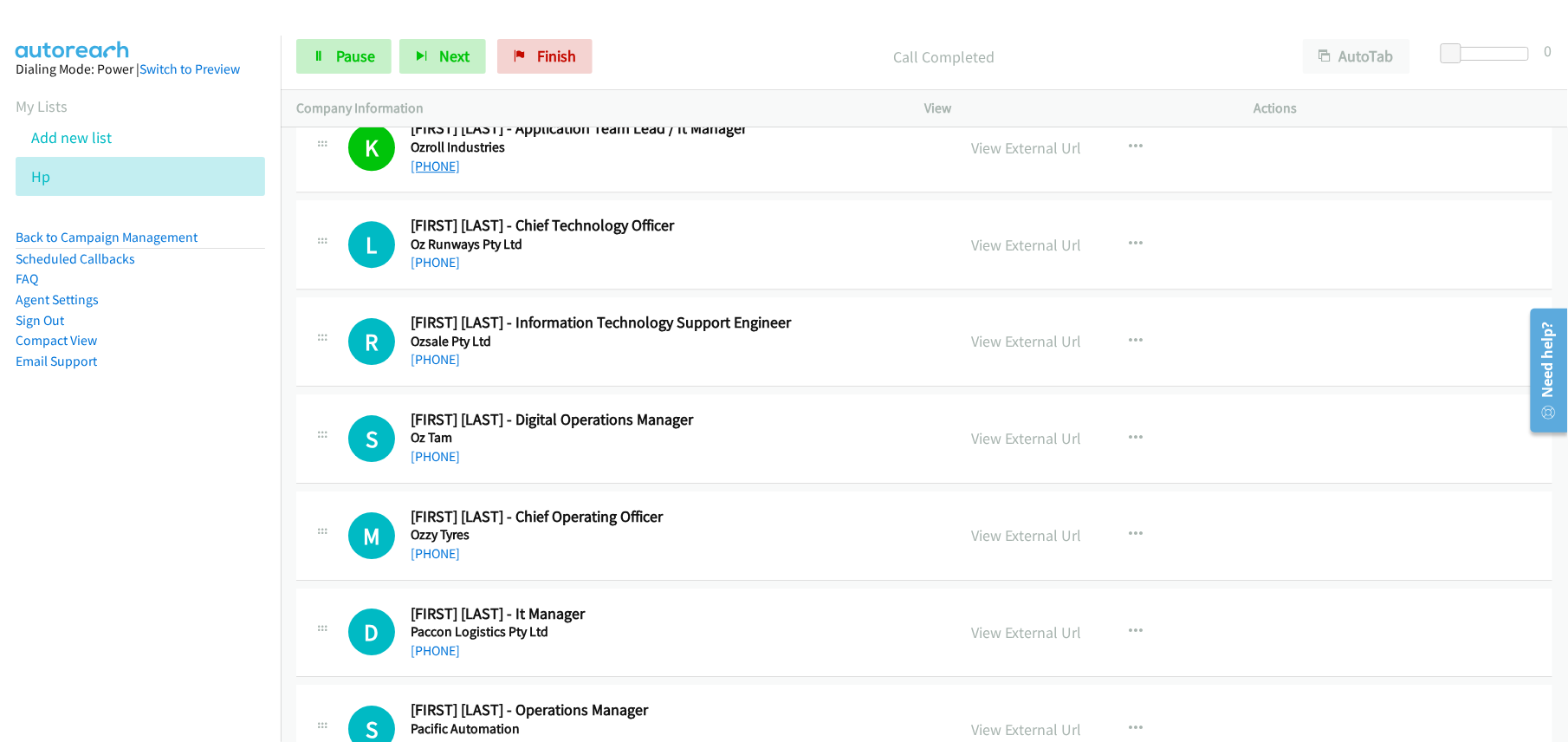 click on "[PHONE]" at bounding box center [435, 166] 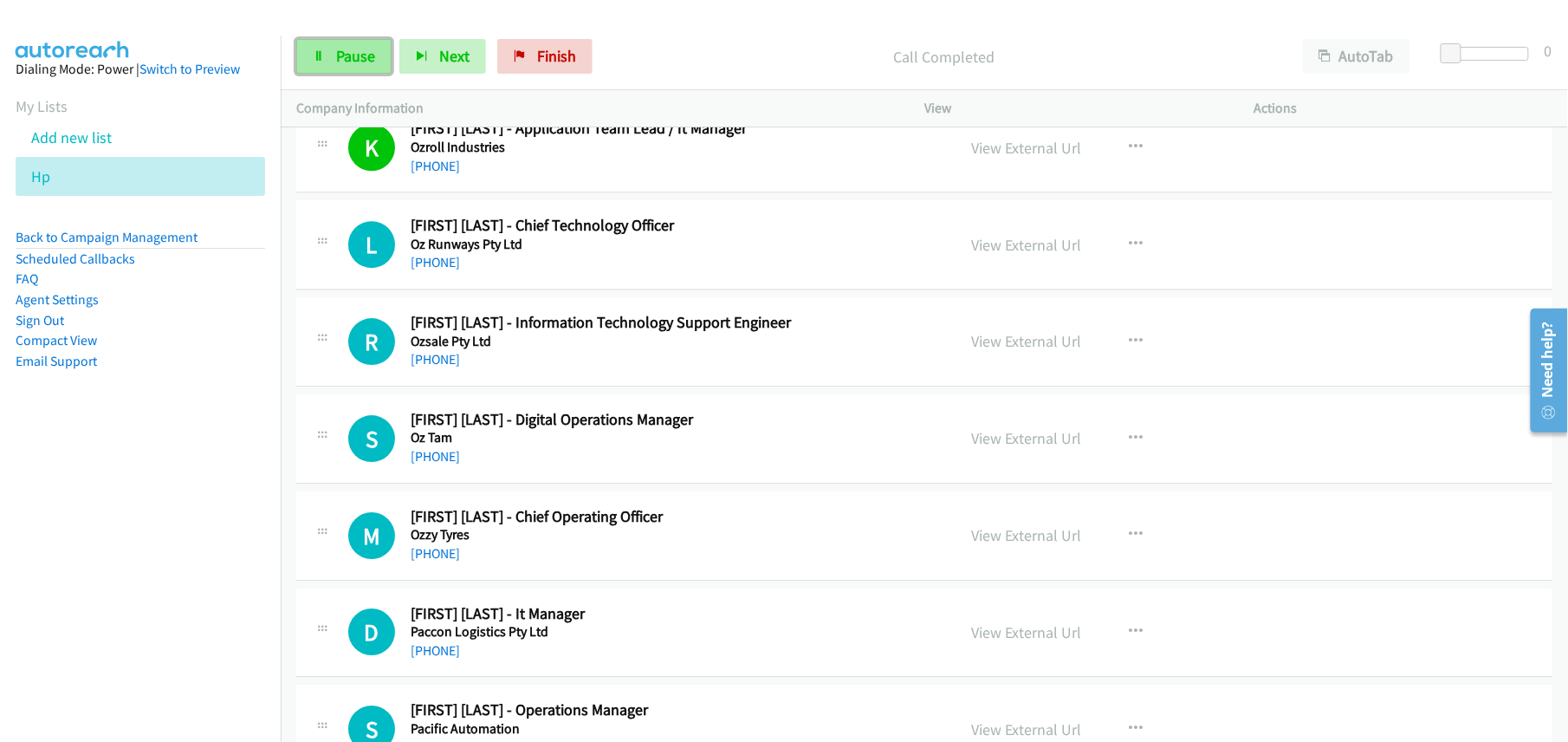 click on "Pause" at bounding box center (355, 55) 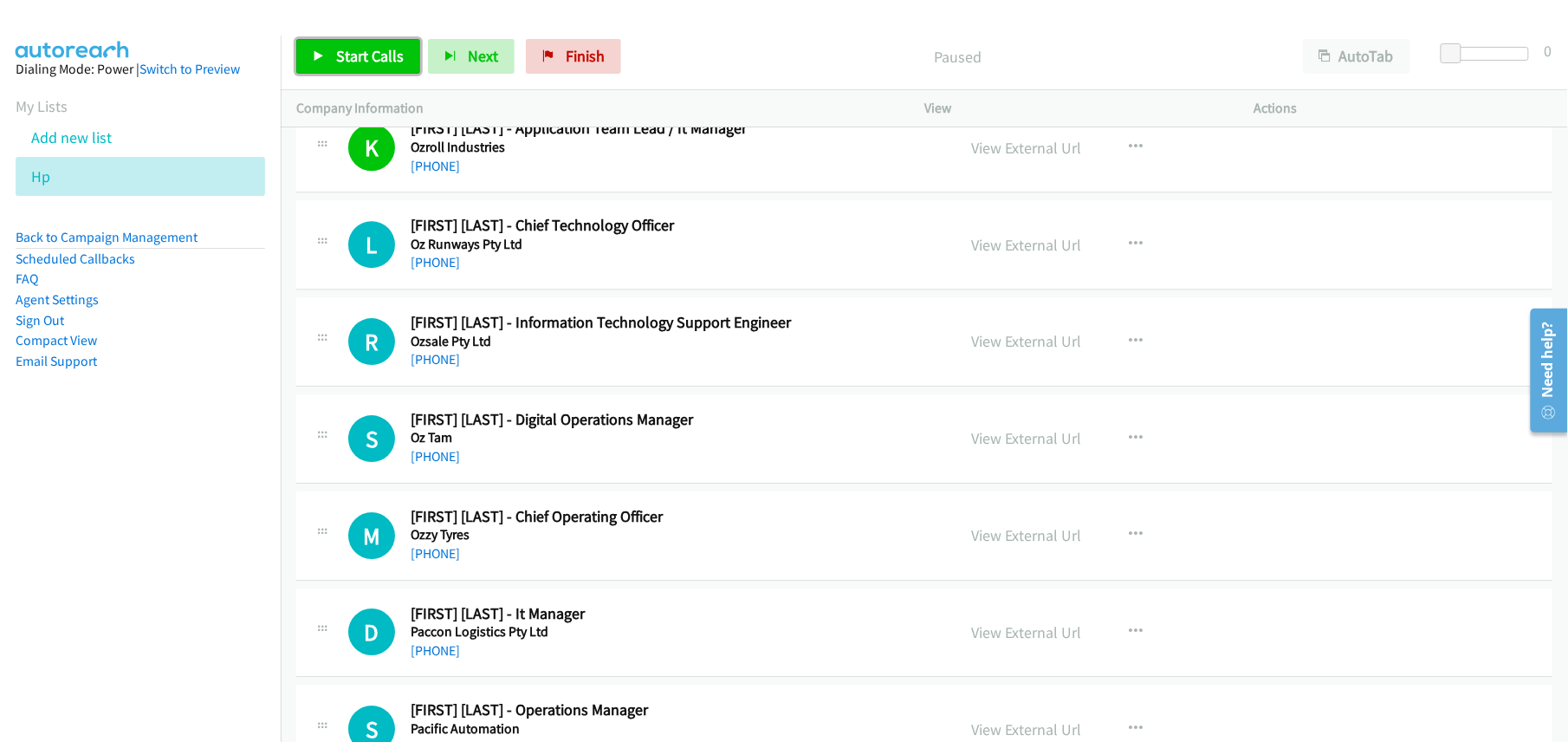 click on "Start Calls" at bounding box center [370, 55] 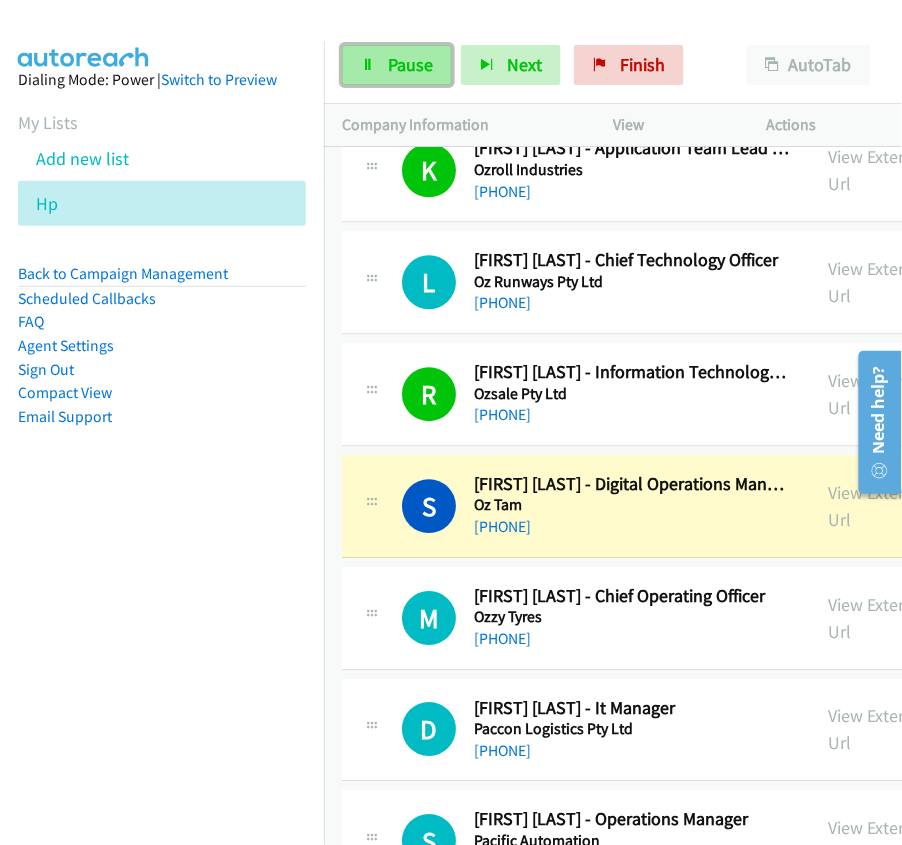click on "Pause" at bounding box center [410, 64] 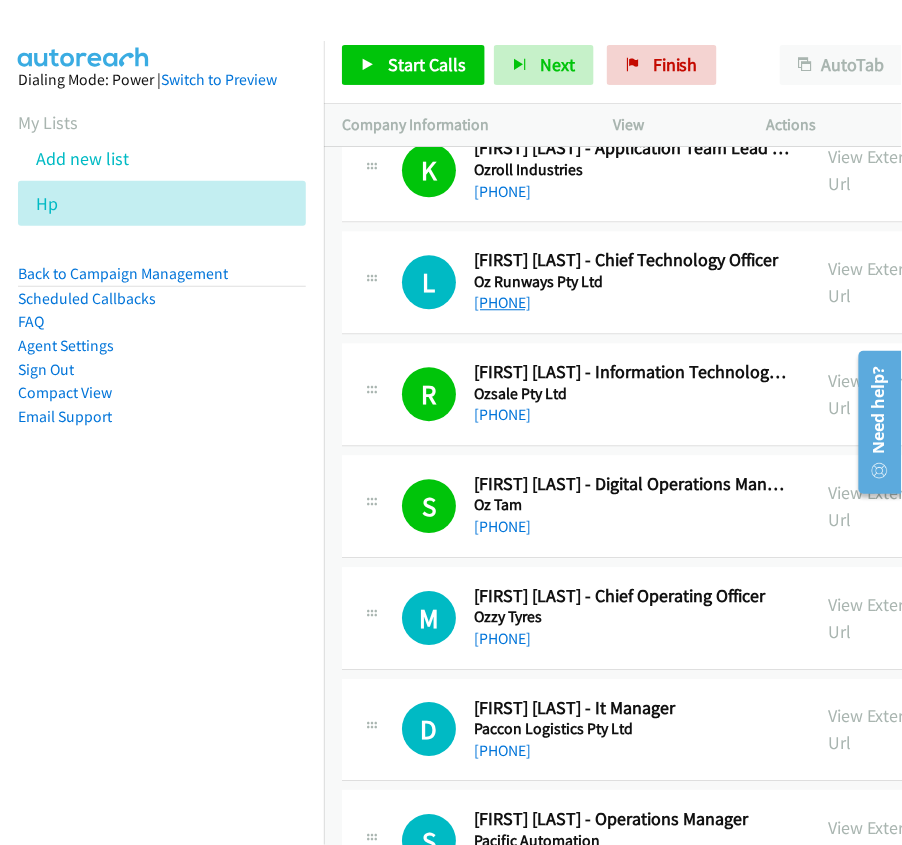 click on "[PHONE]" at bounding box center [502, 302] 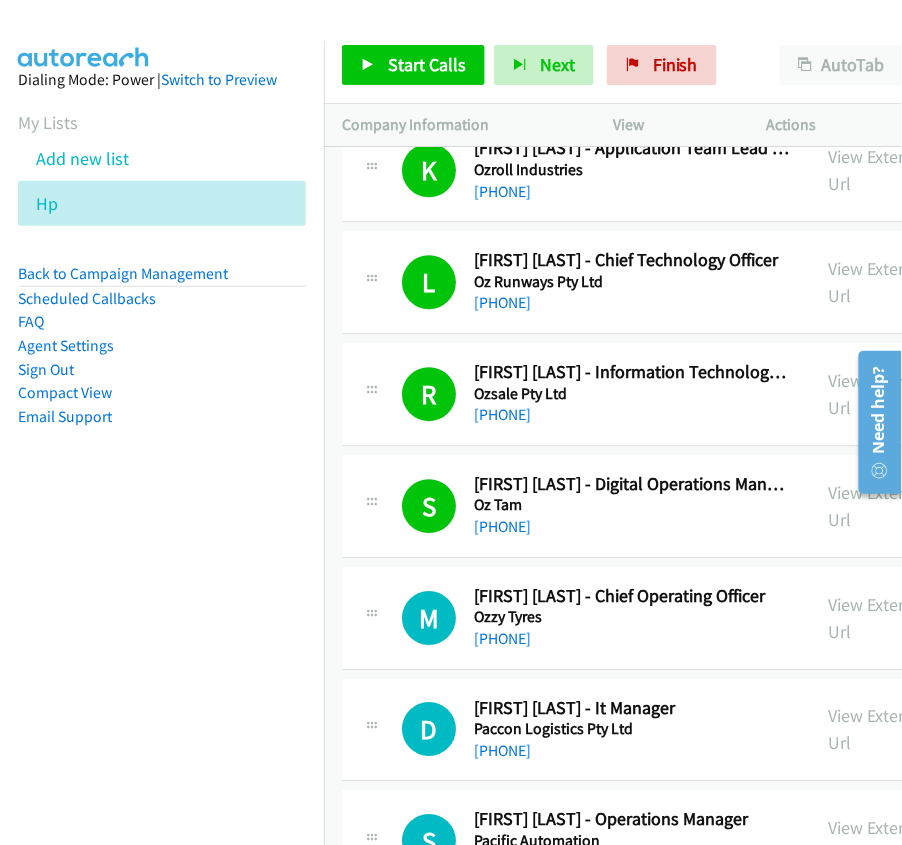 drag, startPoint x: 517, startPoint y: 452, endPoint x: 544, endPoint y: 409, distance: 50.77401 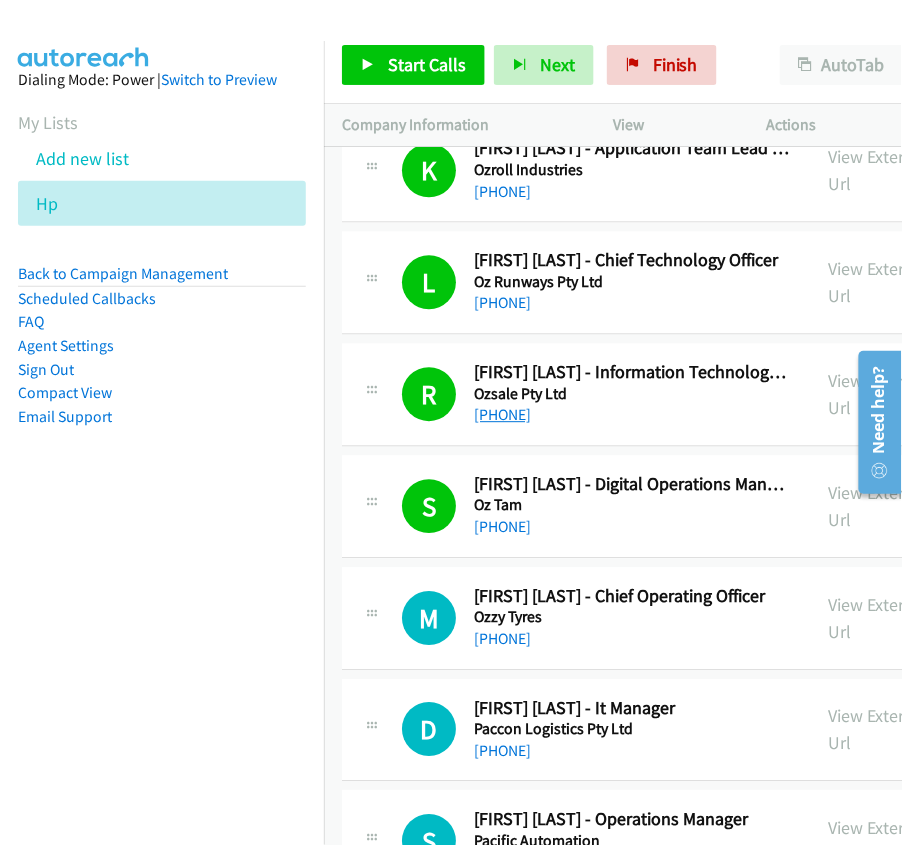 click on "[PHONE]" at bounding box center (502, 414) 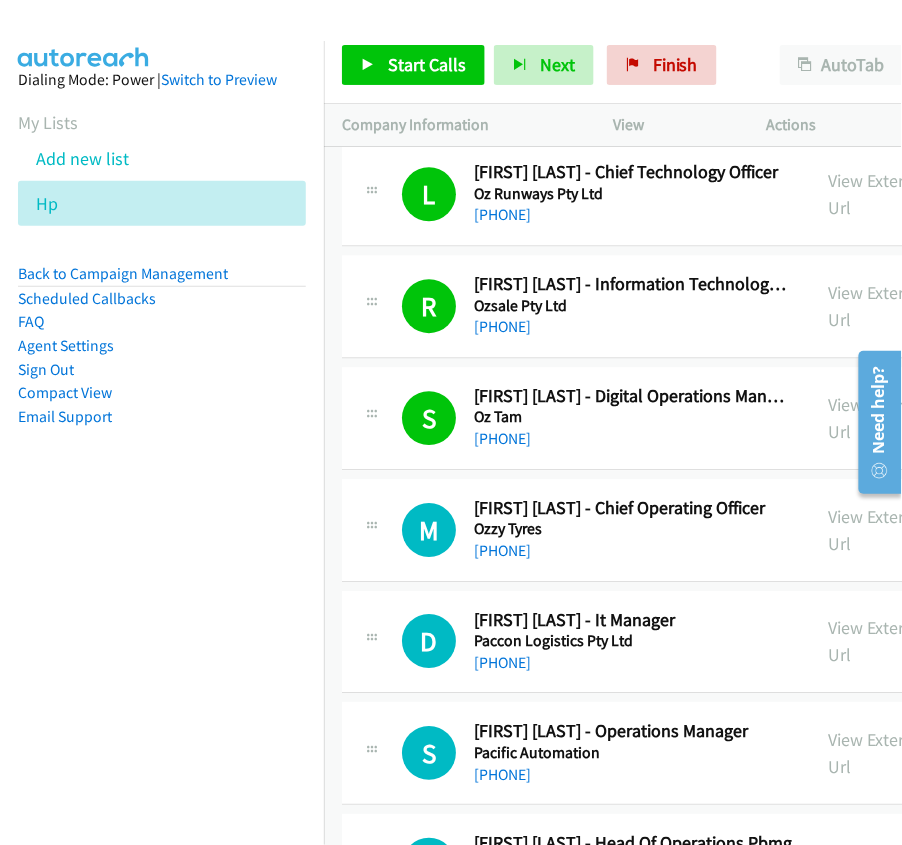 scroll, scrollTop: 10453, scrollLeft: 0, axis: vertical 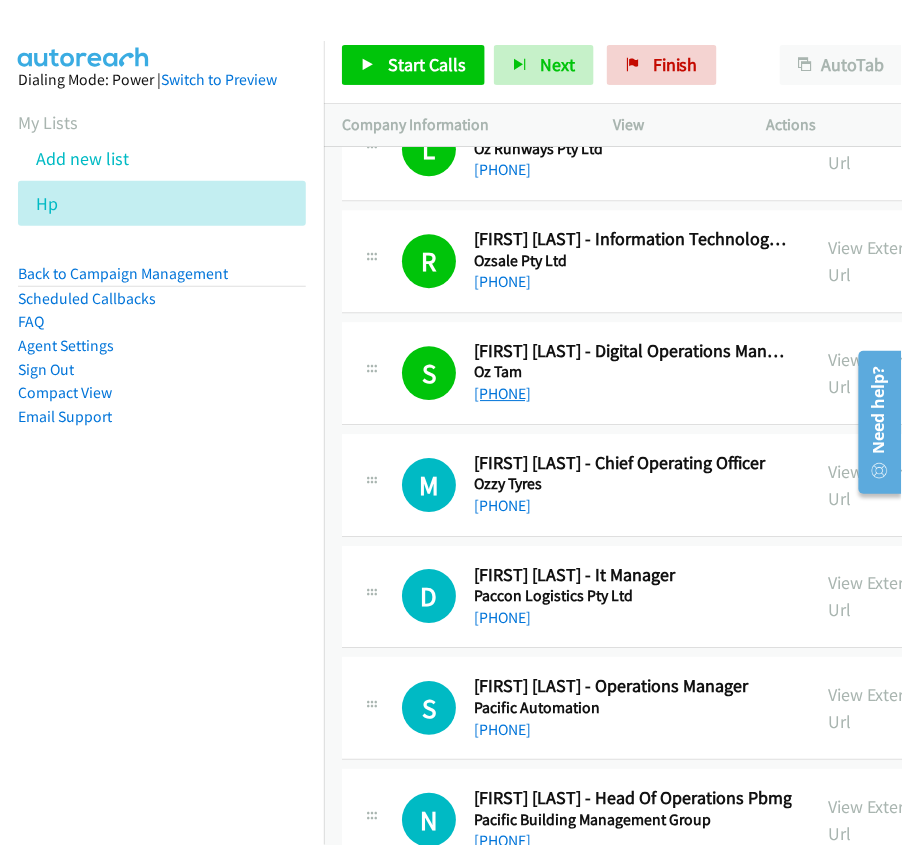 click on "[PHONE]" at bounding box center [502, 393] 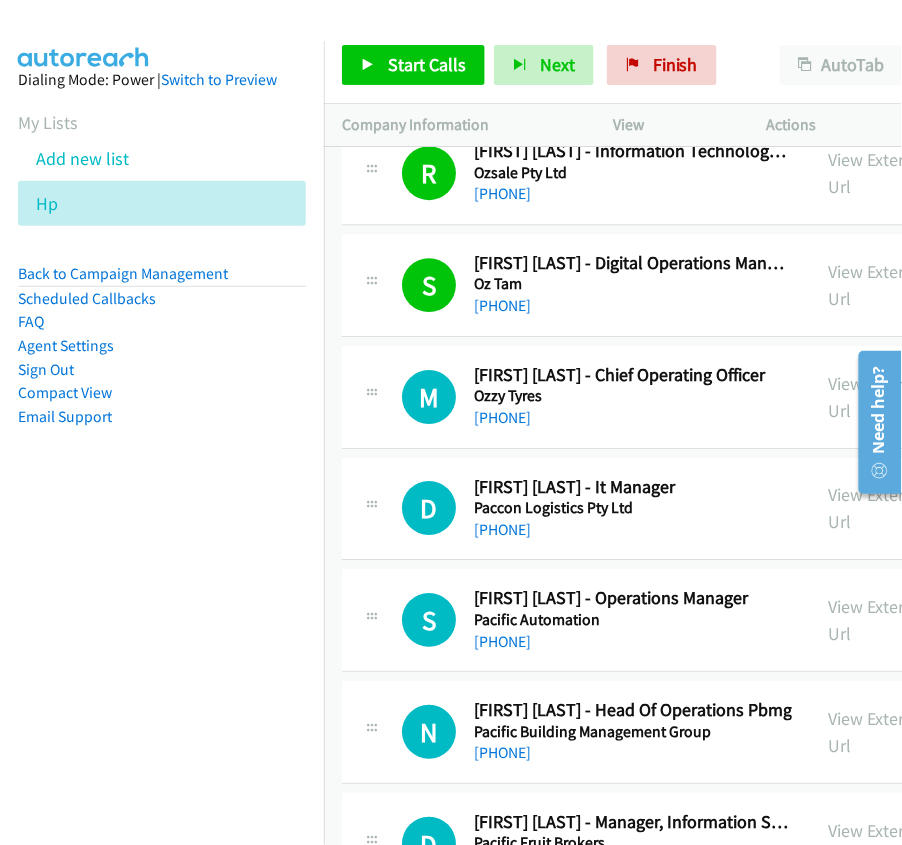 scroll, scrollTop: 10586, scrollLeft: 0, axis: vertical 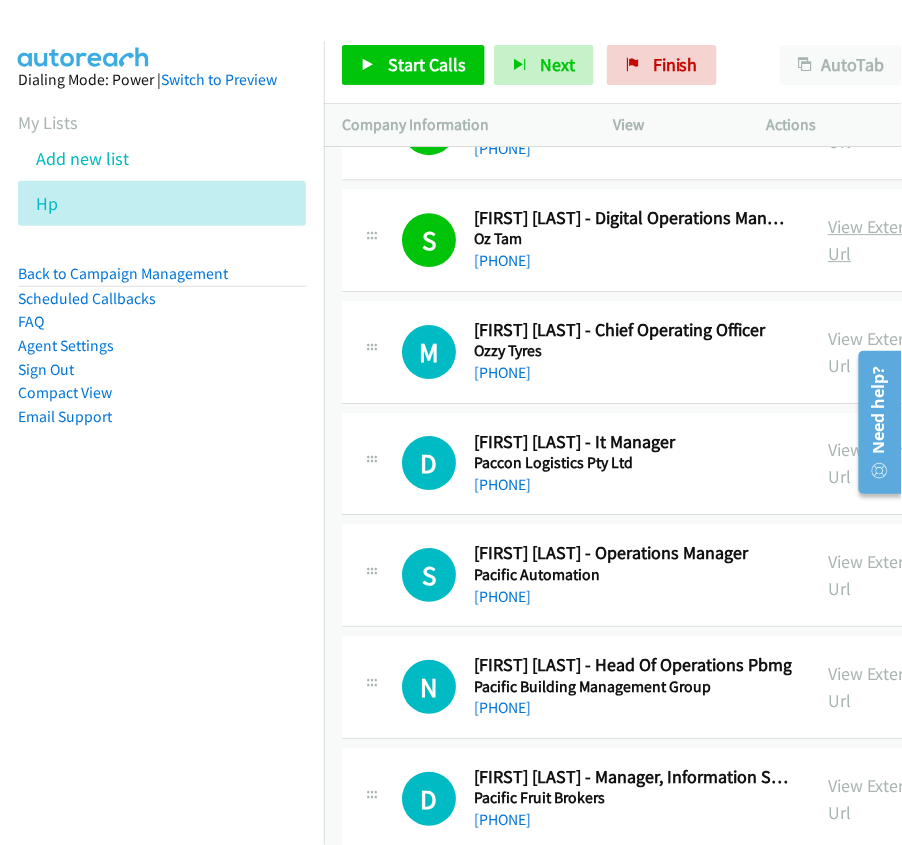 click on "View External Url" at bounding box center [878, 240] 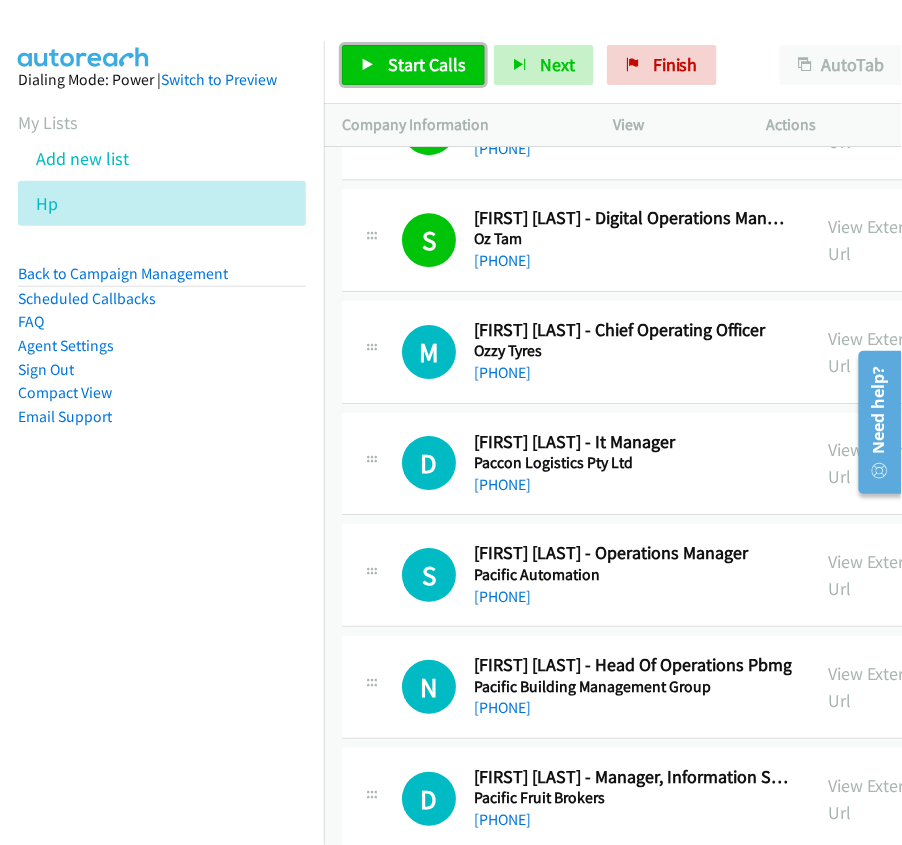click on "Start Calls" at bounding box center [413, 65] 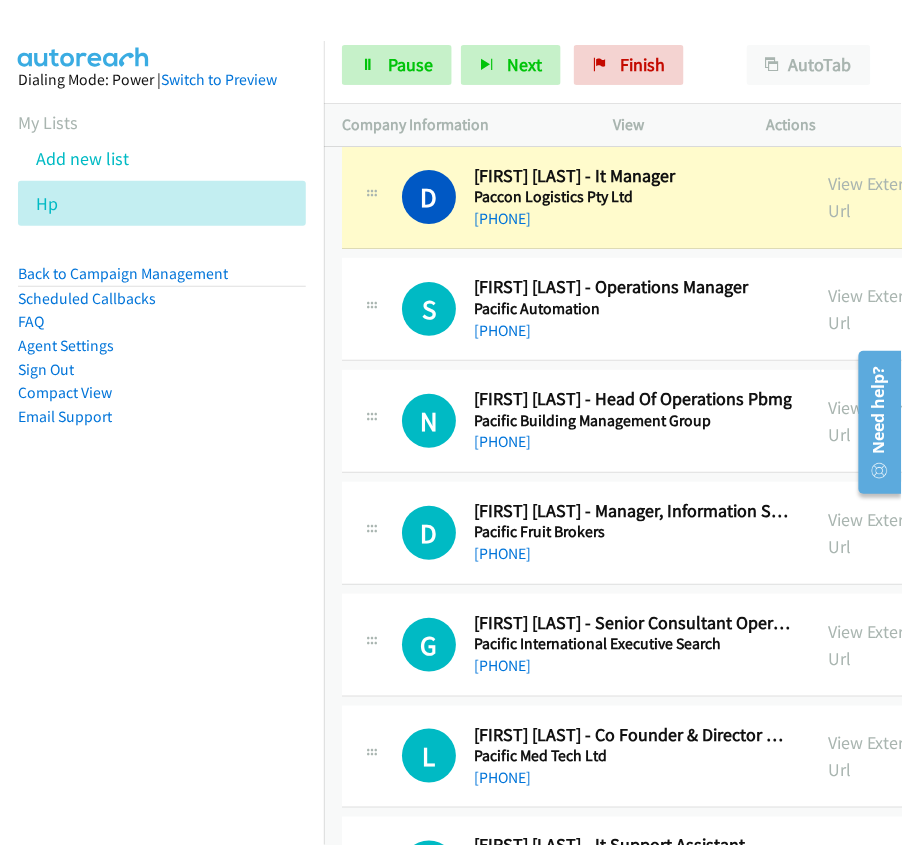 scroll, scrollTop: 10853, scrollLeft: 0, axis: vertical 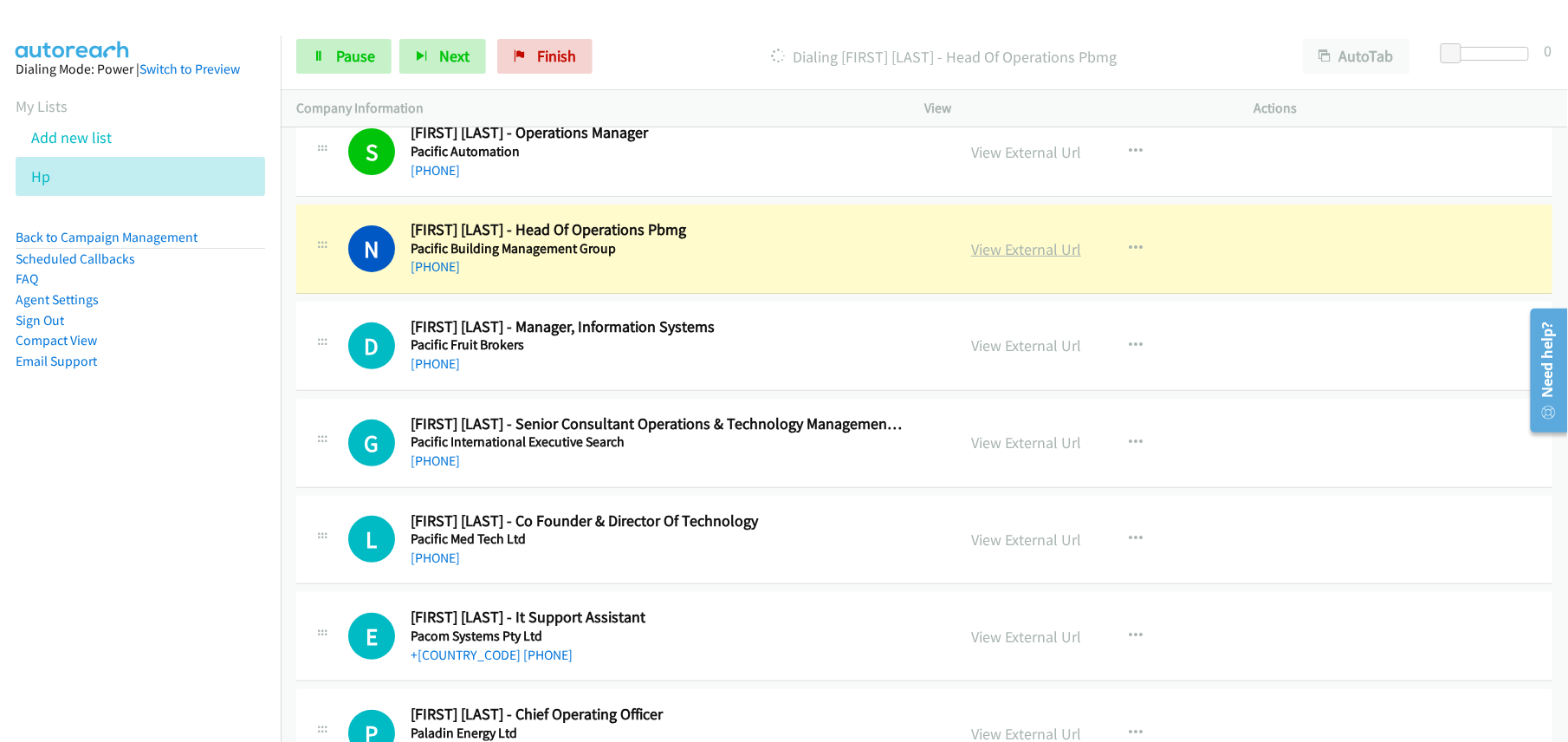 click on "View External Url" at bounding box center [1026, 249] 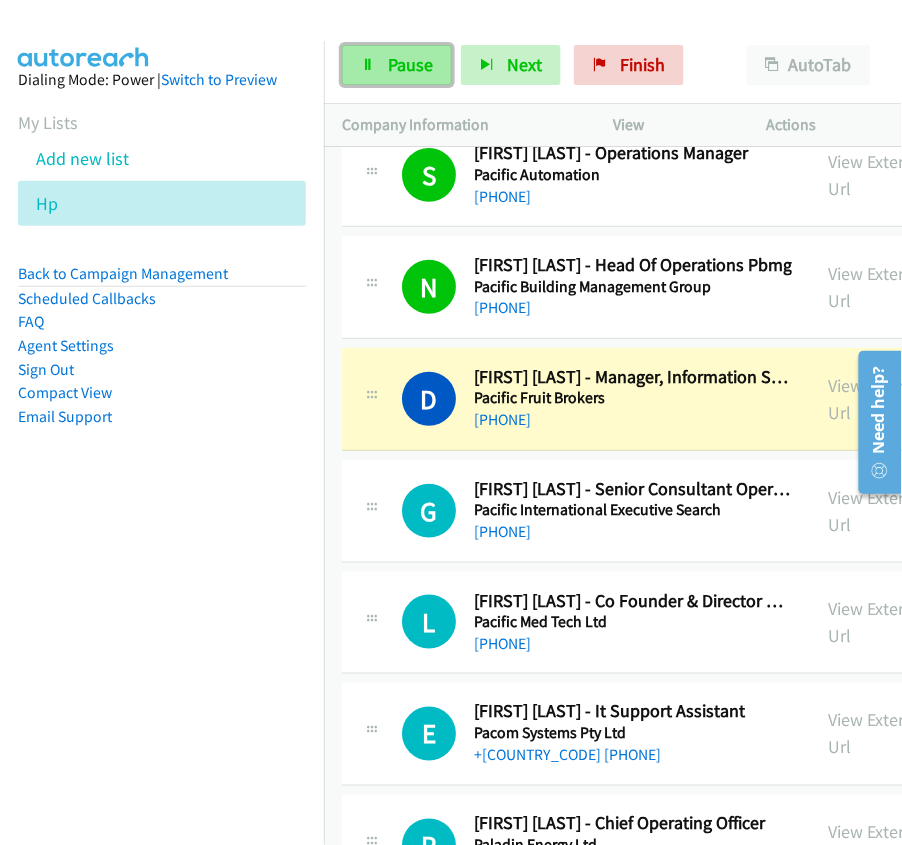 click on "Pause" at bounding box center (410, 64) 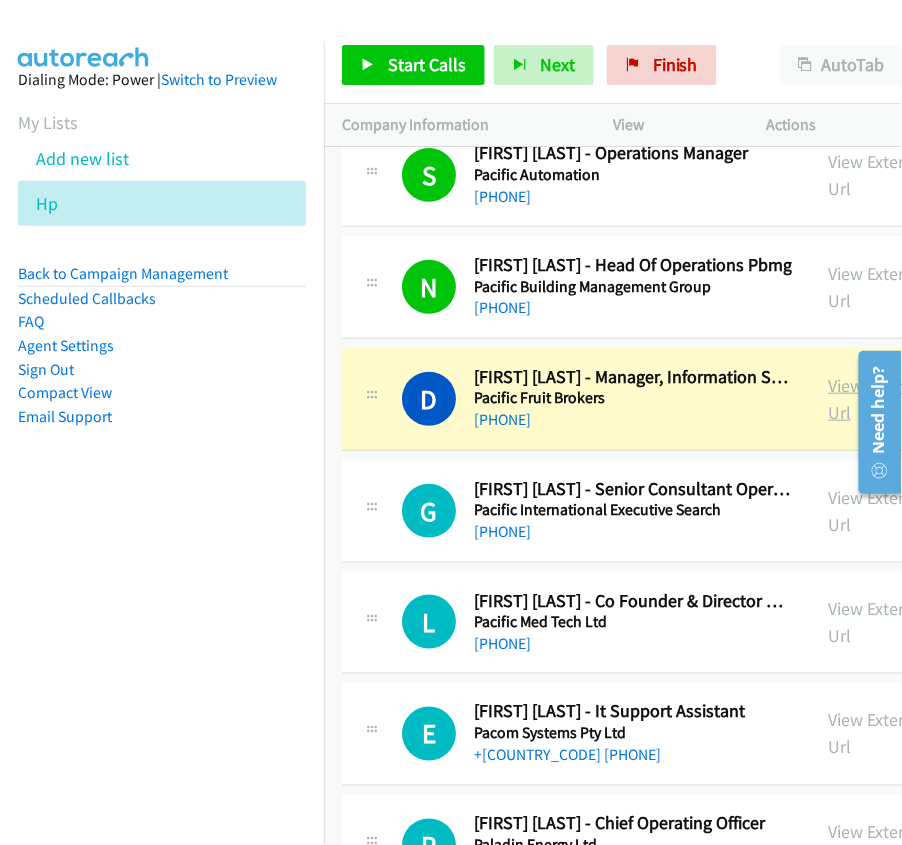 click on "View External Url" at bounding box center [878, 399] 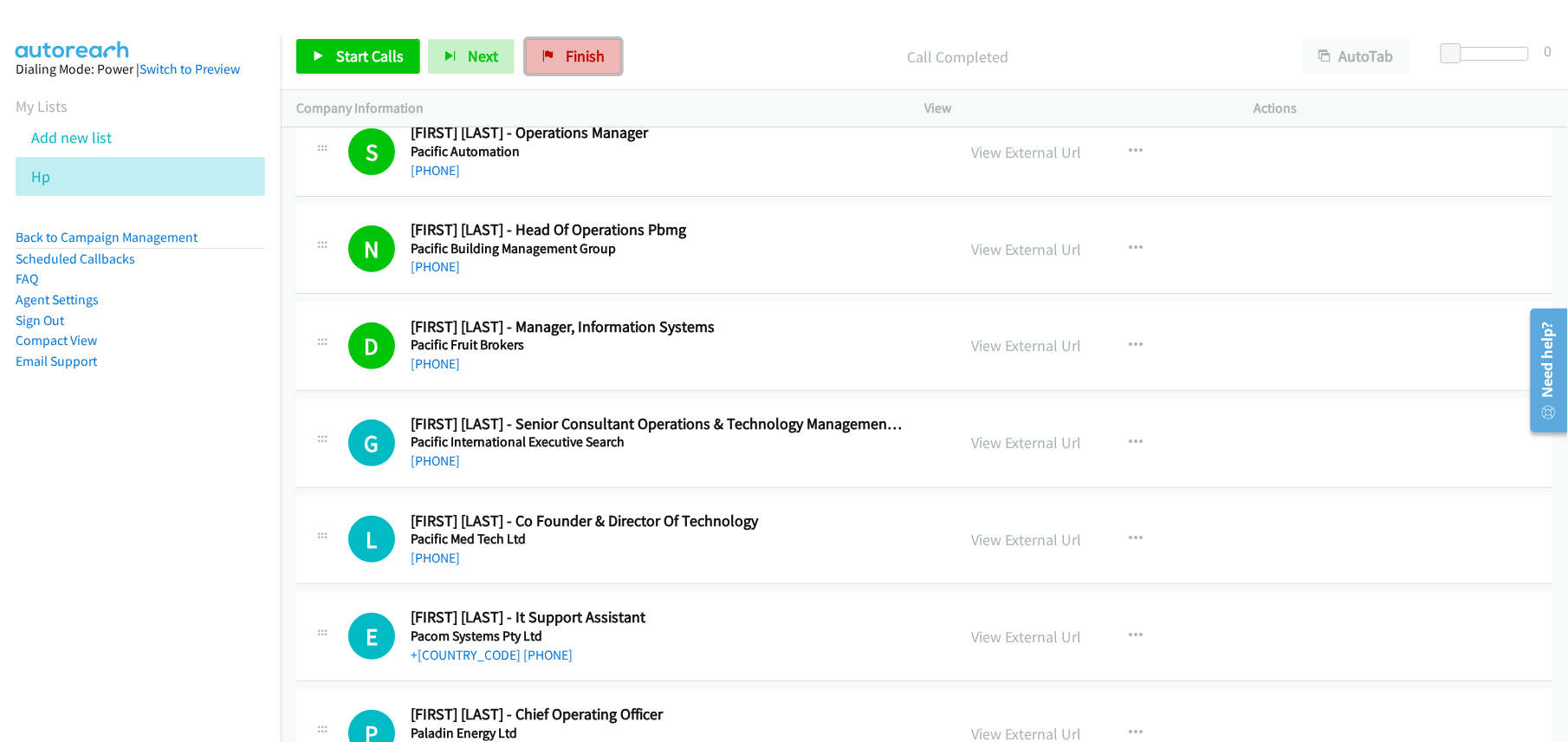 click at bounding box center (548, 57) 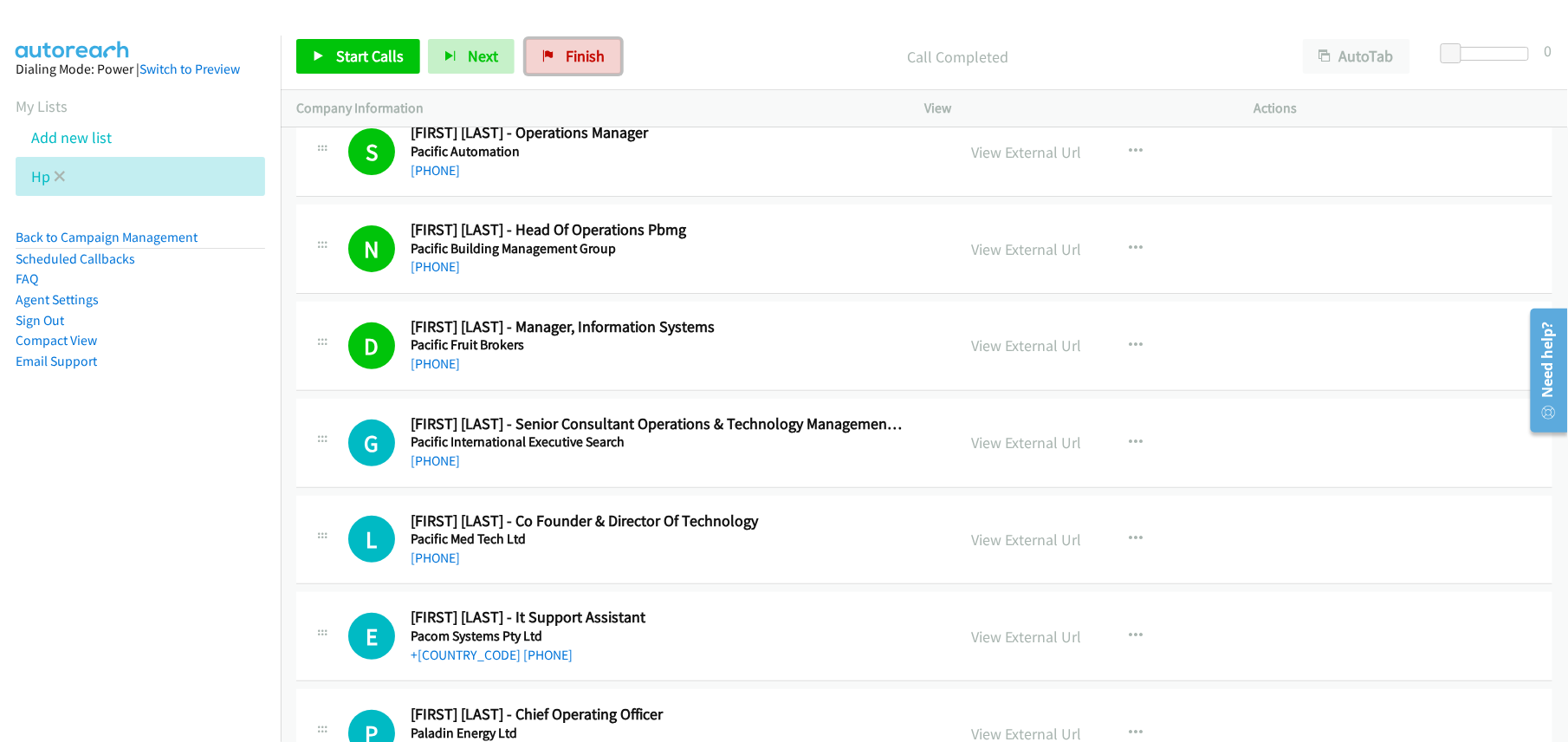 scroll, scrollTop: 9408, scrollLeft: 0, axis: vertical 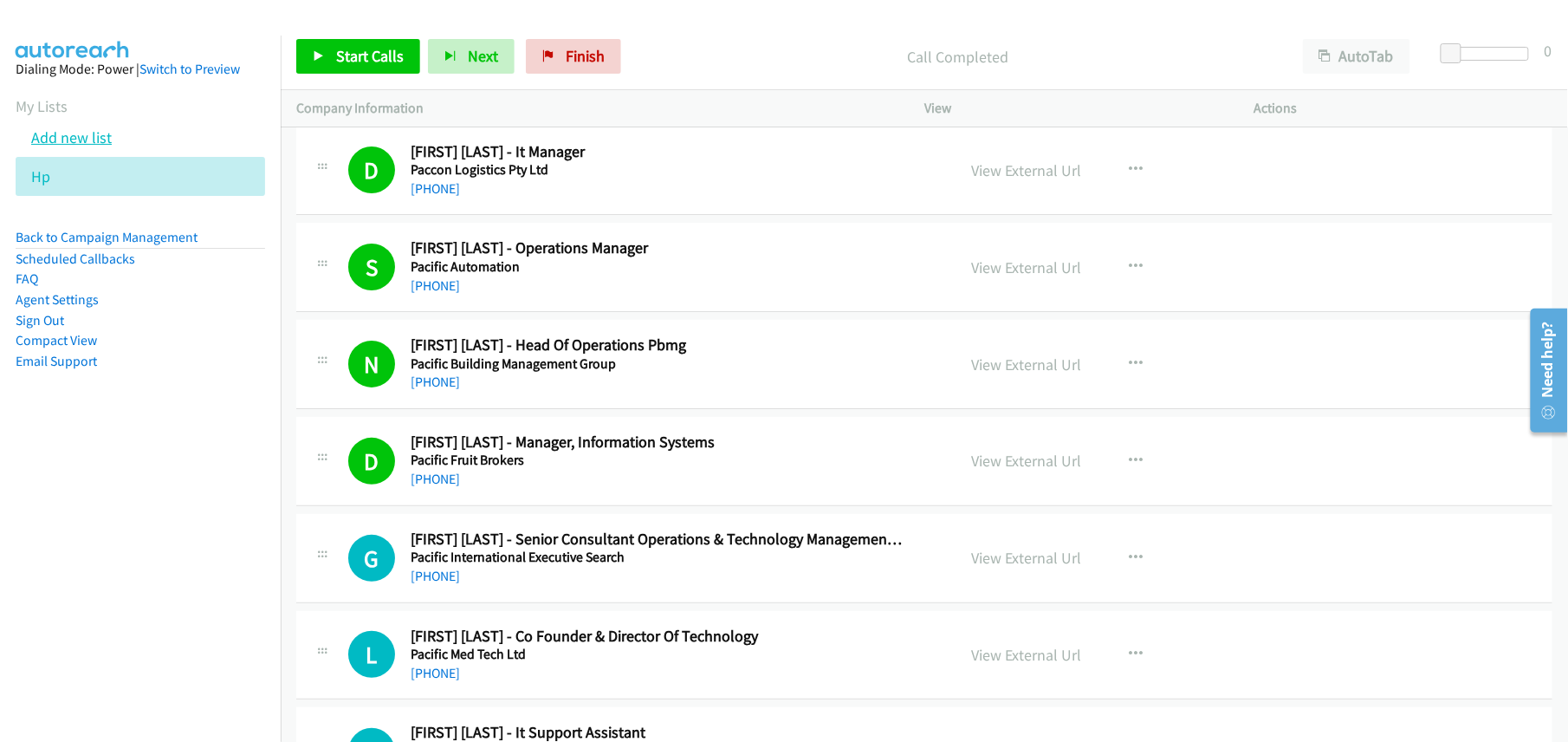 click on "Add new list" at bounding box center (71, 137) 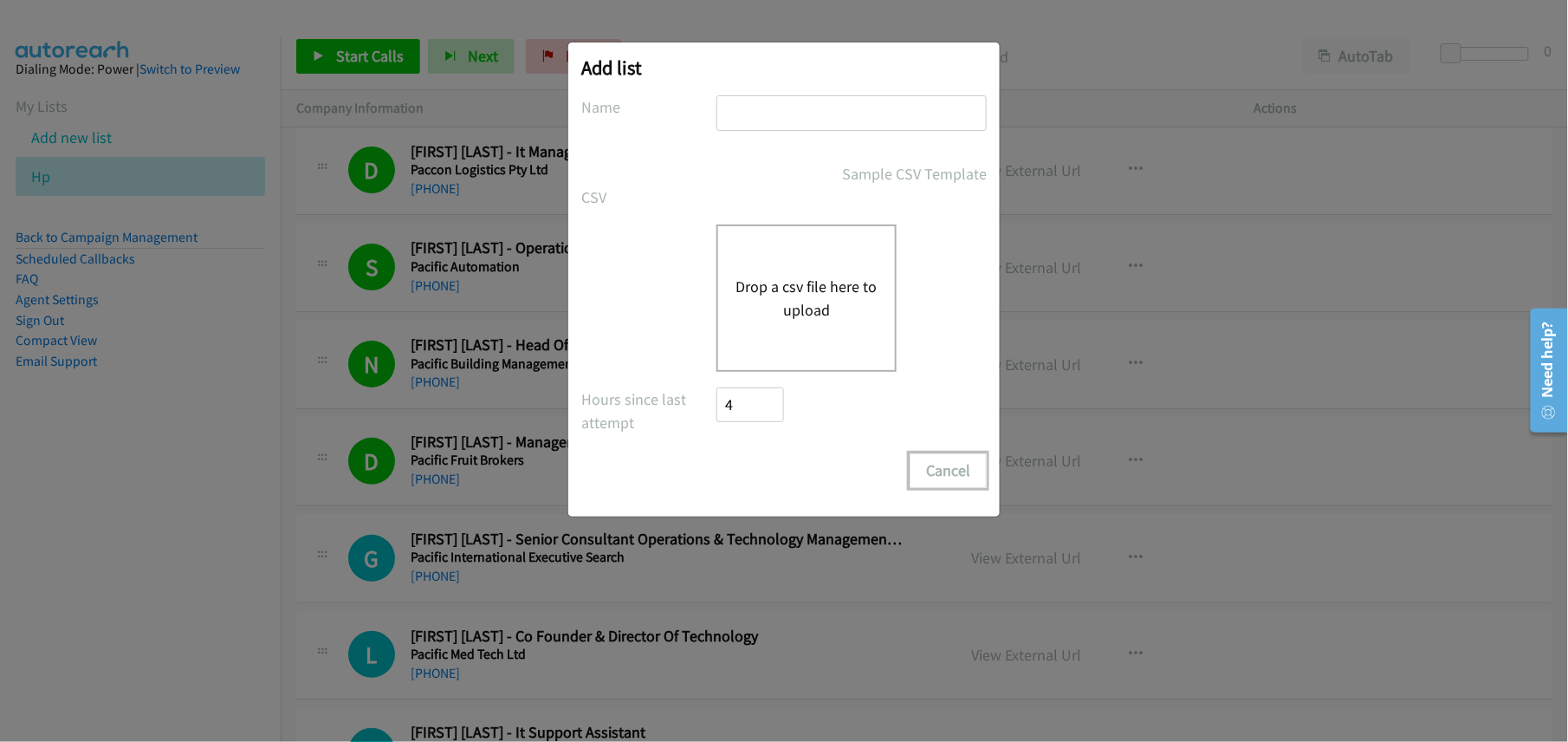 drag, startPoint x: 948, startPoint y: 469, endPoint x: 885, endPoint y: 441, distance: 68.942 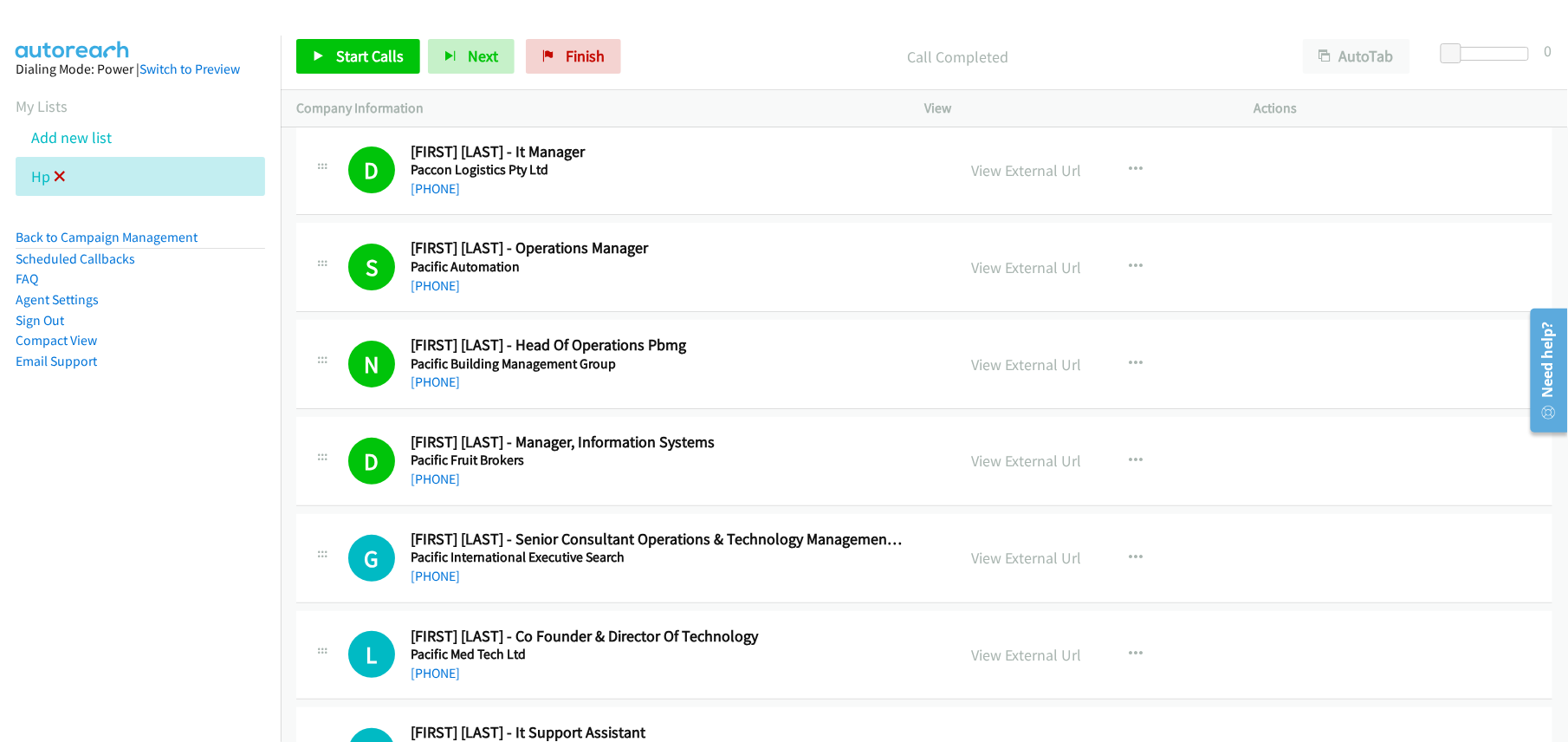 click at bounding box center (60, 178) 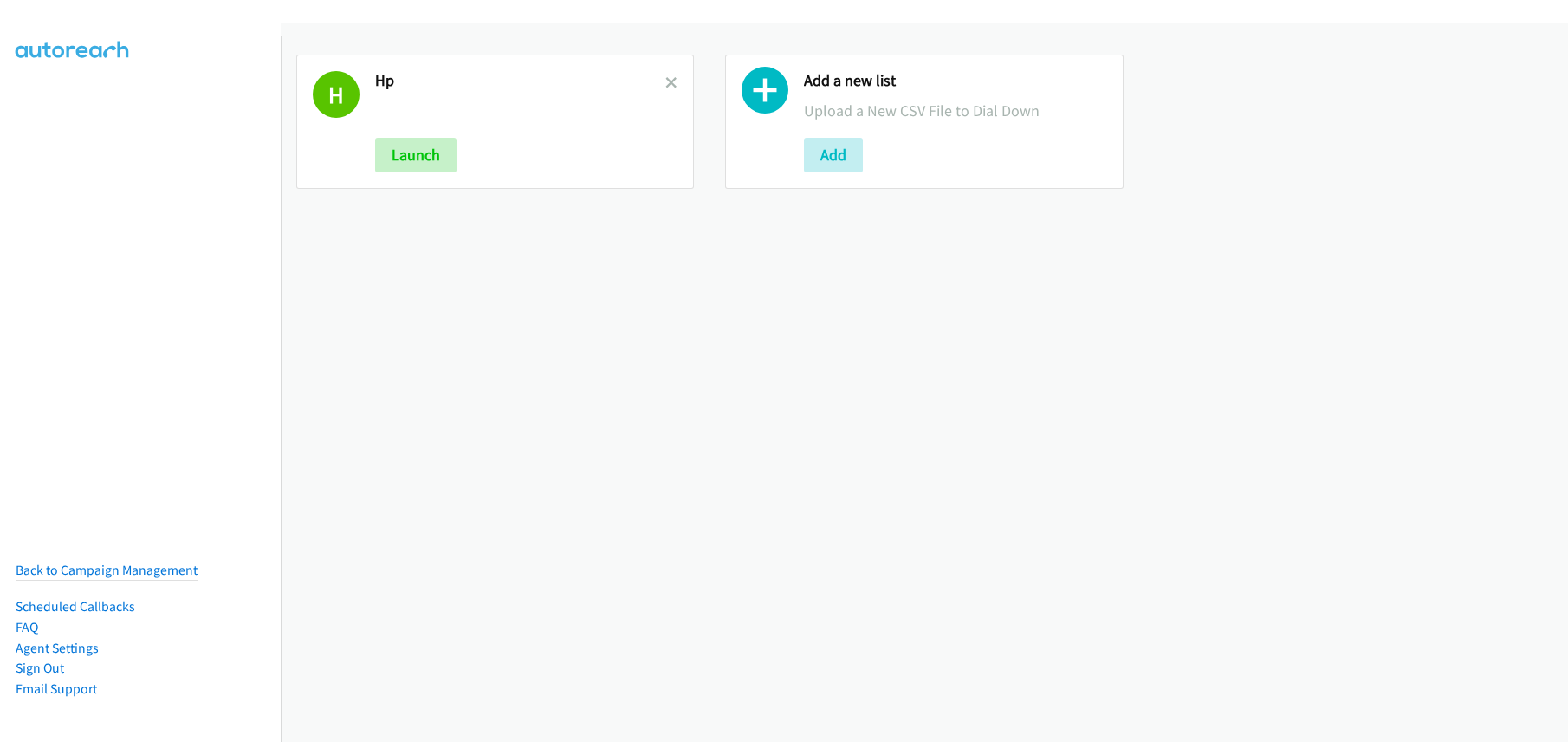 scroll, scrollTop: 0, scrollLeft: 0, axis: both 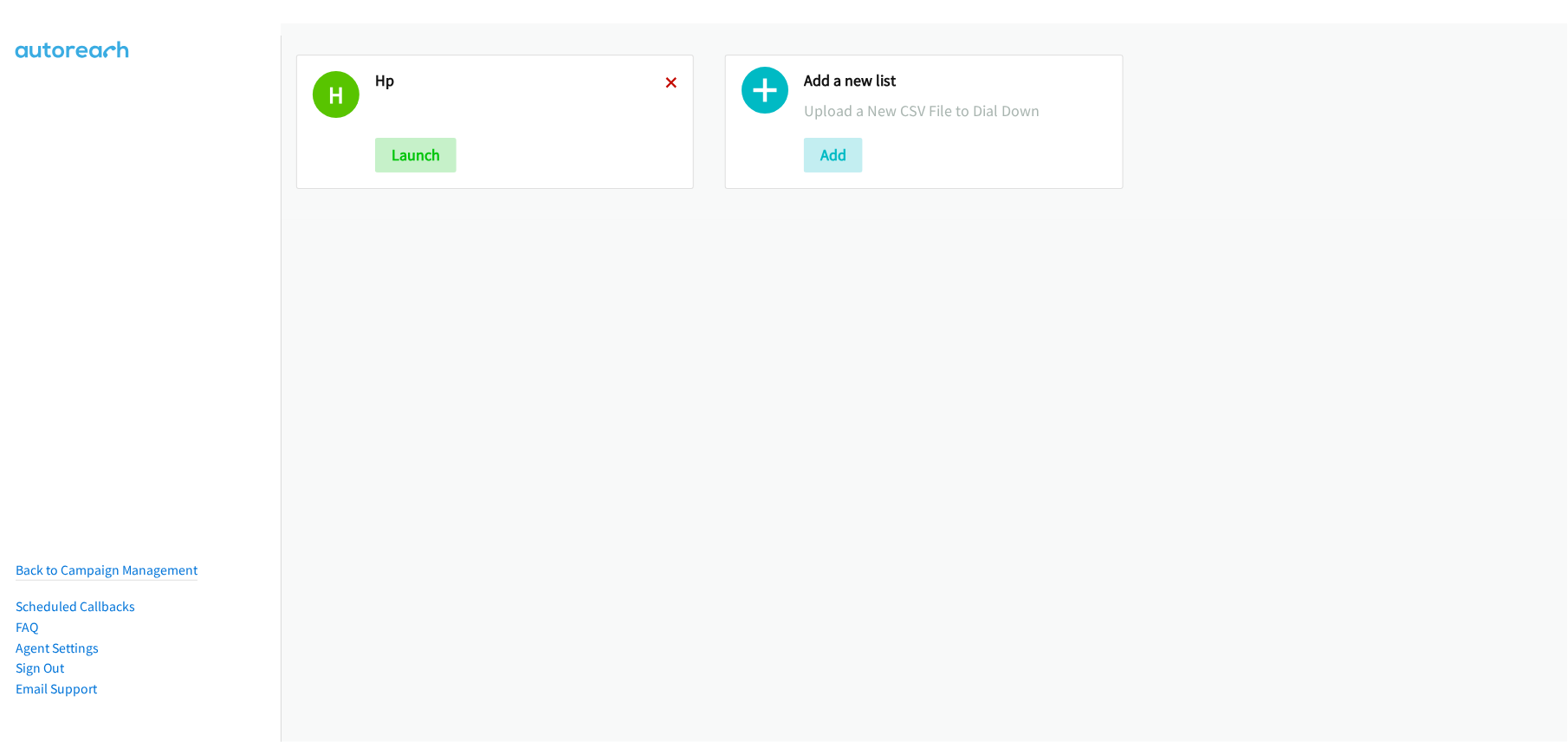 click at bounding box center [671, 84] 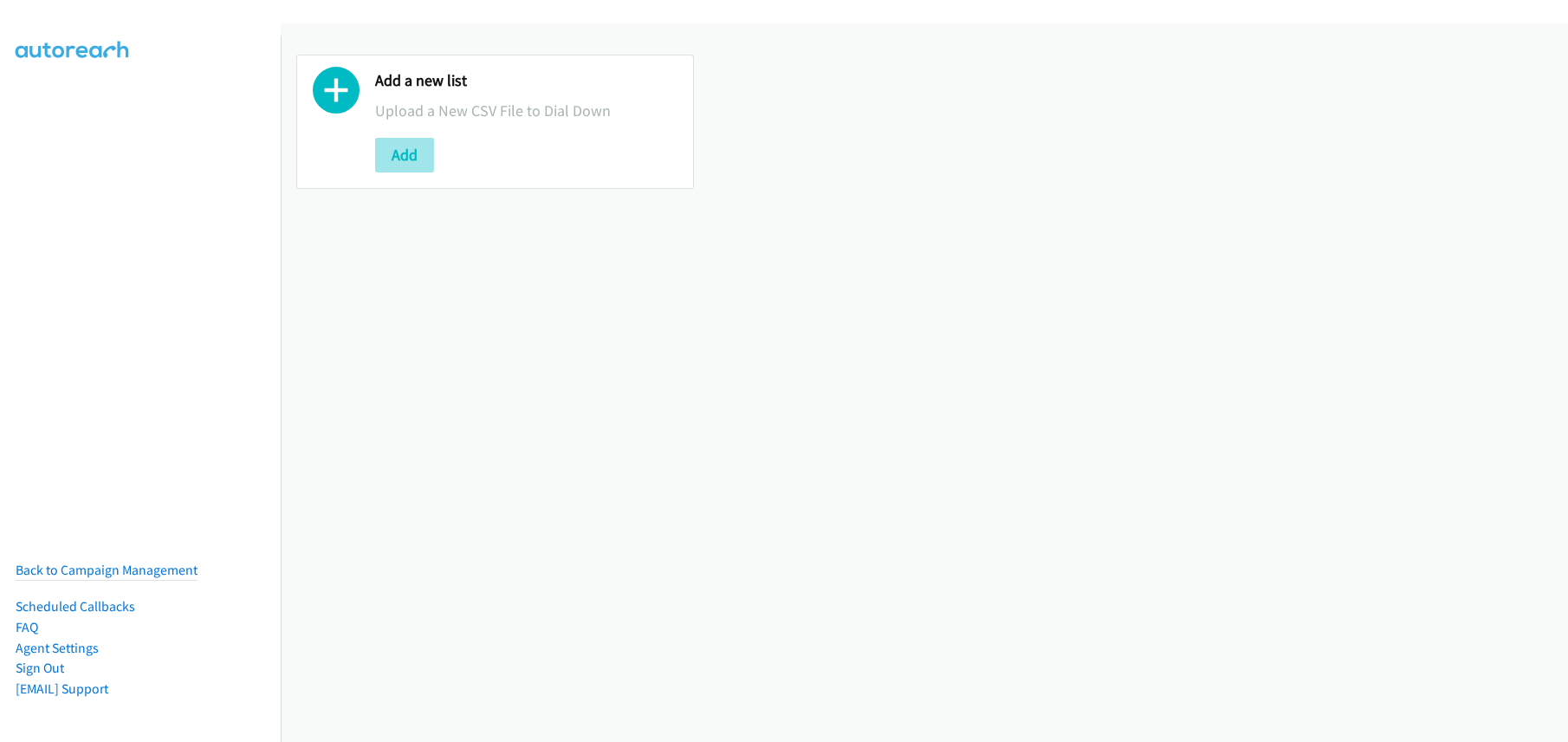 scroll, scrollTop: 0, scrollLeft: 0, axis: both 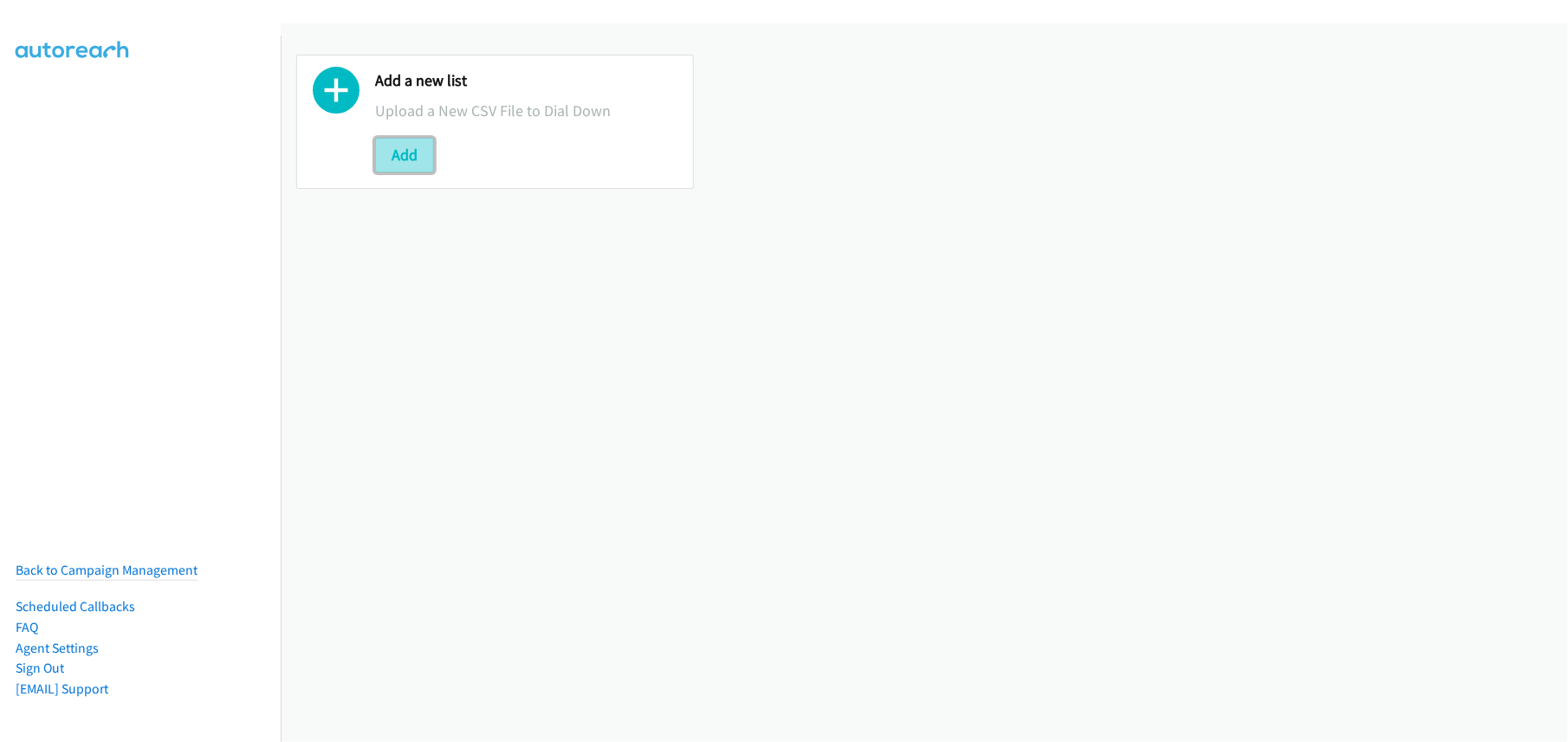 click on "Add" at bounding box center [405, 155] 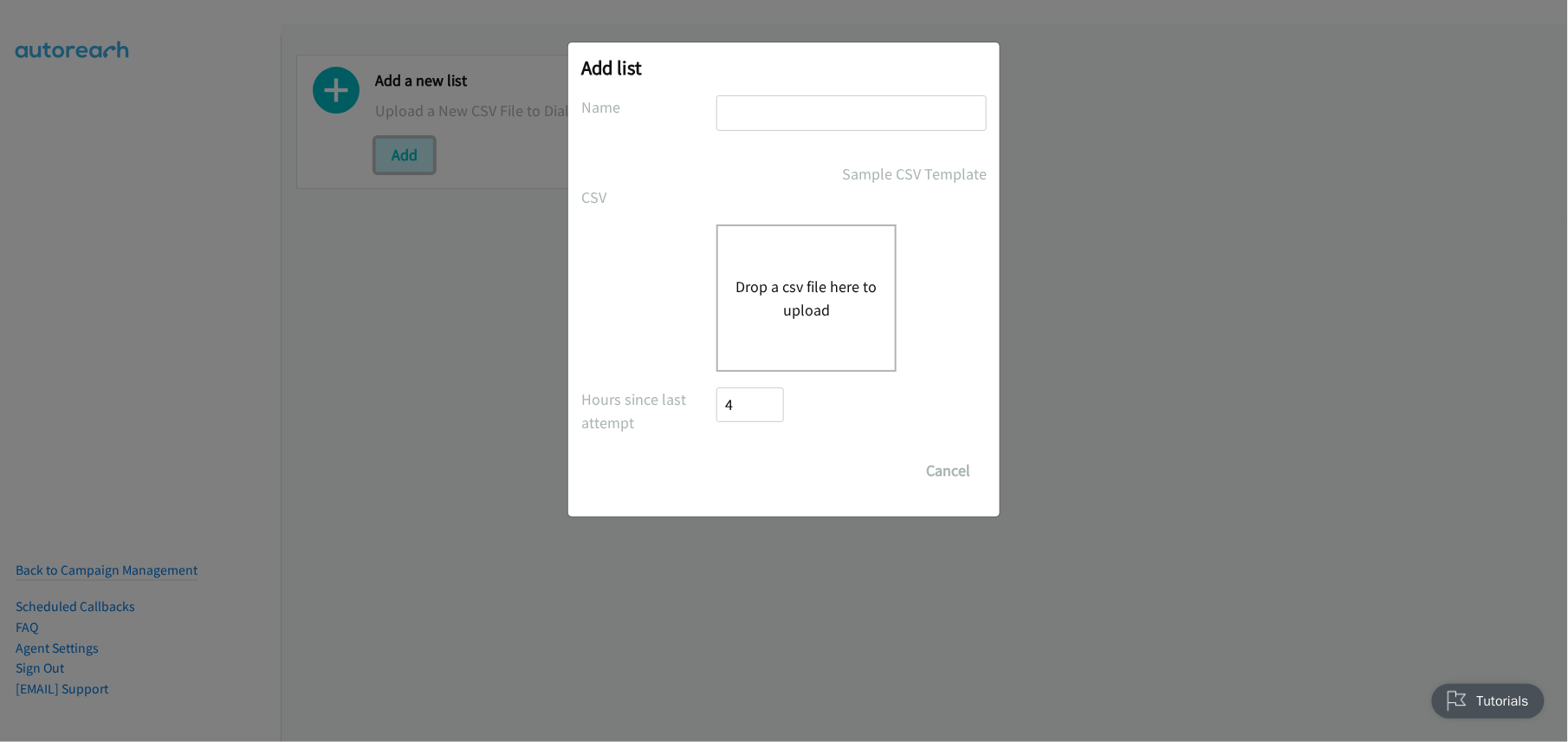 scroll, scrollTop: 0, scrollLeft: 0, axis: both 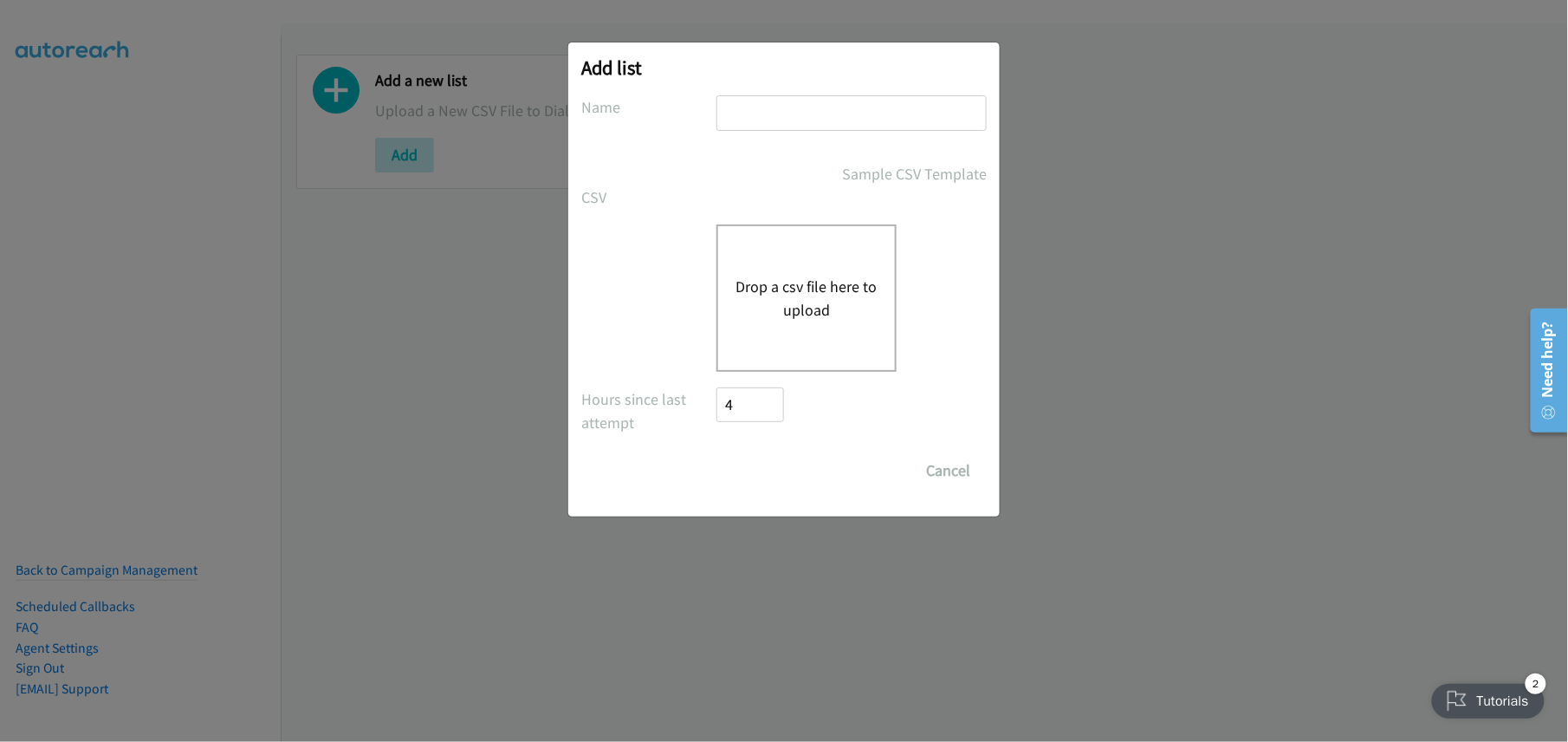 click at bounding box center (852, 113) 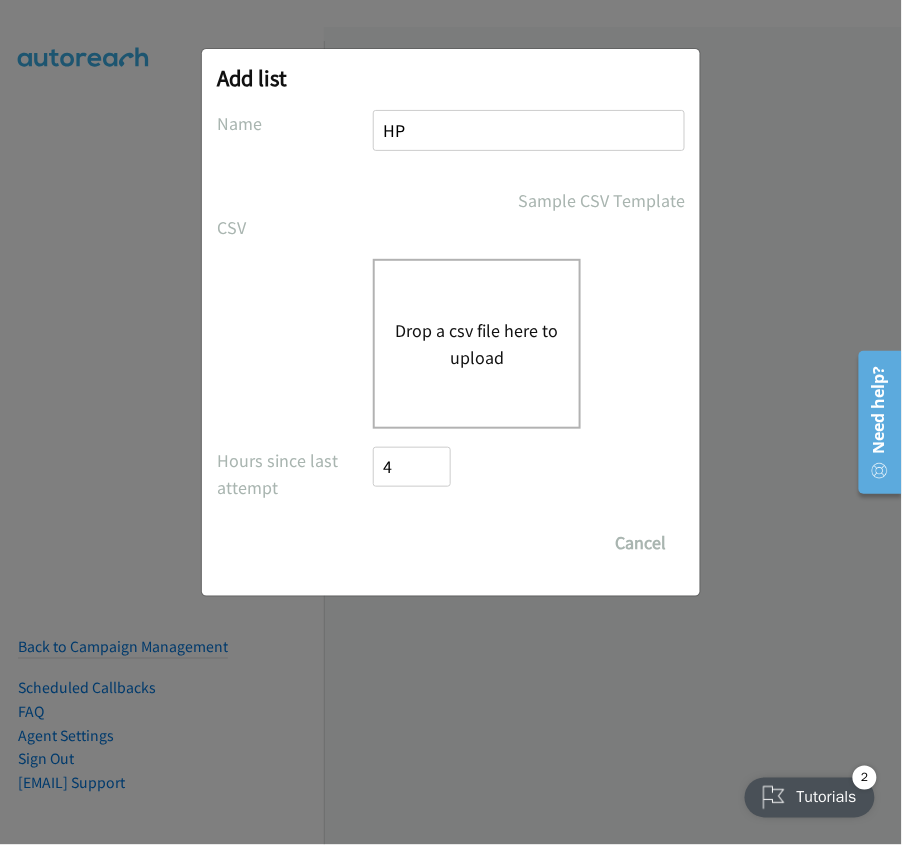 type on "HP" 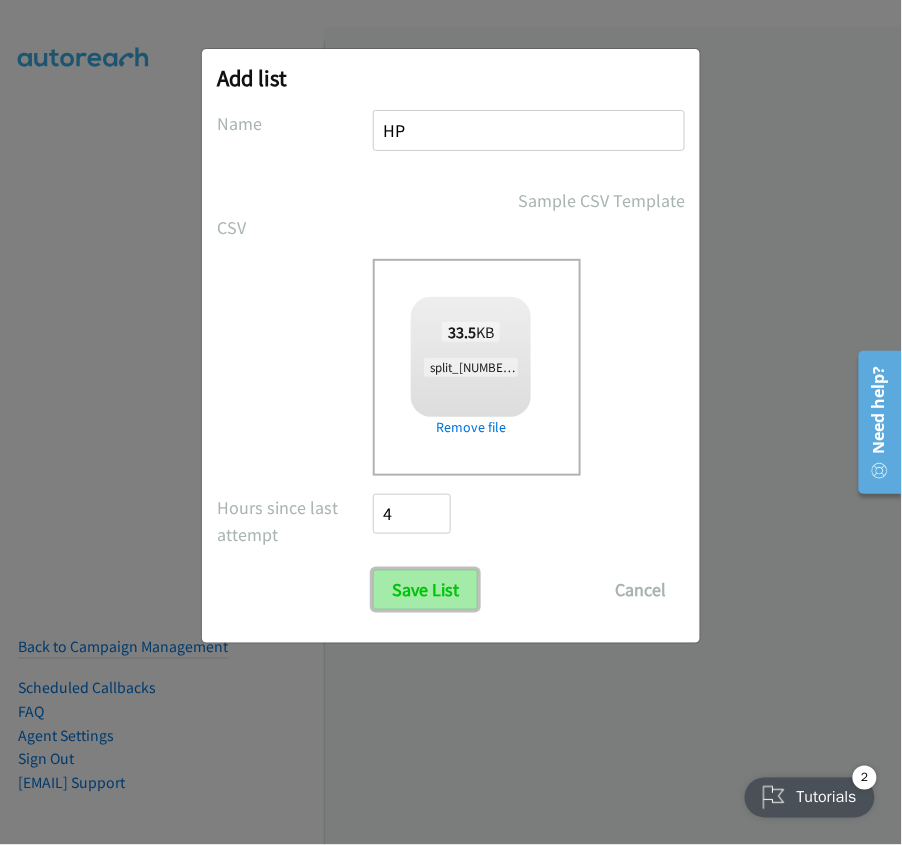 click on "Save List" at bounding box center [425, 590] 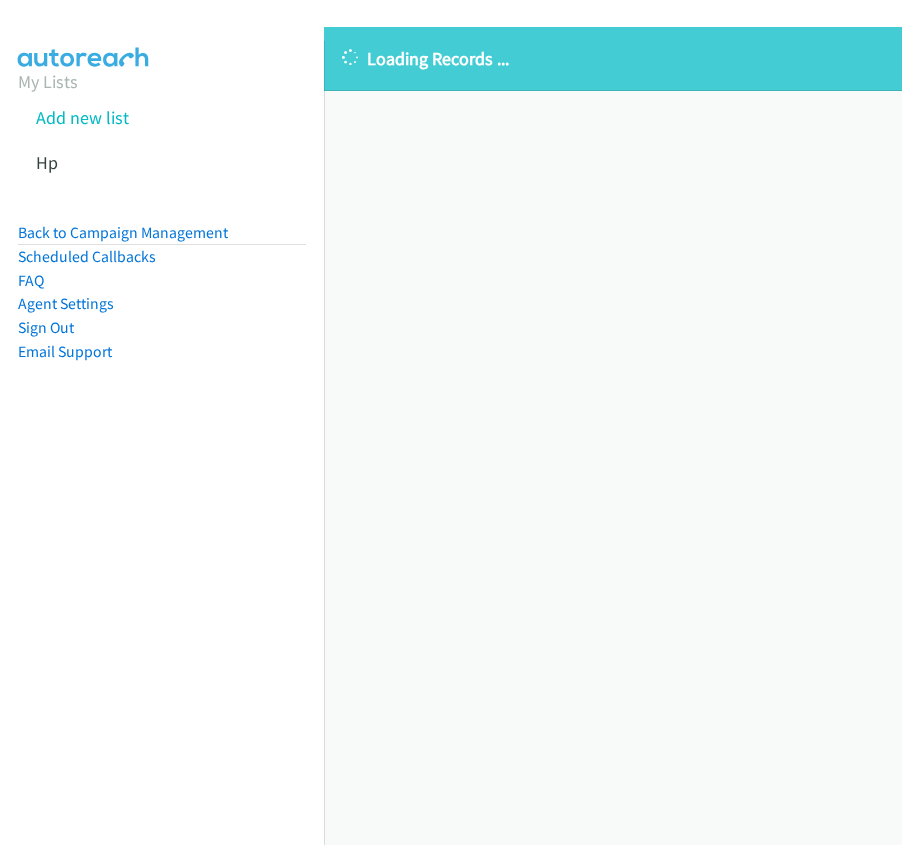 scroll, scrollTop: 0, scrollLeft: 0, axis: both 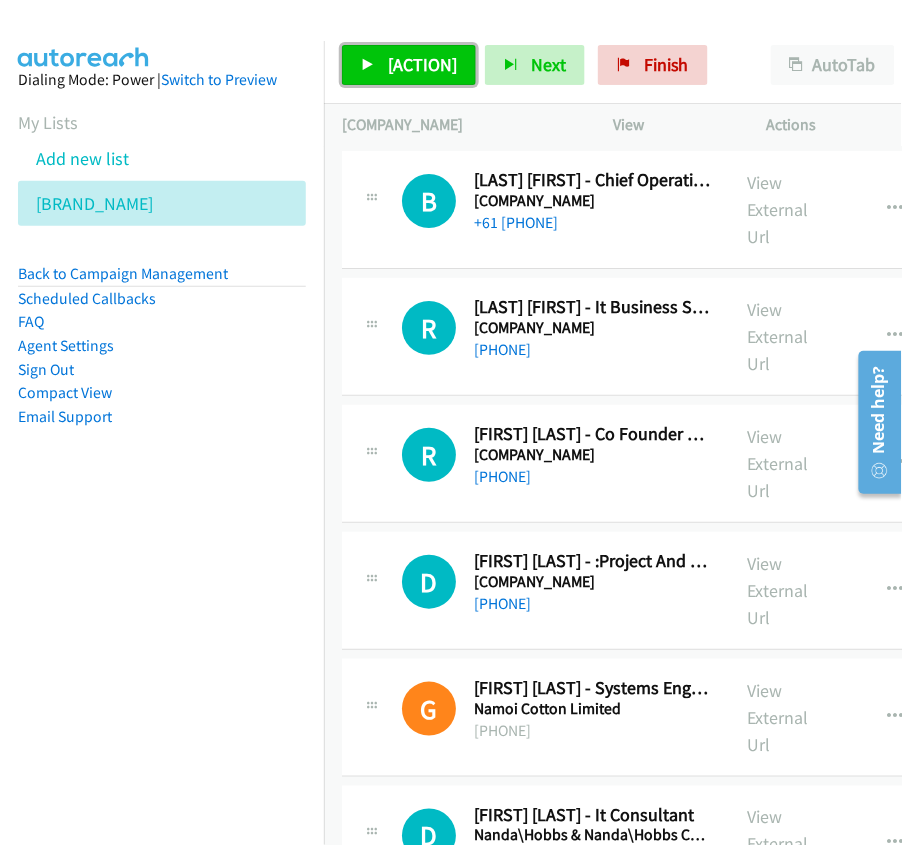 click on "Start Calls" at bounding box center (409, 65) 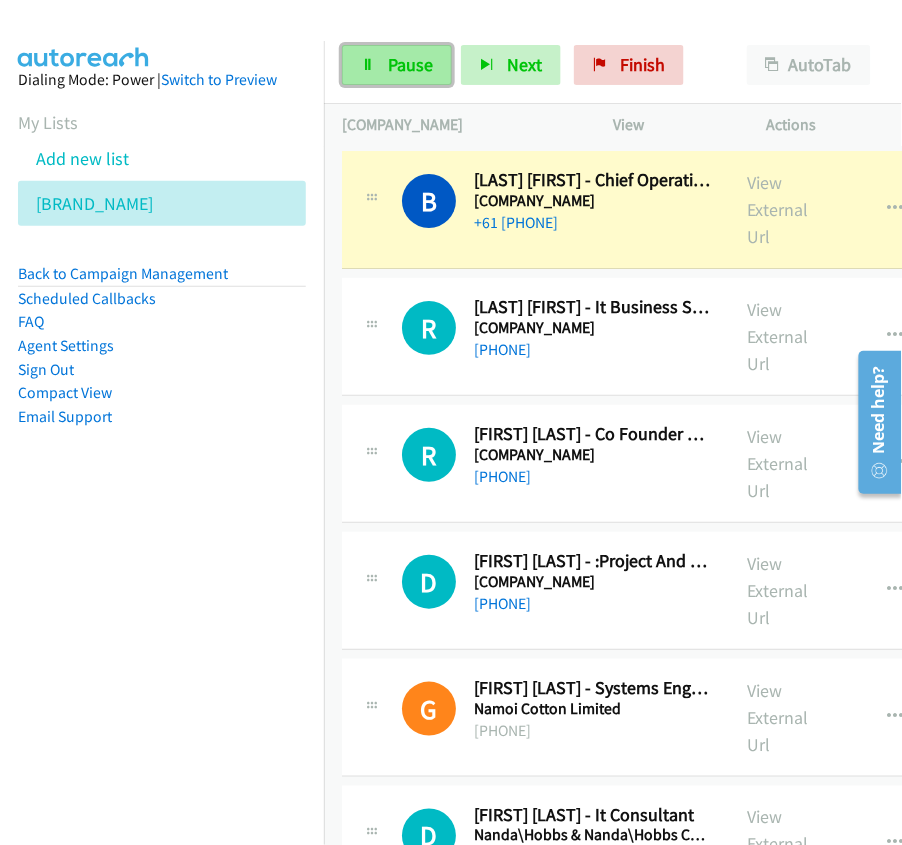 click on "Pause" at bounding box center (410, 64) 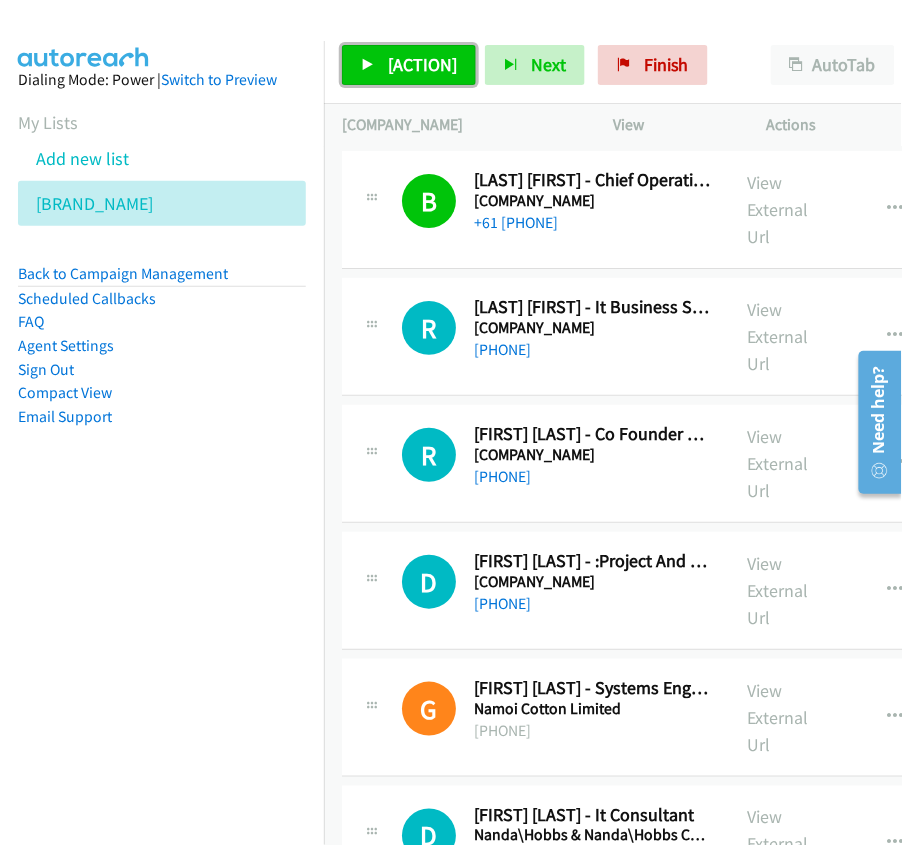 click on "Start Calls" at bounding box center (422, 64) 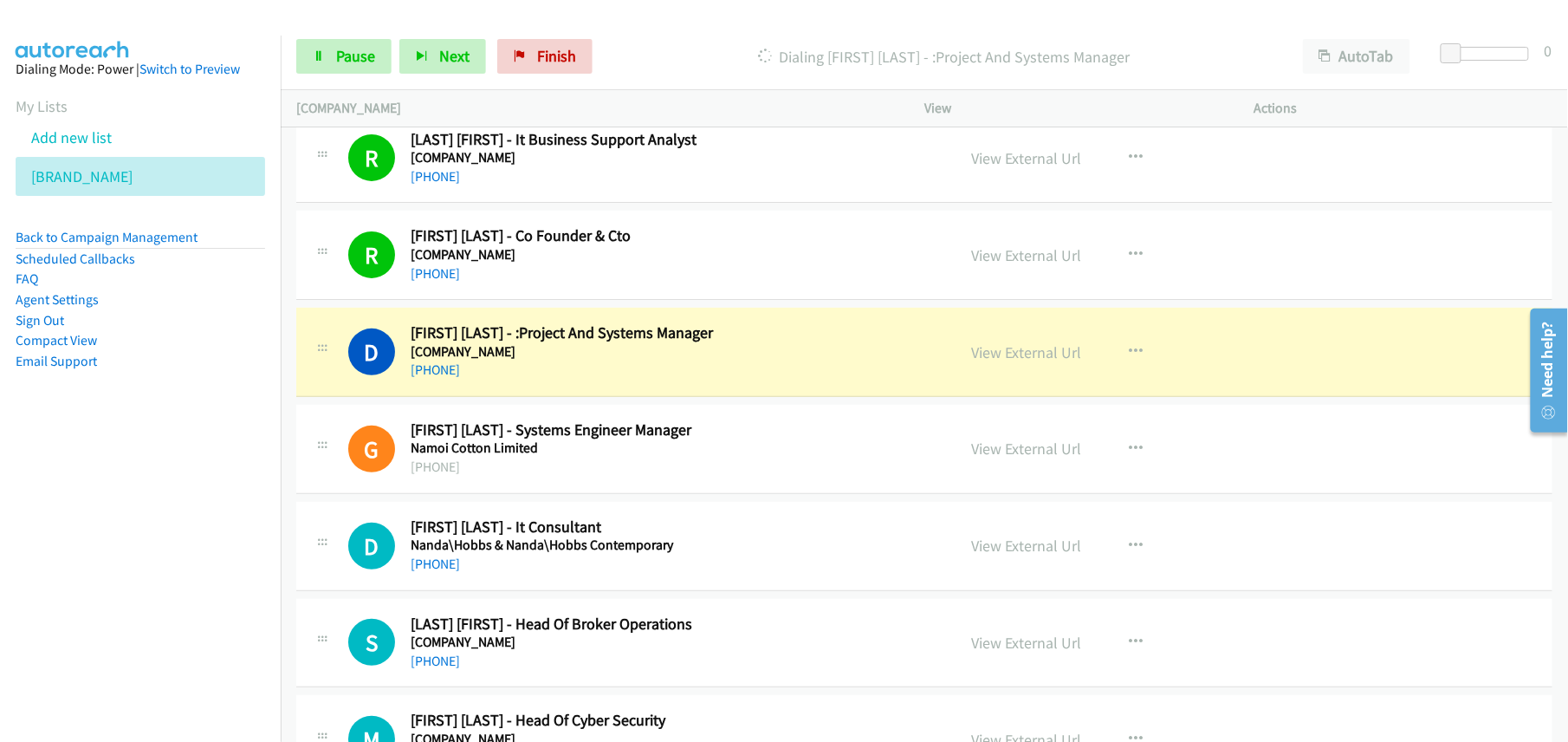 scroll, scrollTop: 231, scrollLeft: 0, axis: vertical 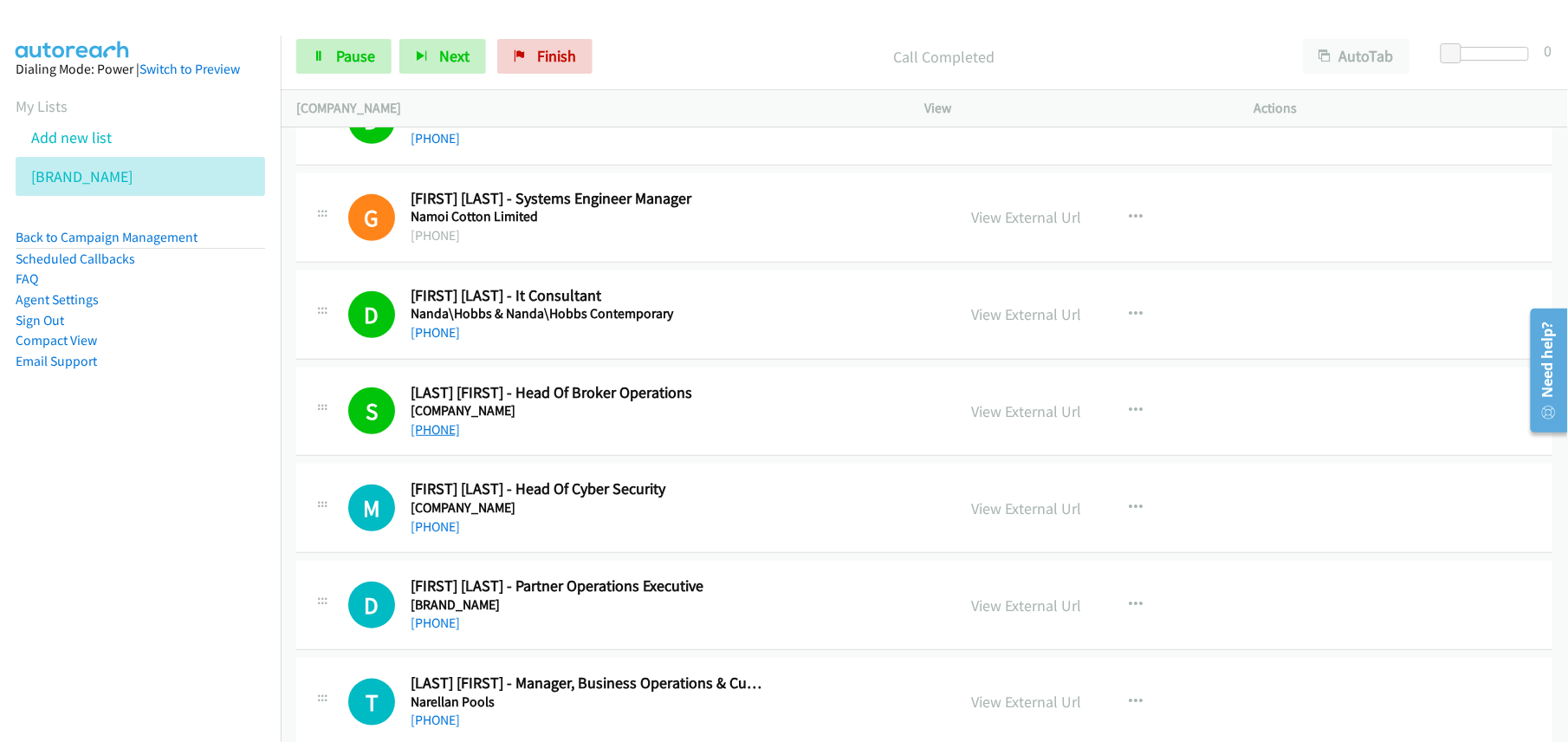 click on "+61 416 009 829" at bounding box center (435, 429) 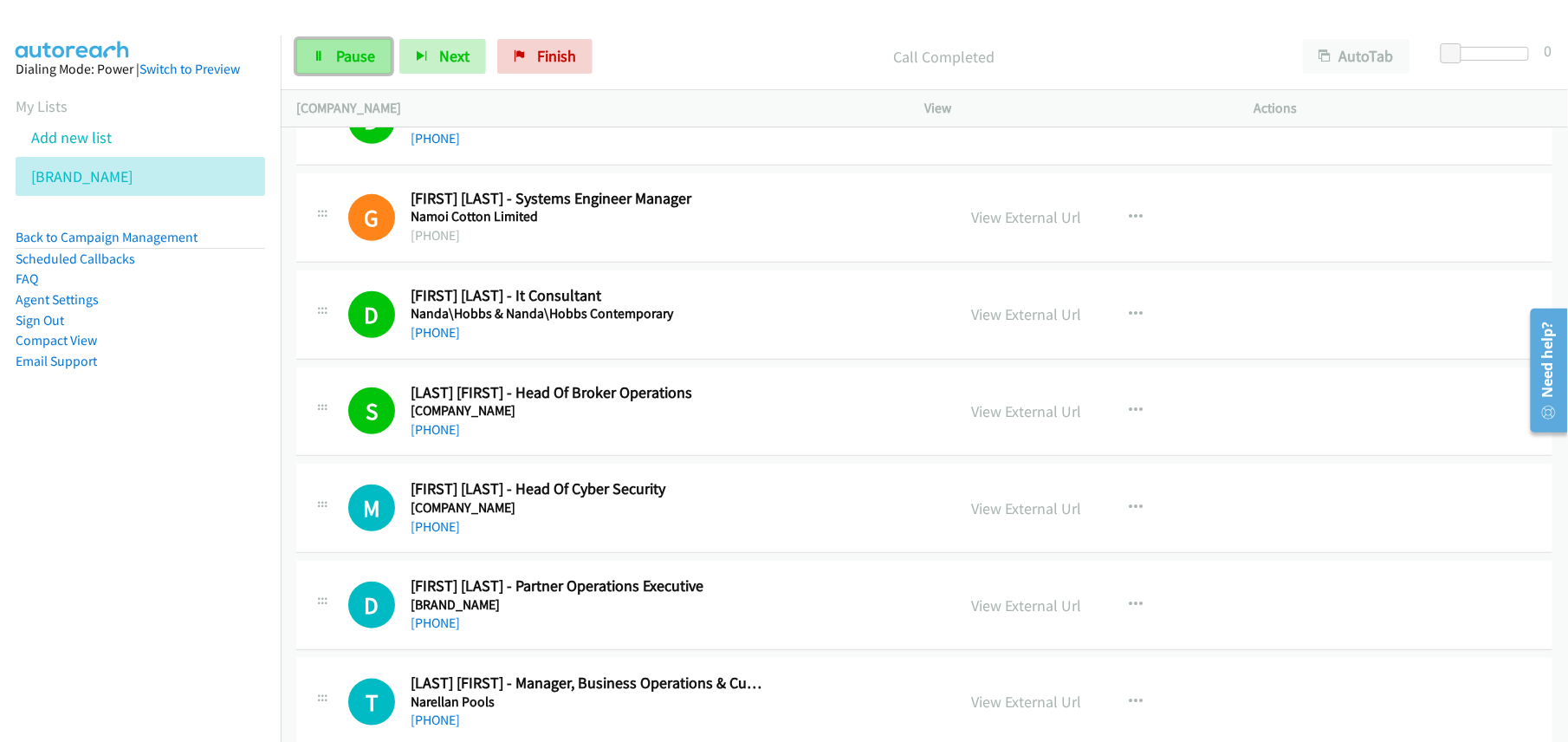click on "Pause" at bounding box center [355, 55] 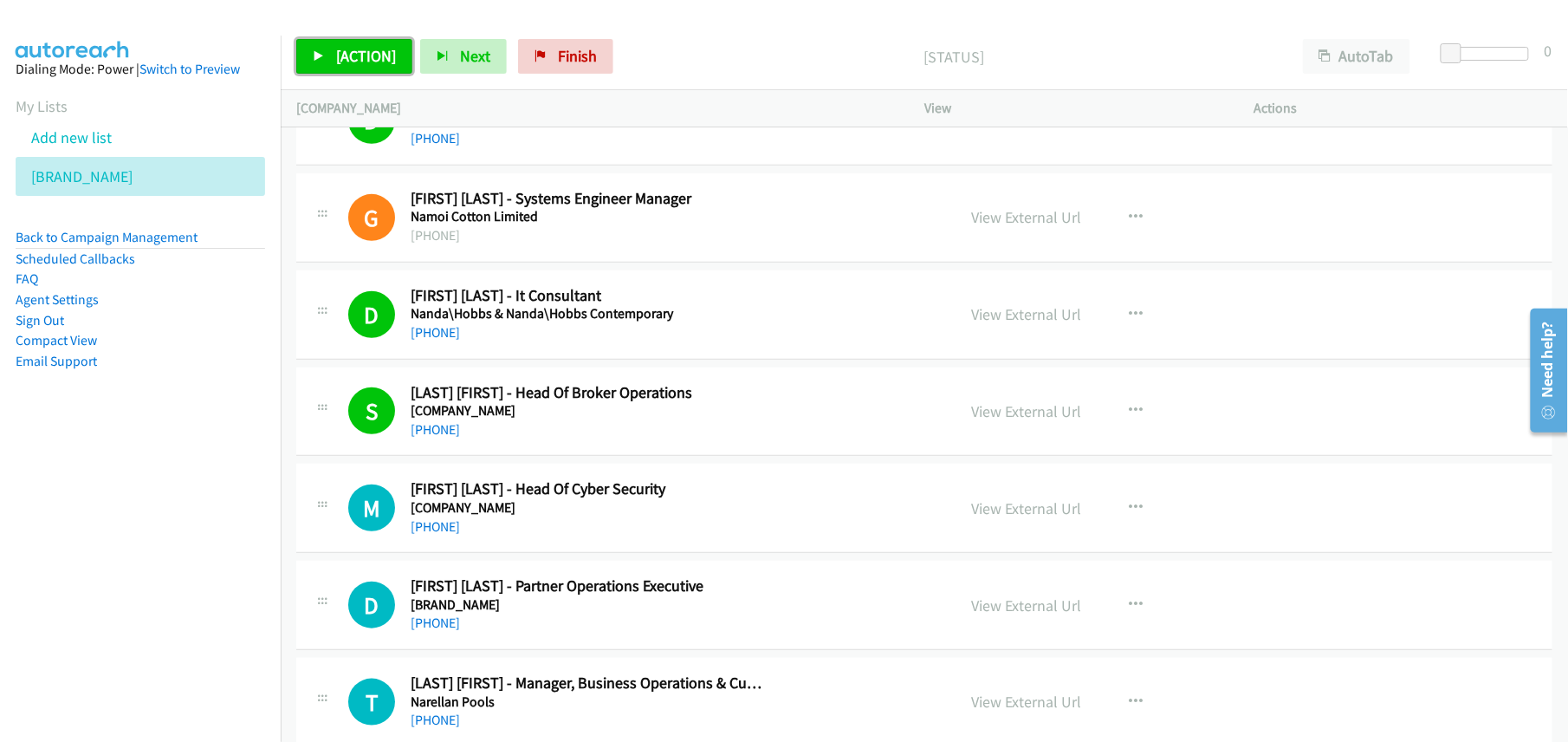 click on "Start Calls" at bounding box center (366, 55) 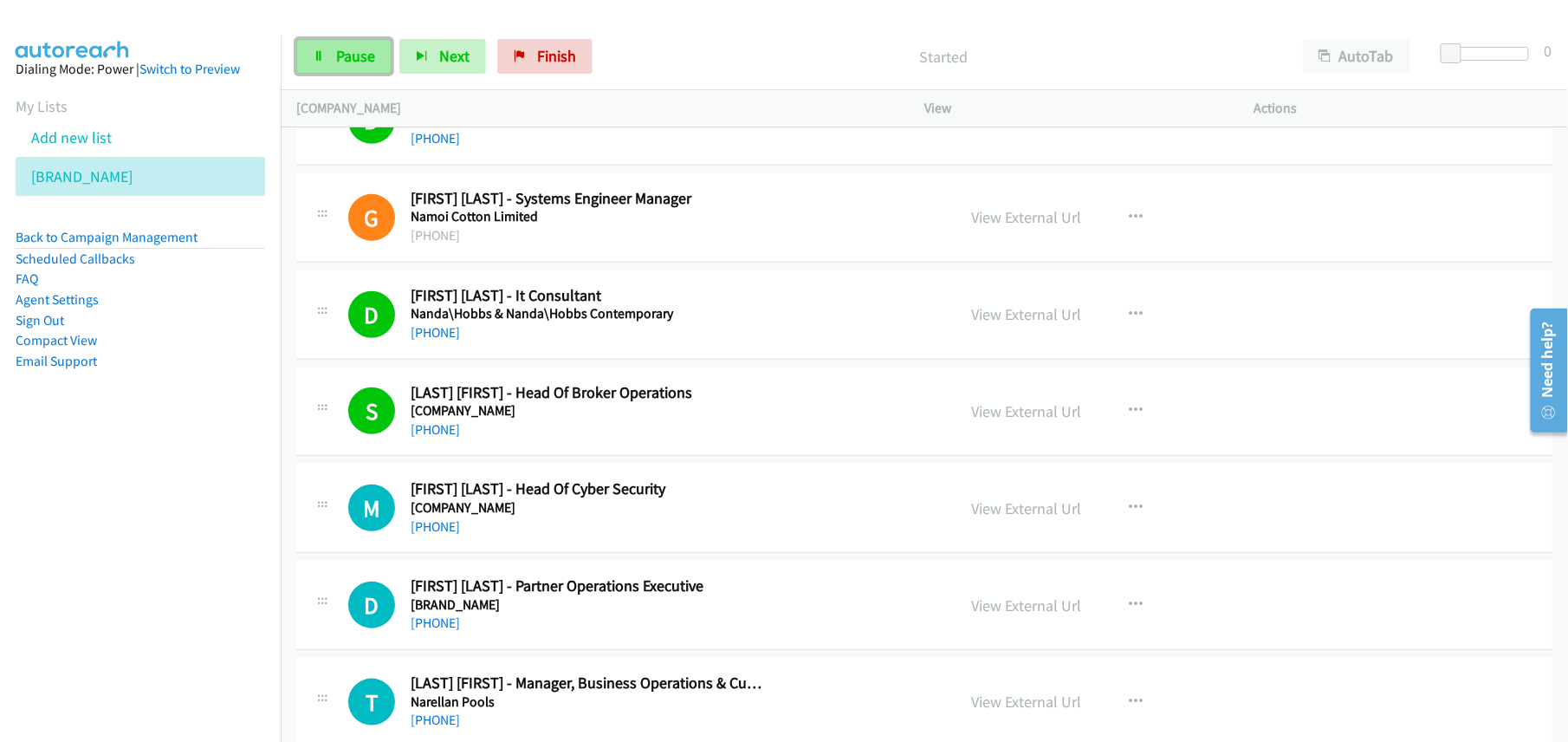 click on "Pause" at bounding box center [344, 56] 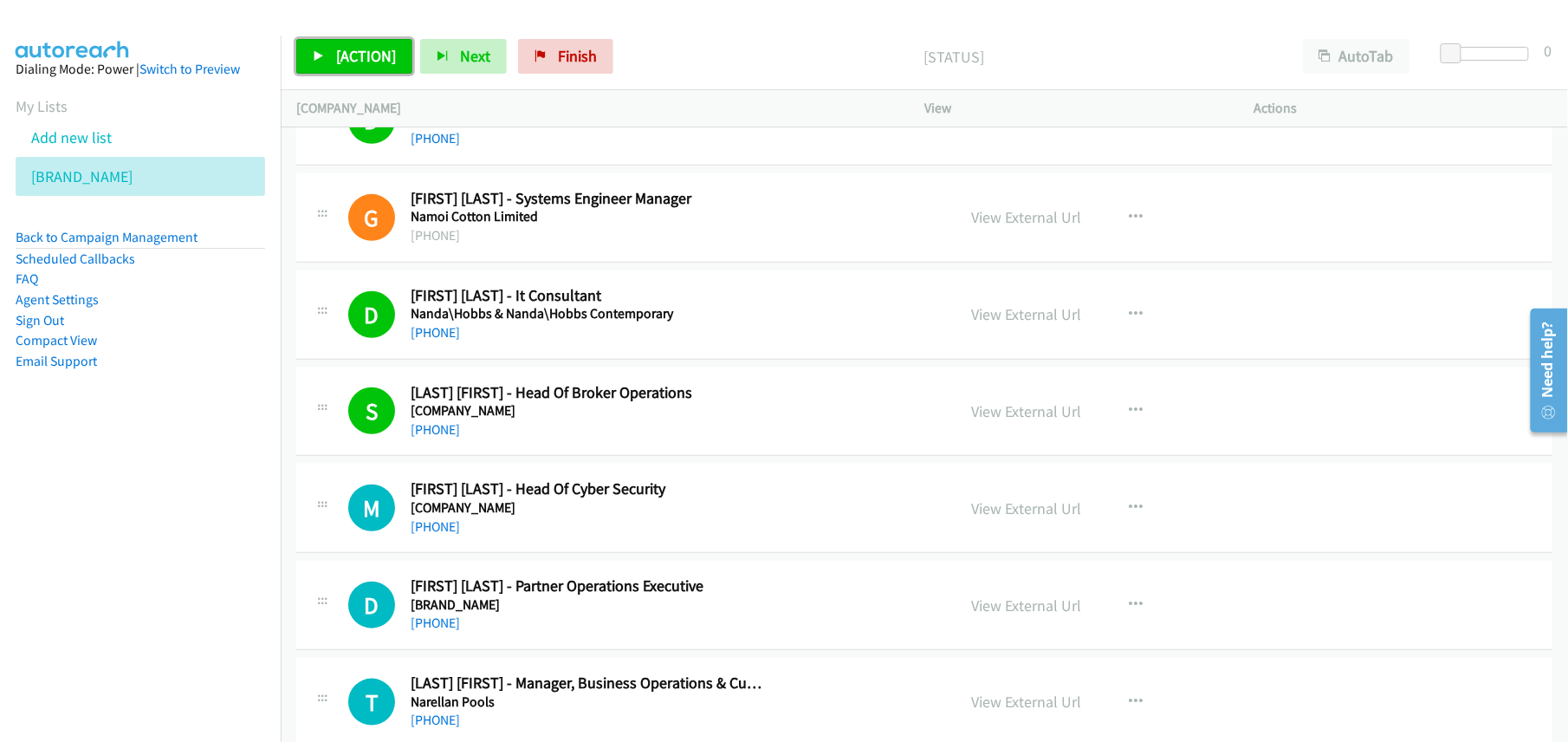 click on "Start Calls" at bounding box center [354, 56] 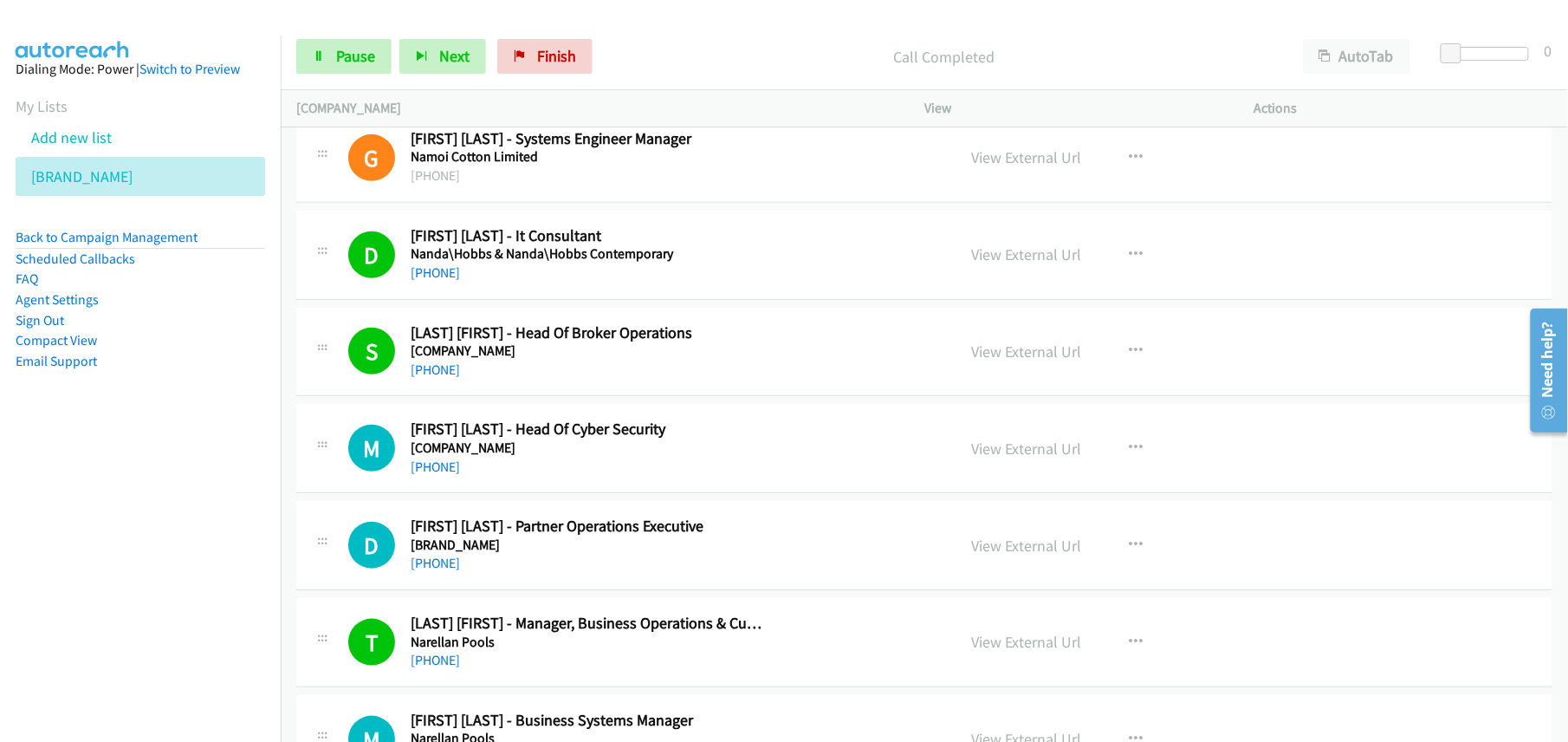 scroll, scrollTop: 462, scrollLeft: 0, axis: vertical 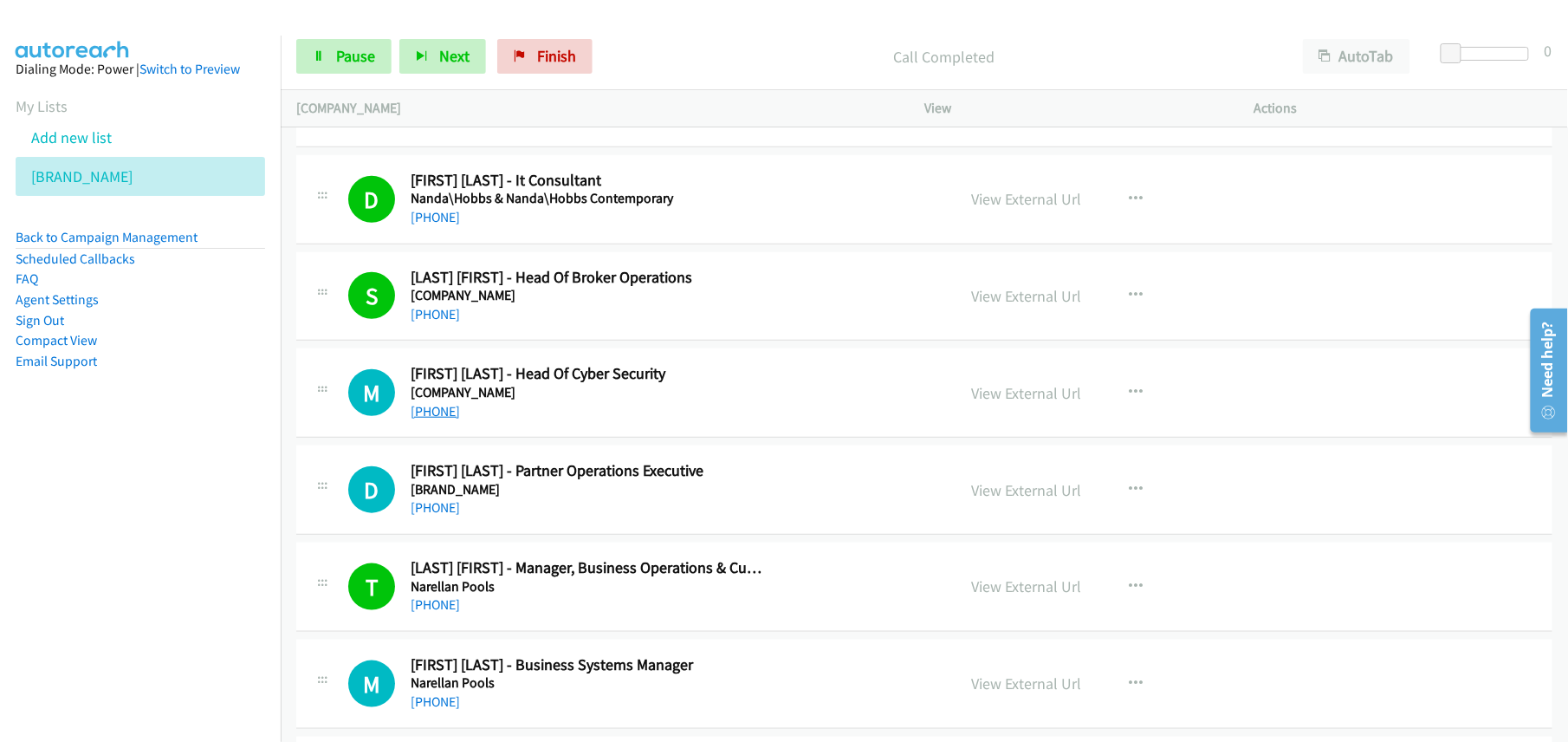 click on "+61 2 8520 3400" at bounding box center [435, 411] 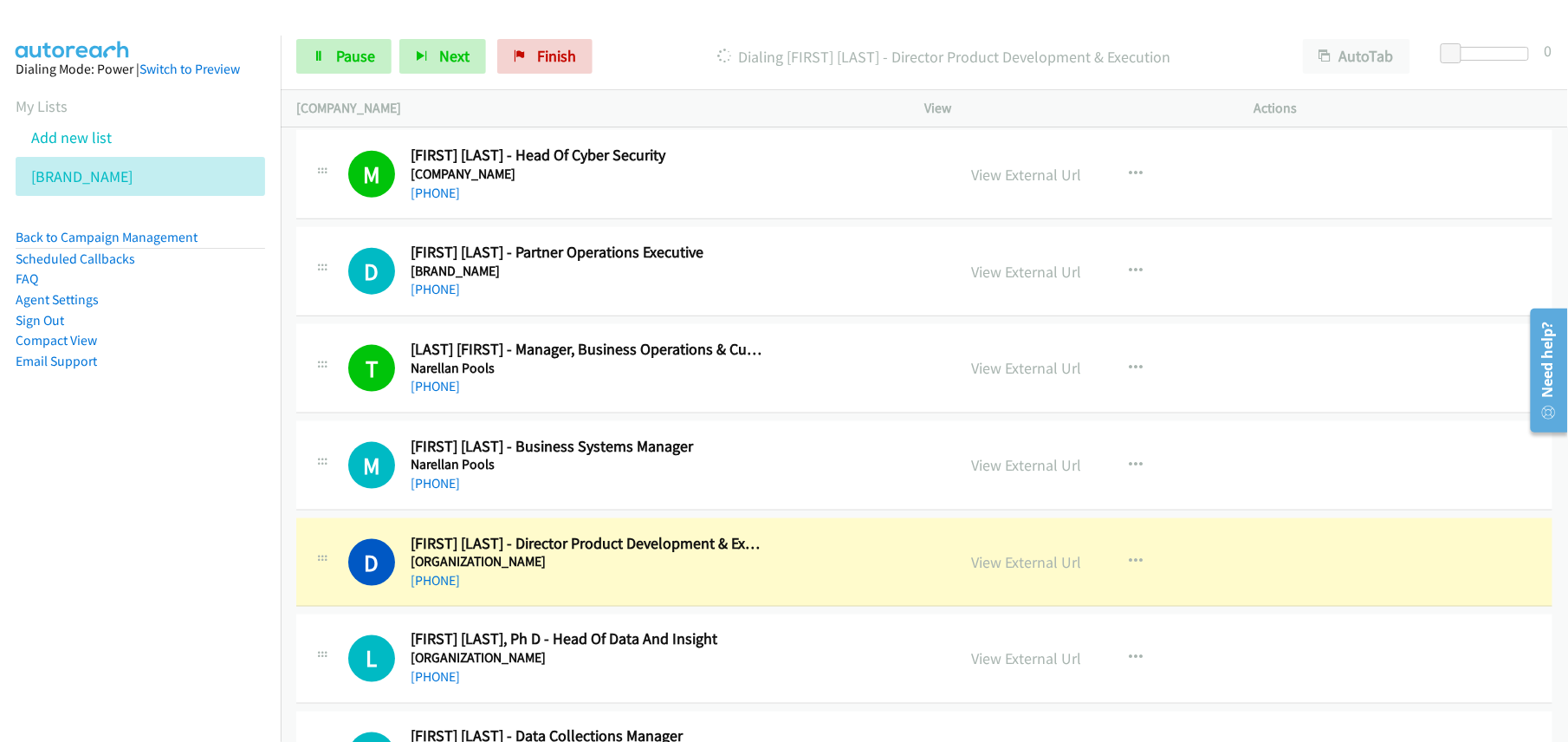 scroll, scrollTop: 693, scrollLeft: 0, axis: vertical 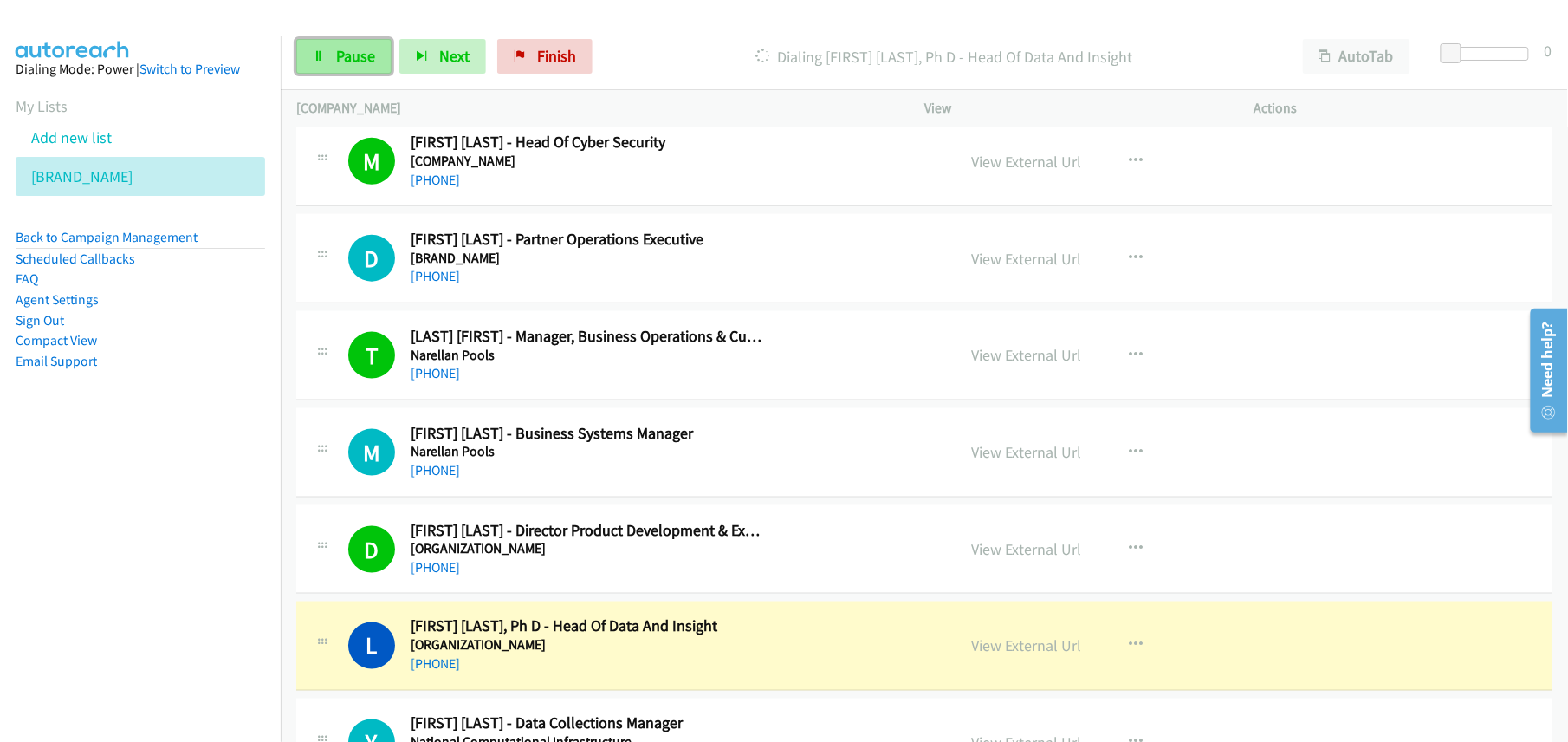 click on "Pause" at bounding box center (355, 55) 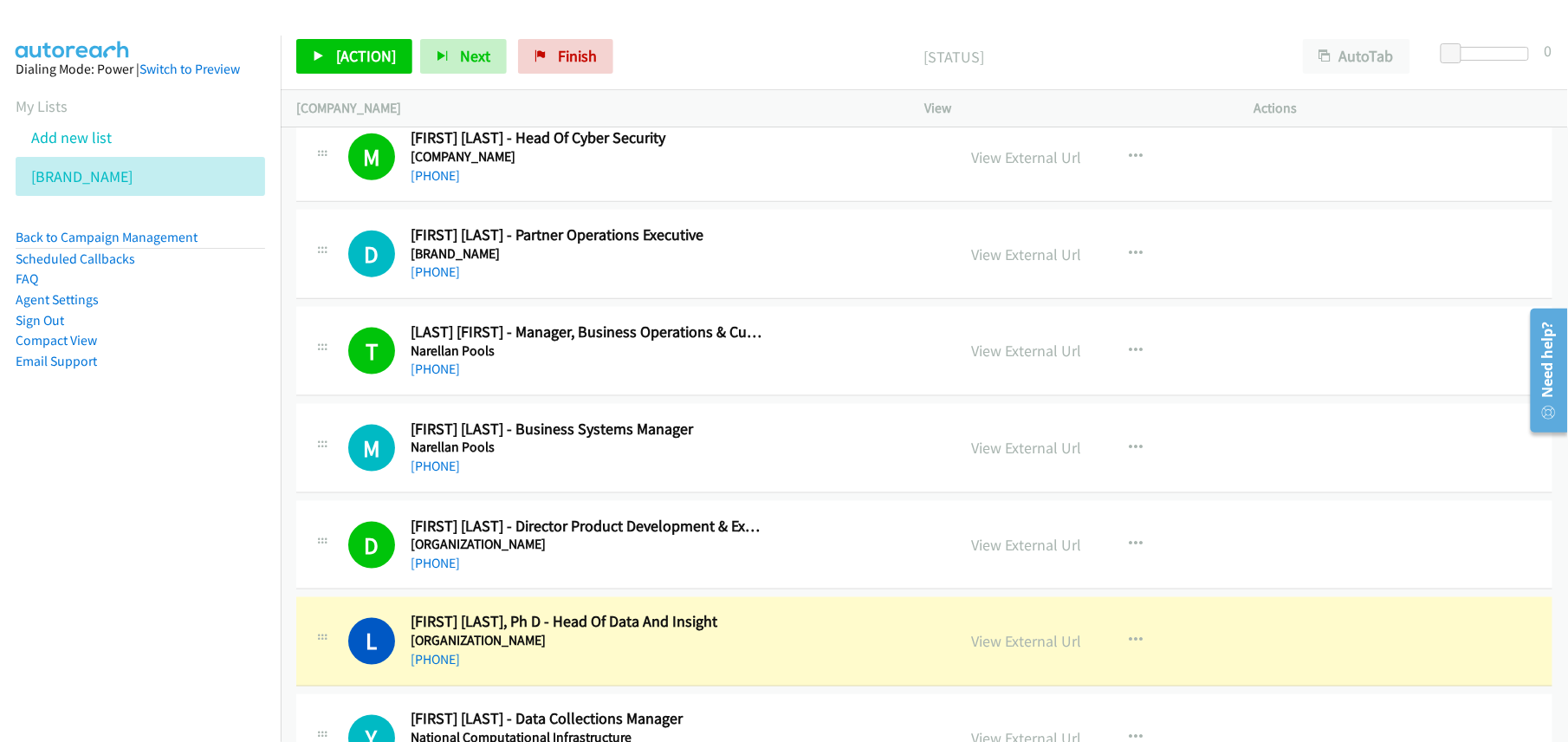 scroll, scrollTop: 809, scrollLeft: 0, axis: vertical 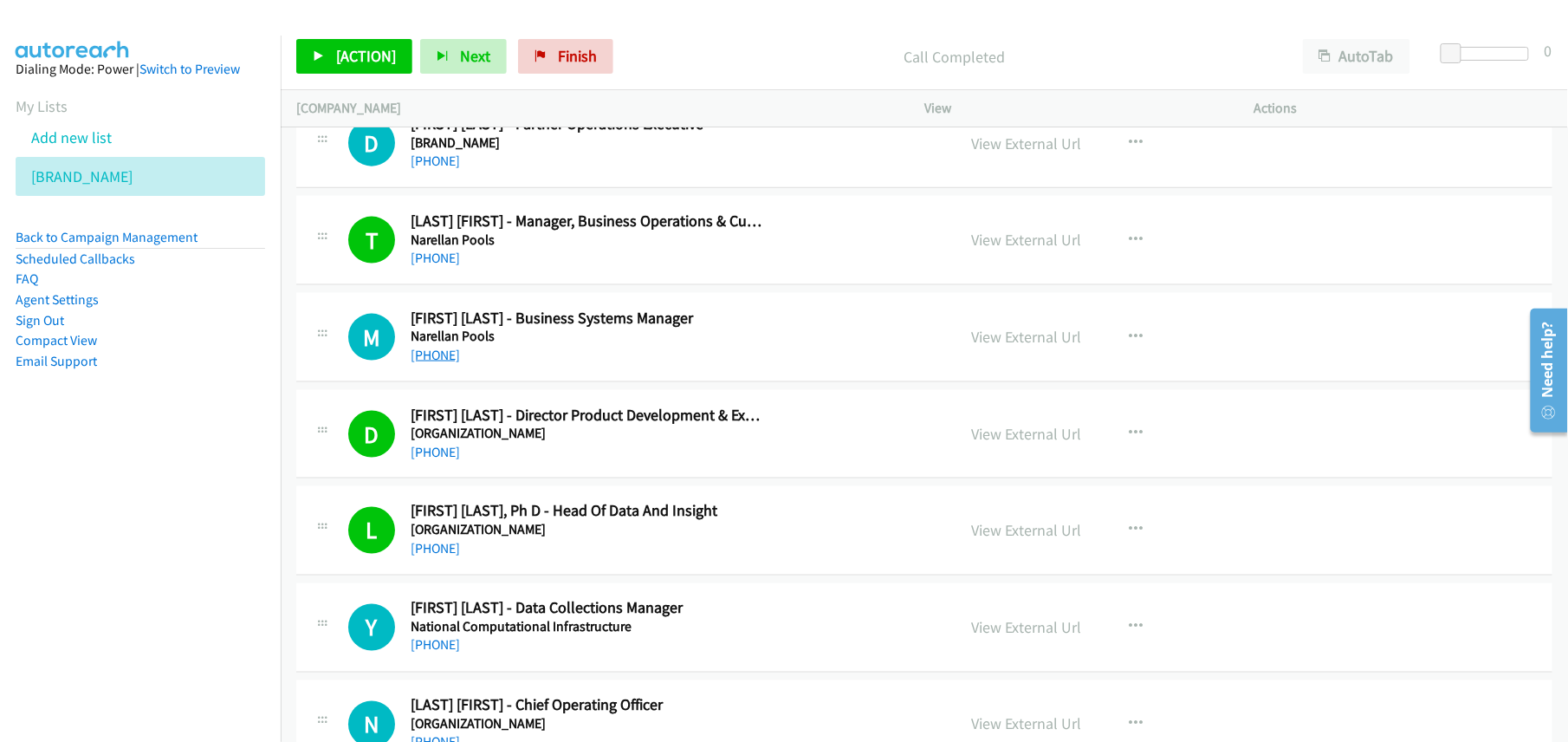 click on "+61 2 9684 8010" at bounding box center [435, 355] 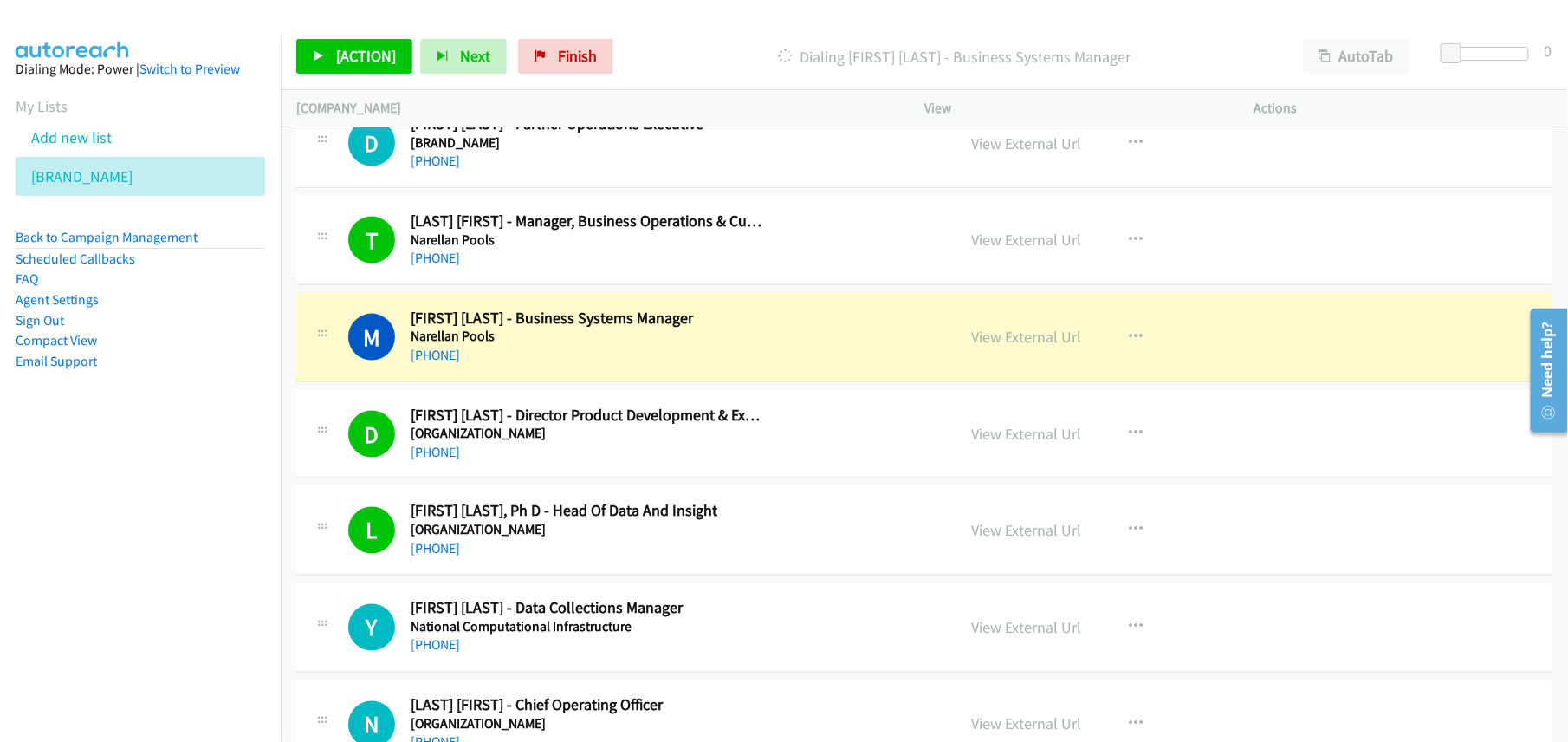 scroll, scrollTop: 924, scrollLeft: 0, axis: vertical 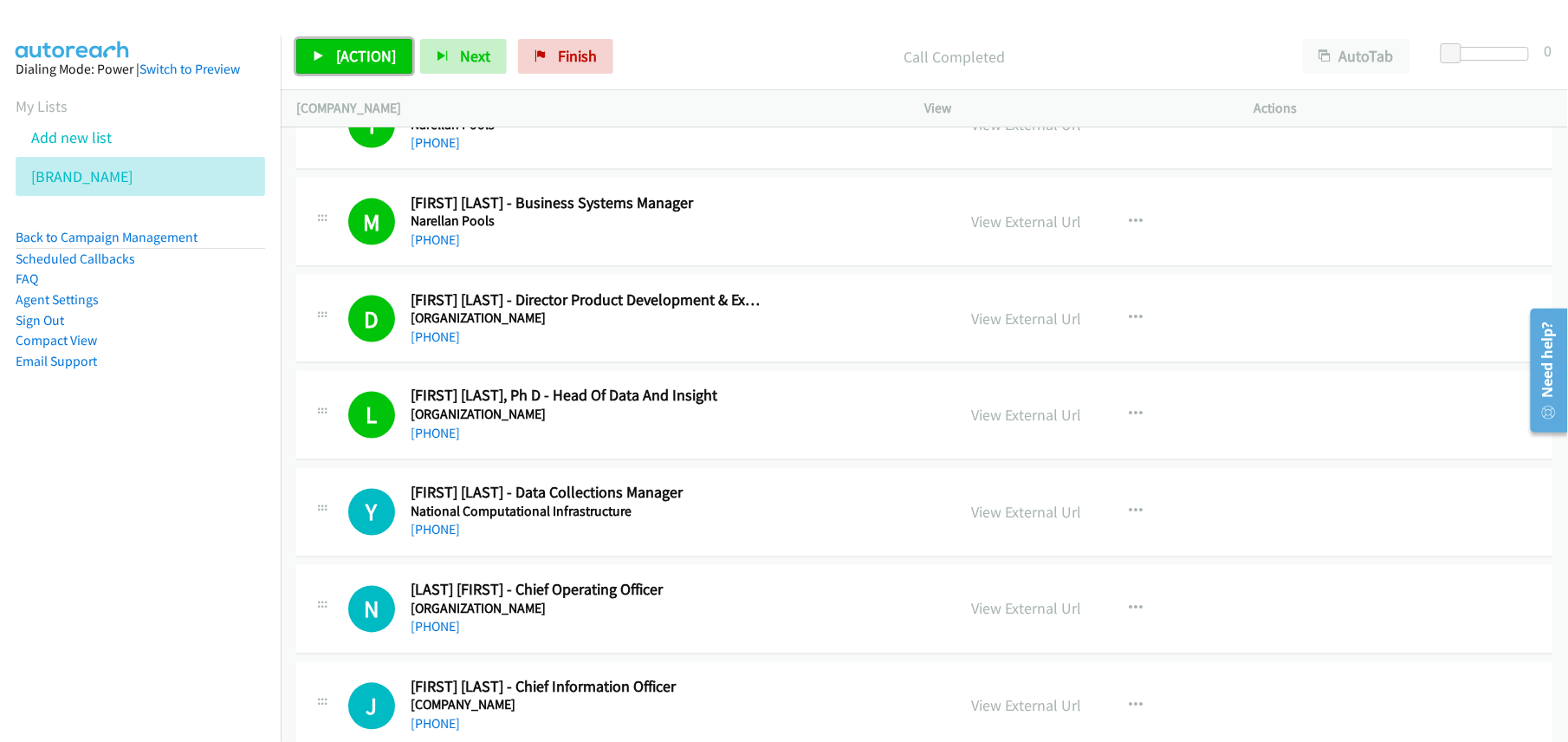 drag, startPoint x: 373, startPoint y: 43, endPoint x: 382, endPoint y: 59, distance: 18.35756 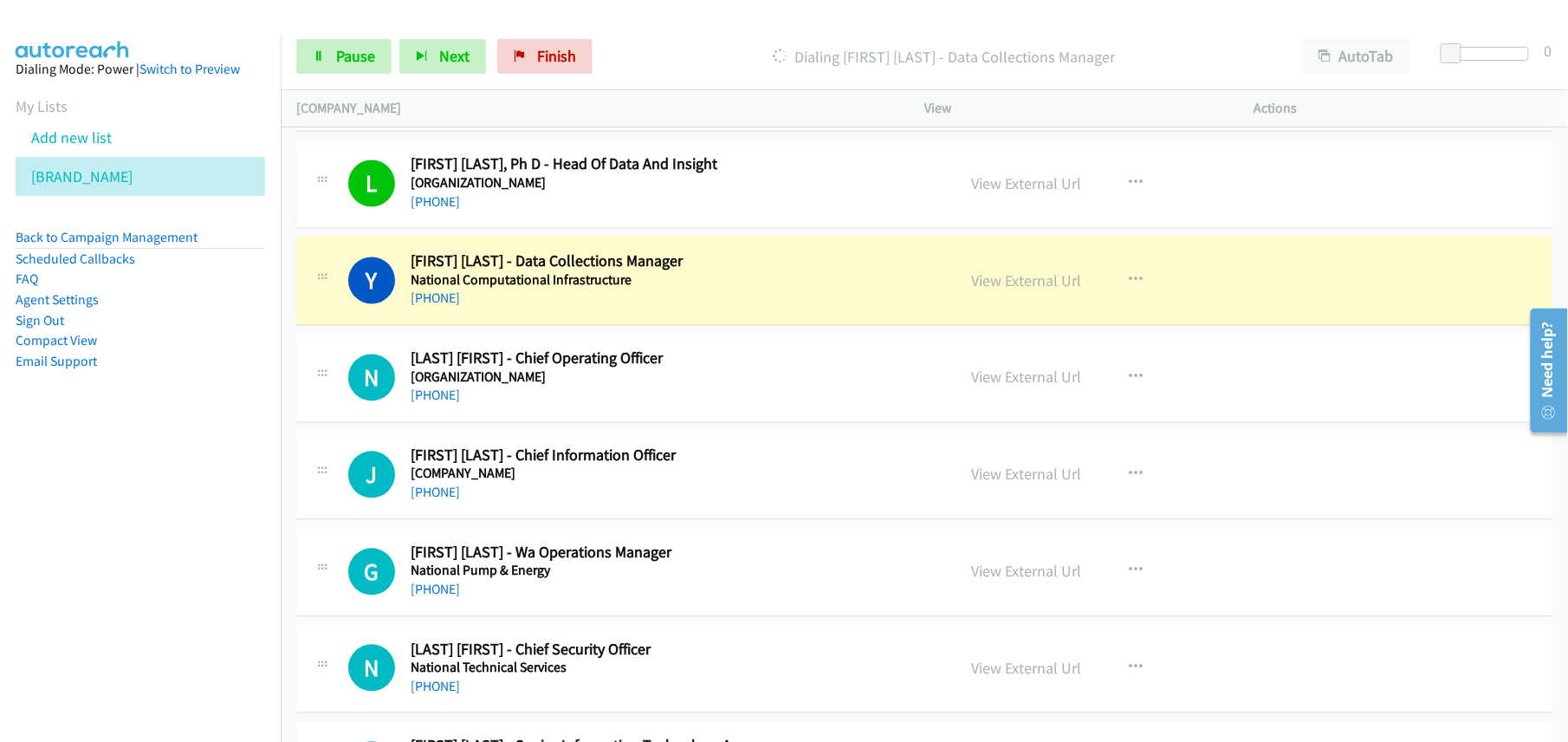scroll, scrollTop: 1271, scrollLeft: 0, axis: vertical 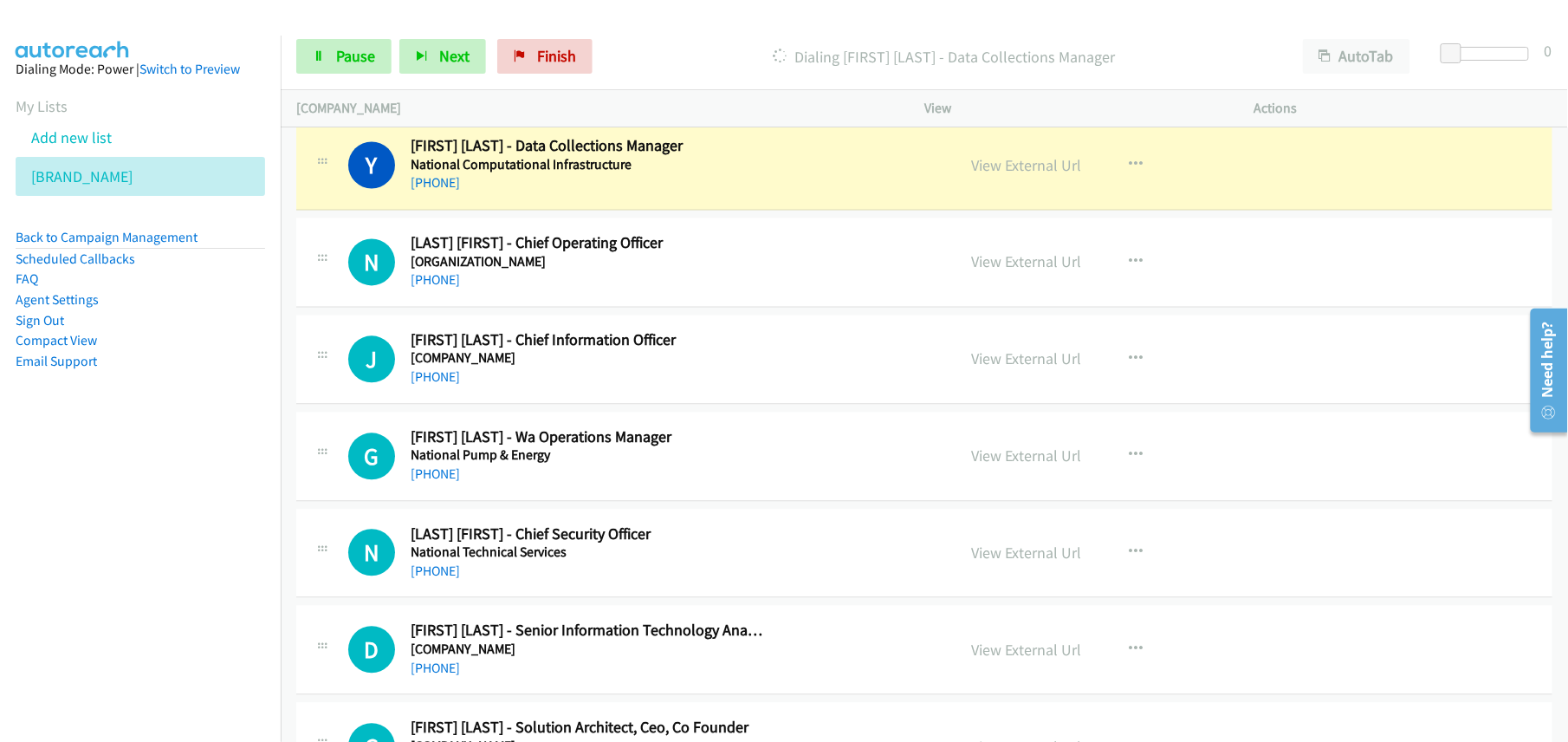 click on "AutoTab
AutoTab" at bounding box center [1360, 56] 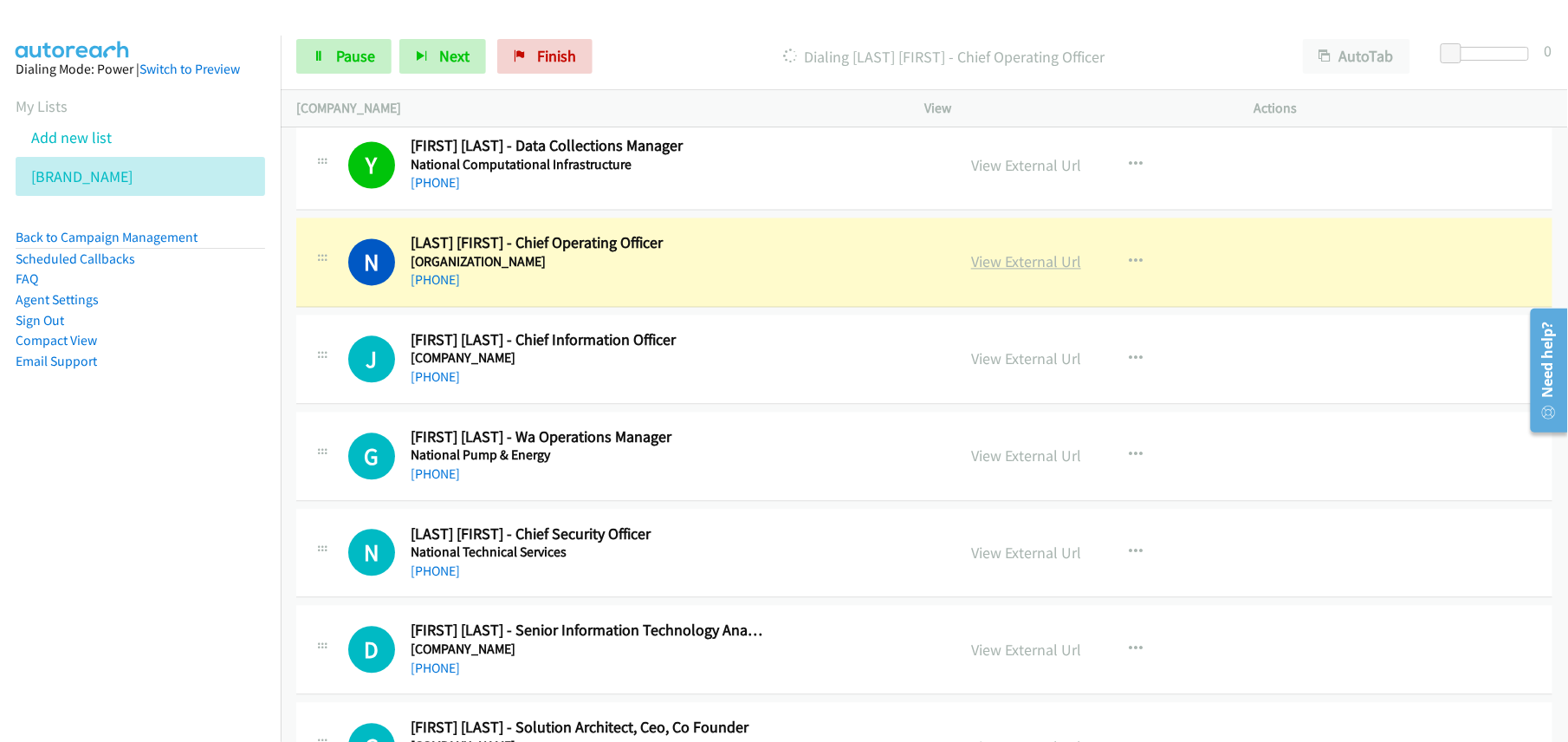 click on "View External Url" at bounding box center [1026, 262] 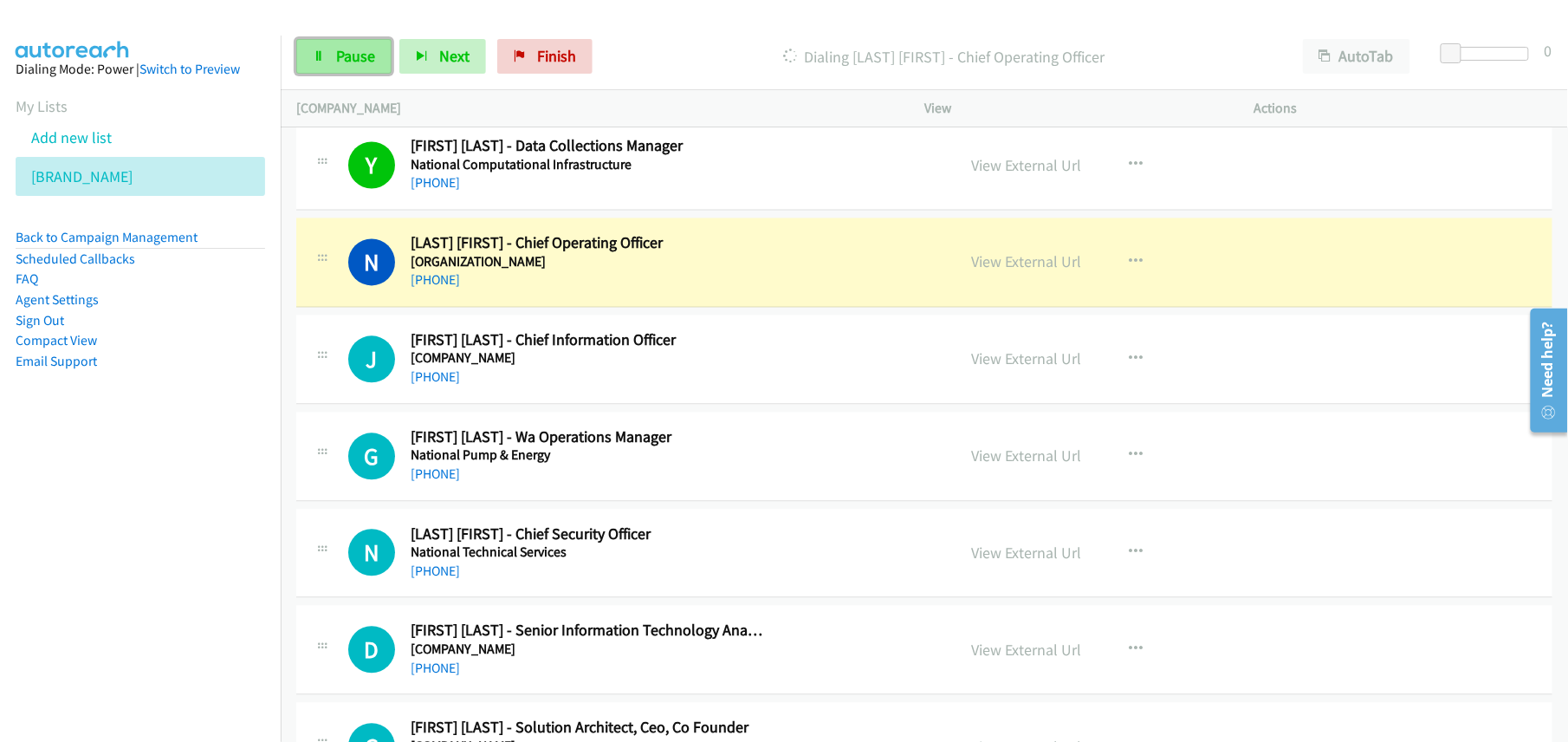 click on "Pause" at bounding box center (355, 55) 